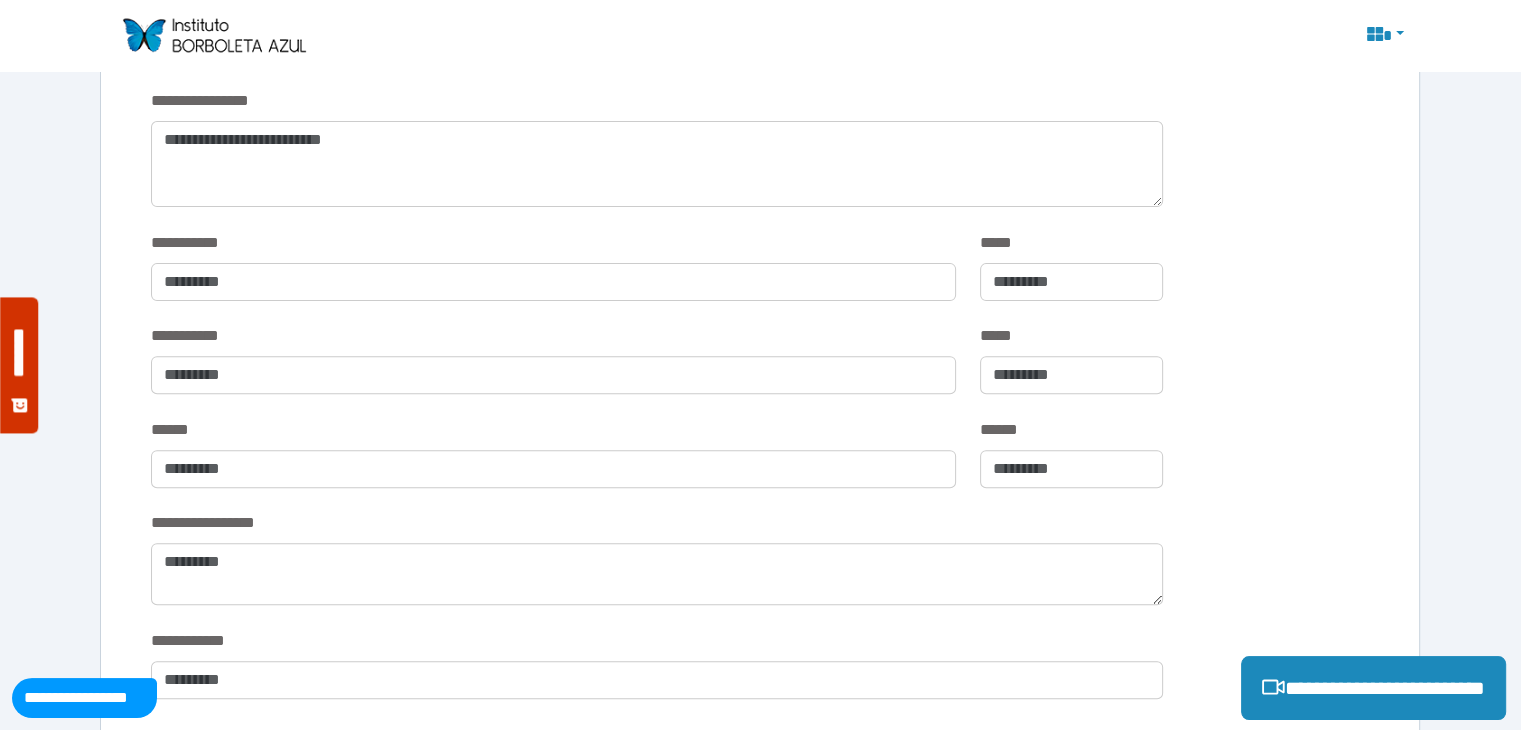 scroll, scrollTop: 500, scrollLeft: 0, axis: vertical 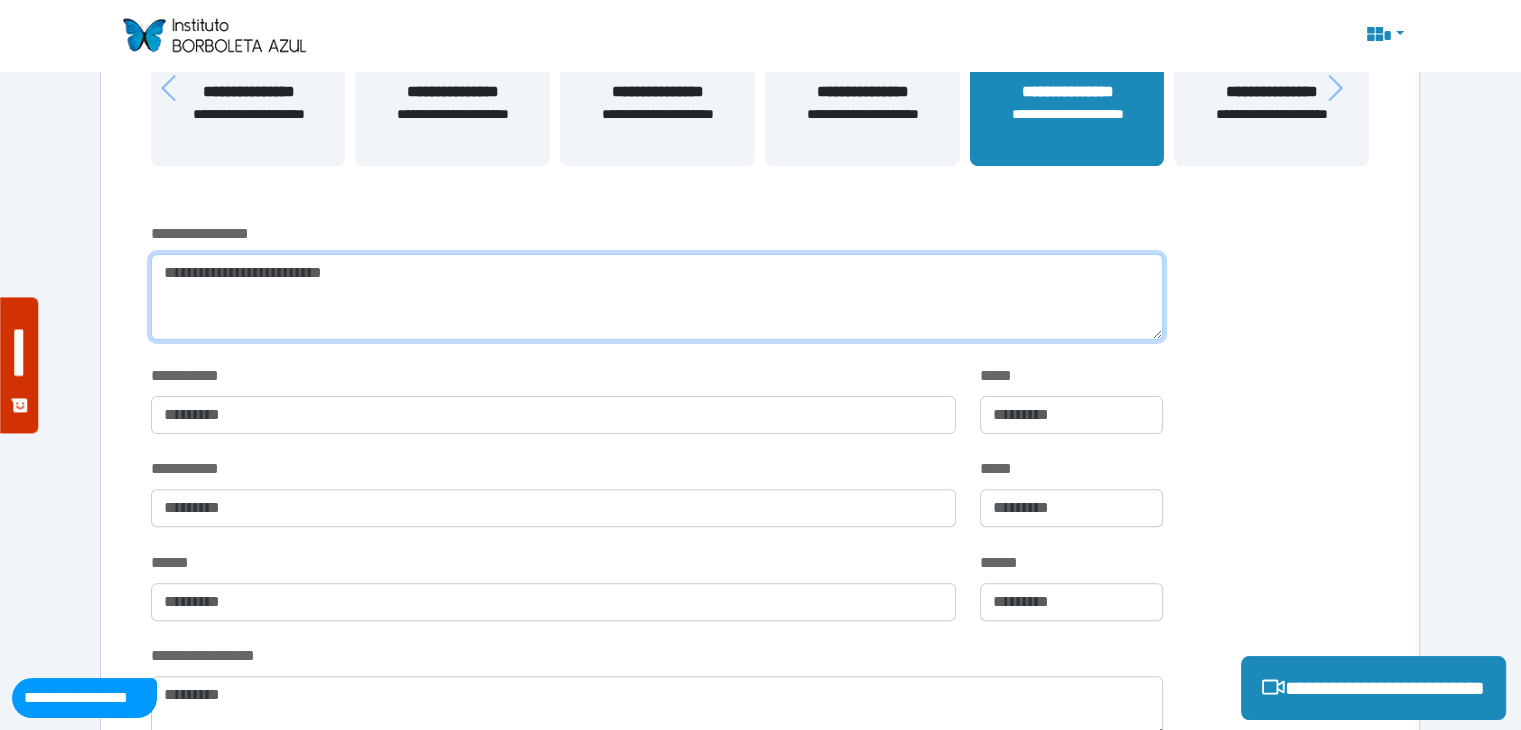 click at bounding box center (656, 297) 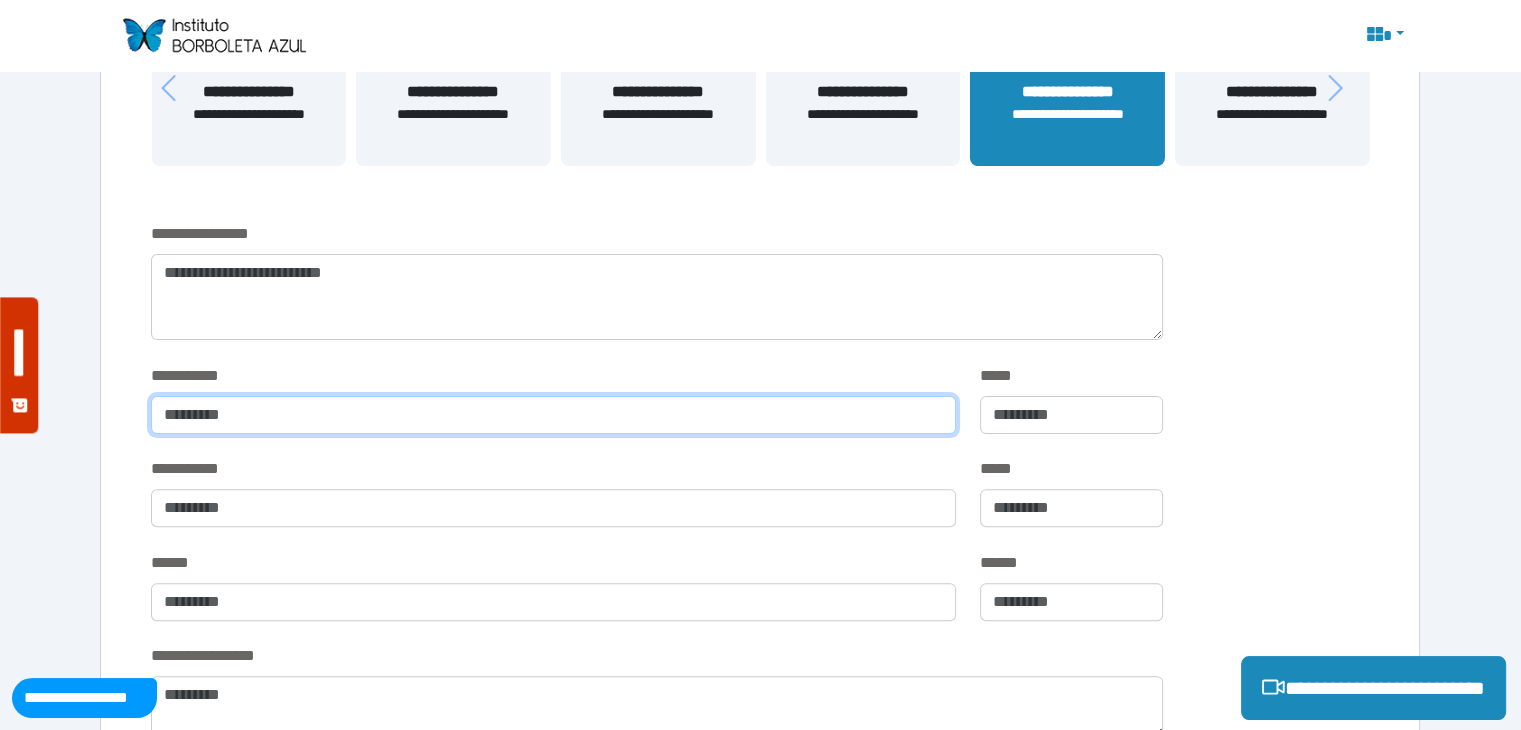 click at bounding box center (553, 415) 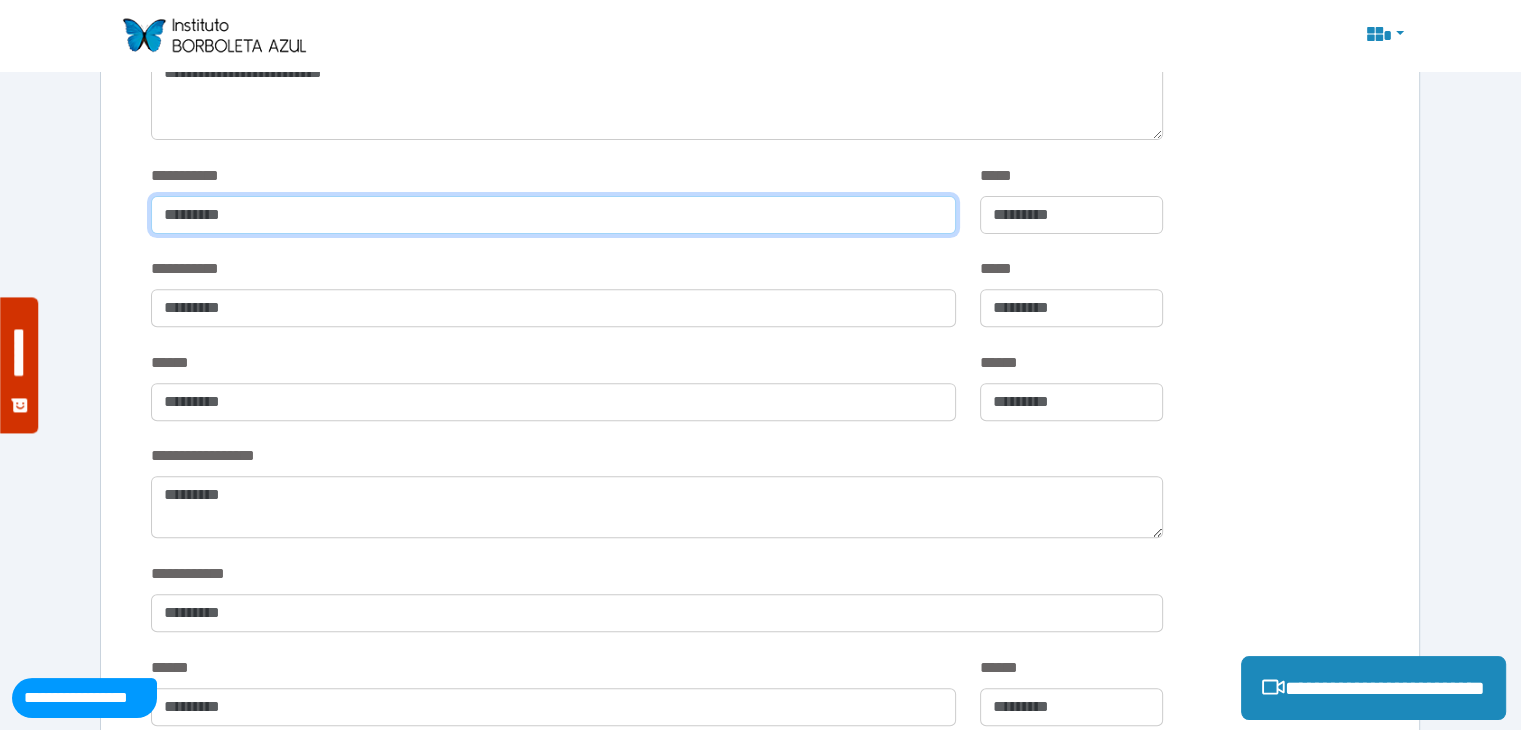 scroll, scrollTop: 800, scrollLeft: 0, axis: vertical 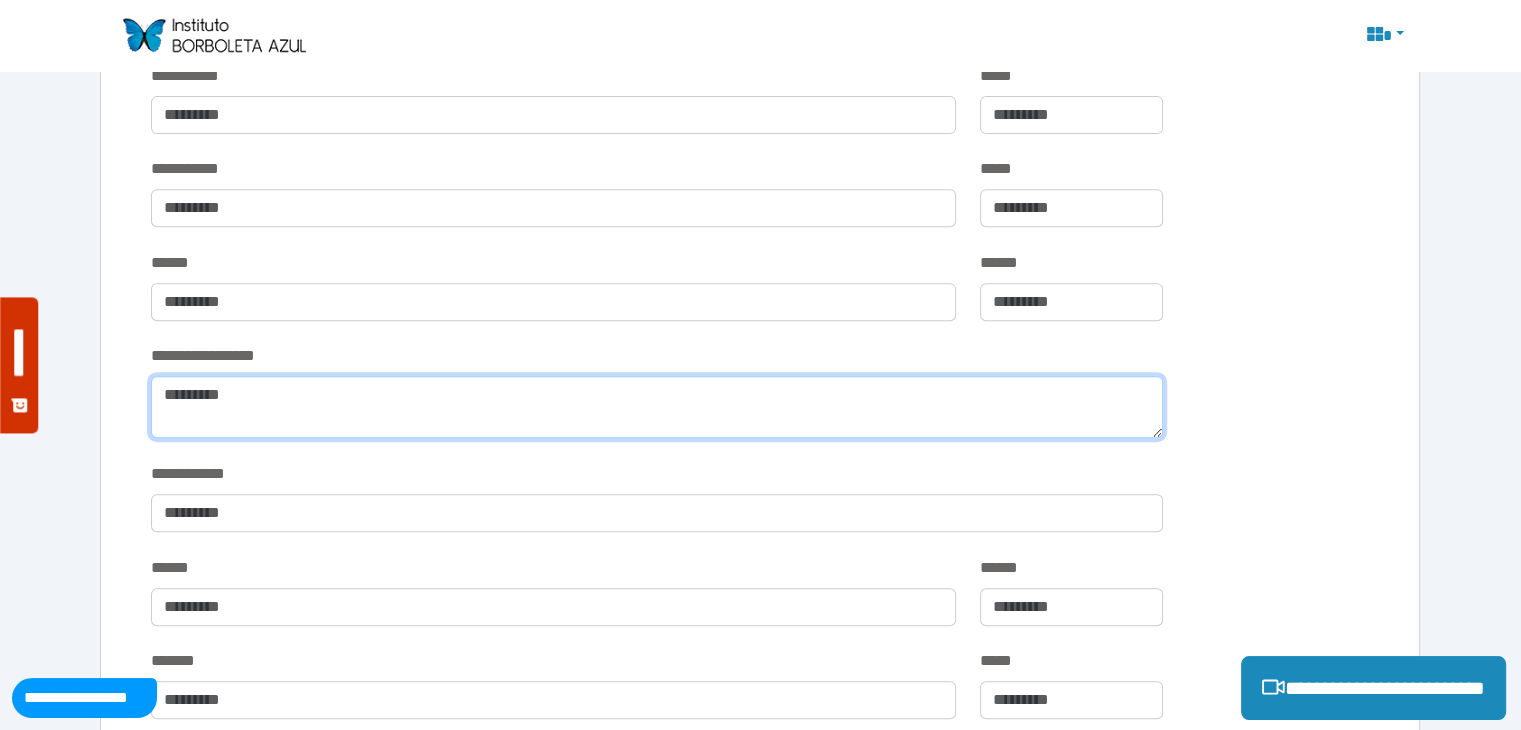 click at bounding box center [656, 407] 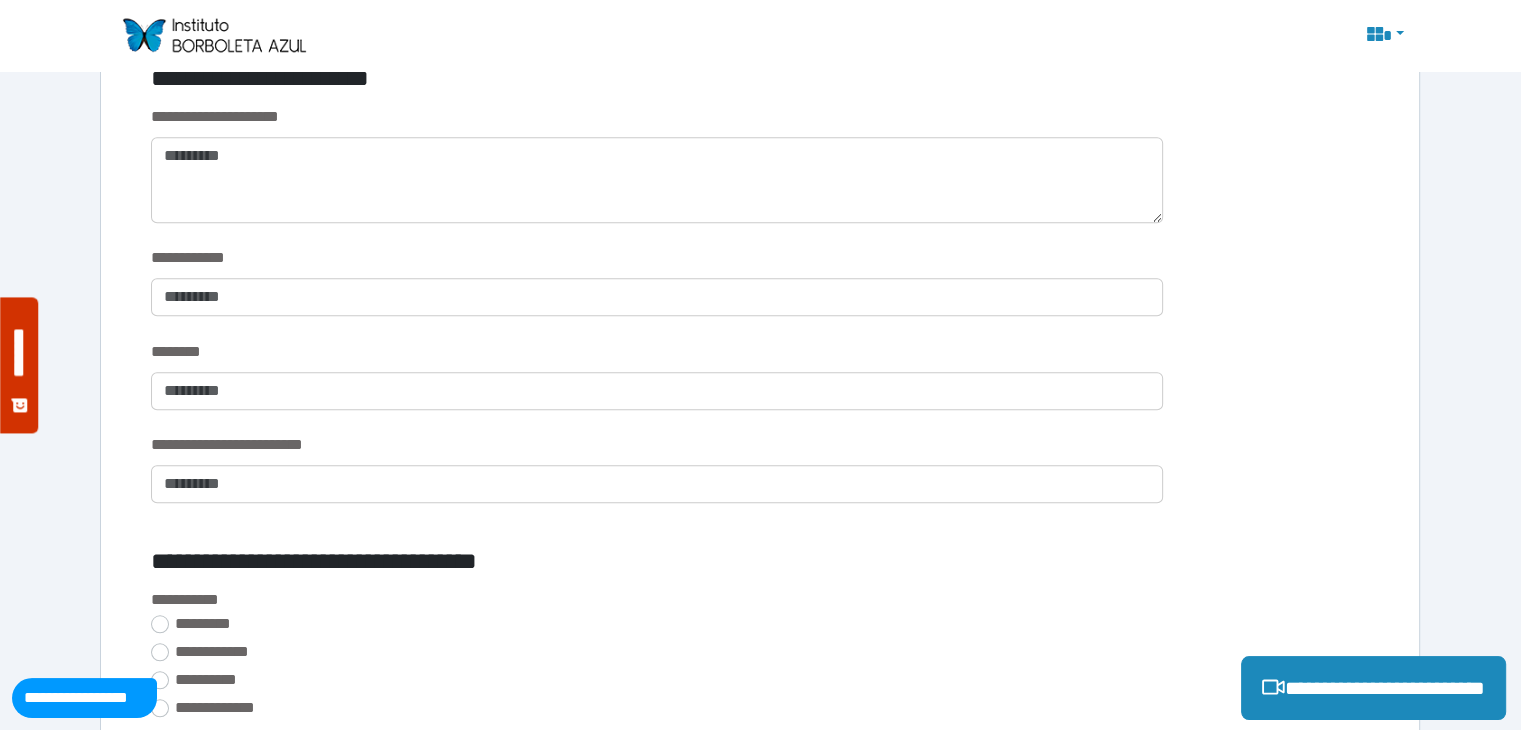 scroll, scrollTop: 1500, scrollLeft: 0, axis: vertical 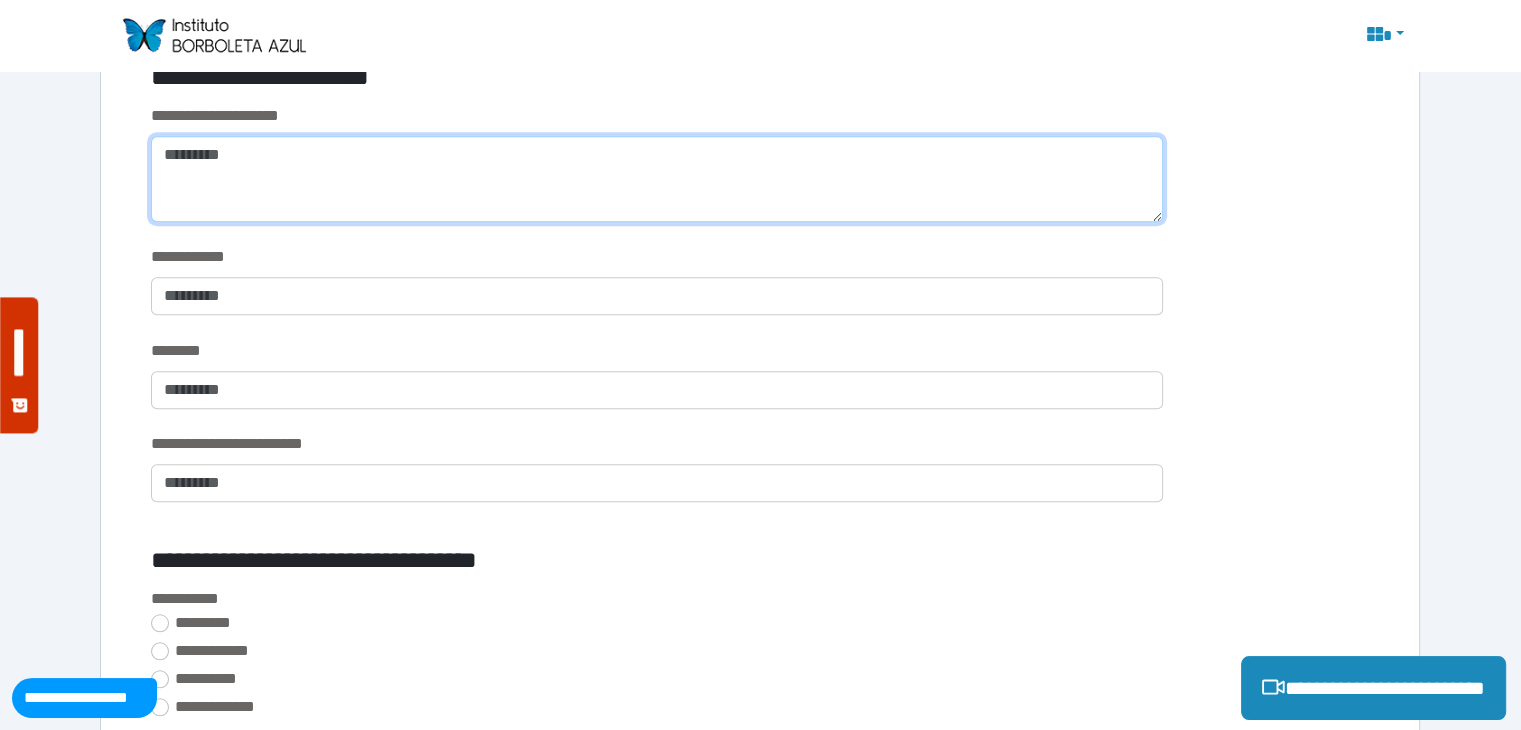 click at bounding box center [656, 179] 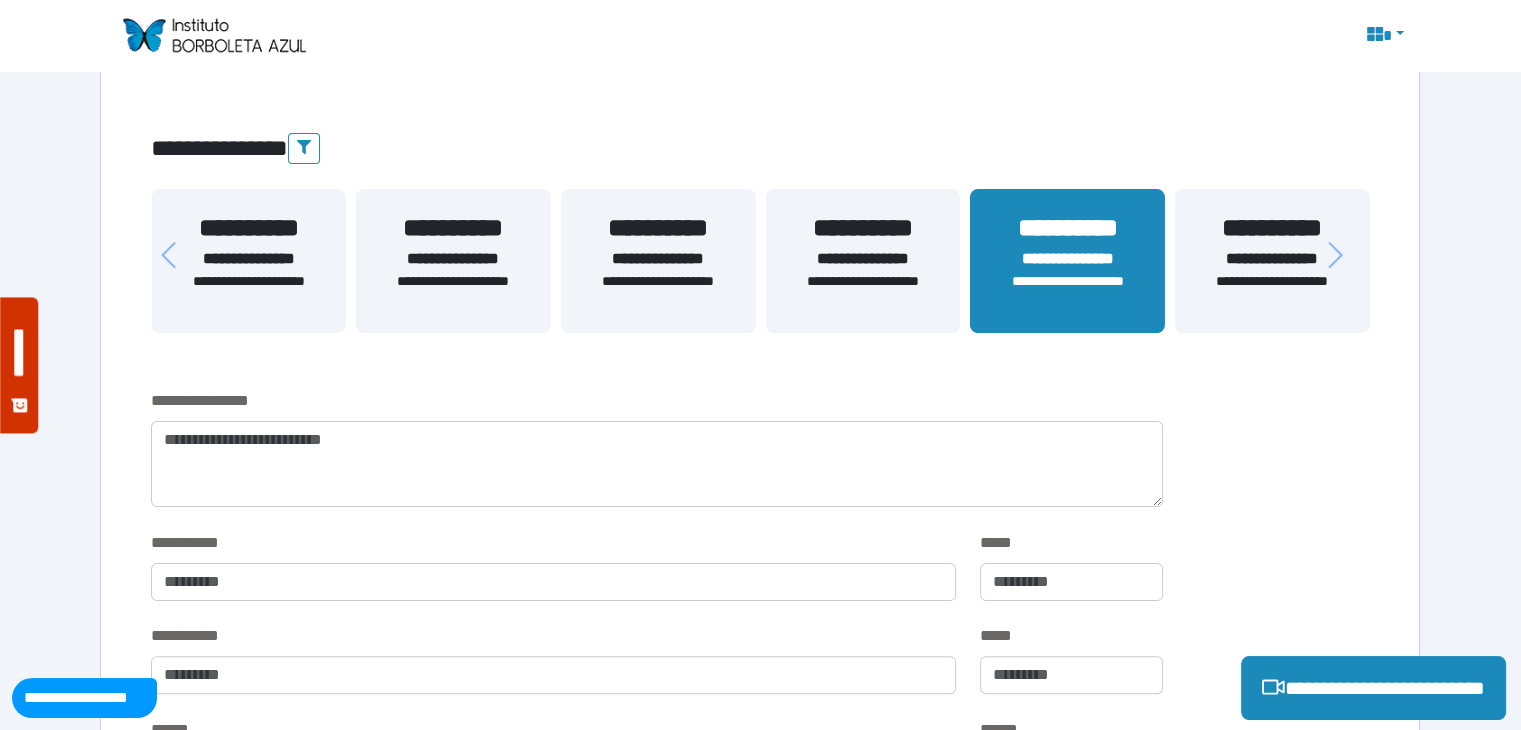 scroll, scrollTop: 232, scrollLeft: 0, axis: vertical 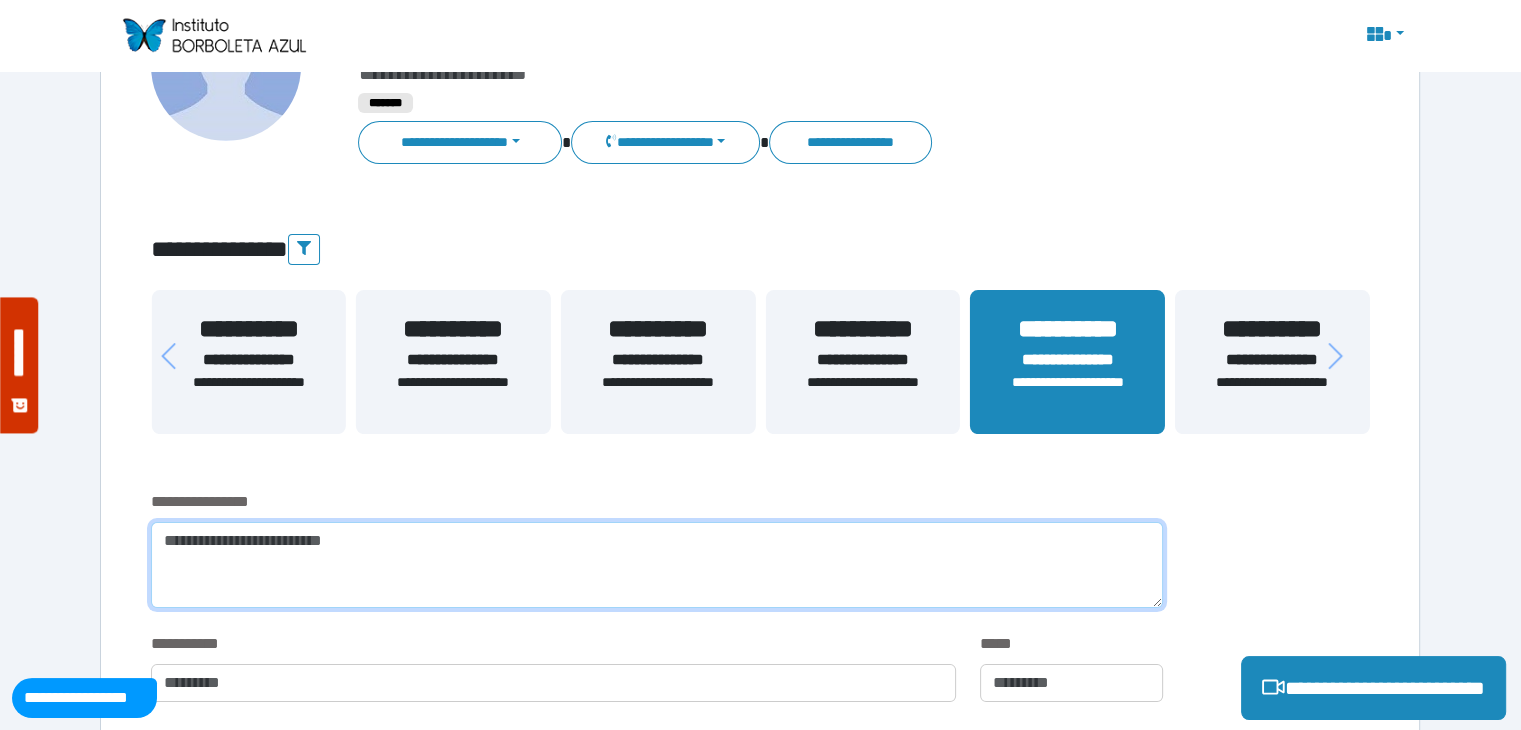 click at bounding box center (656, 565) 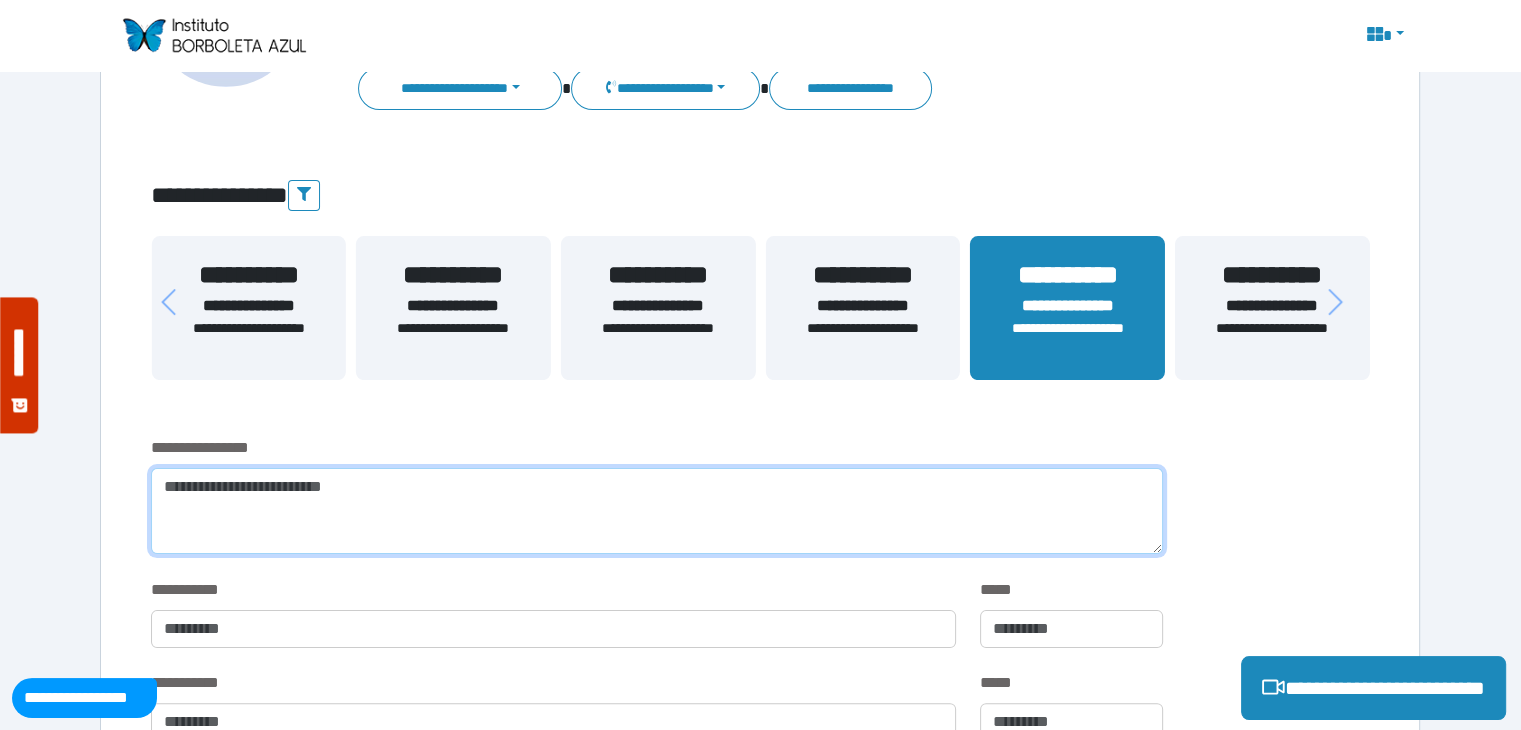 scroll, scrollTop: 332, scrollLeft: 0, axis: vertical 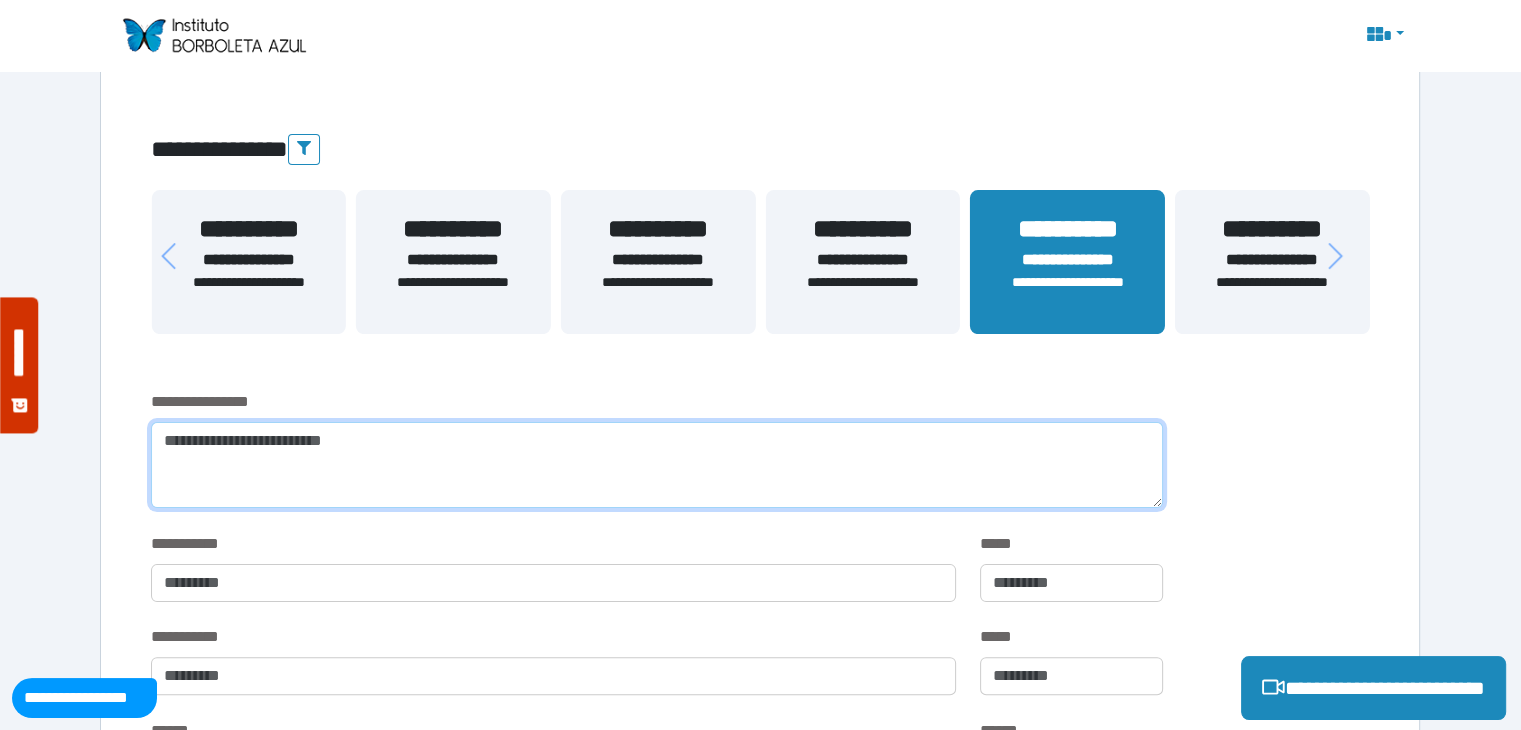 click at bounding box center (656, 465) 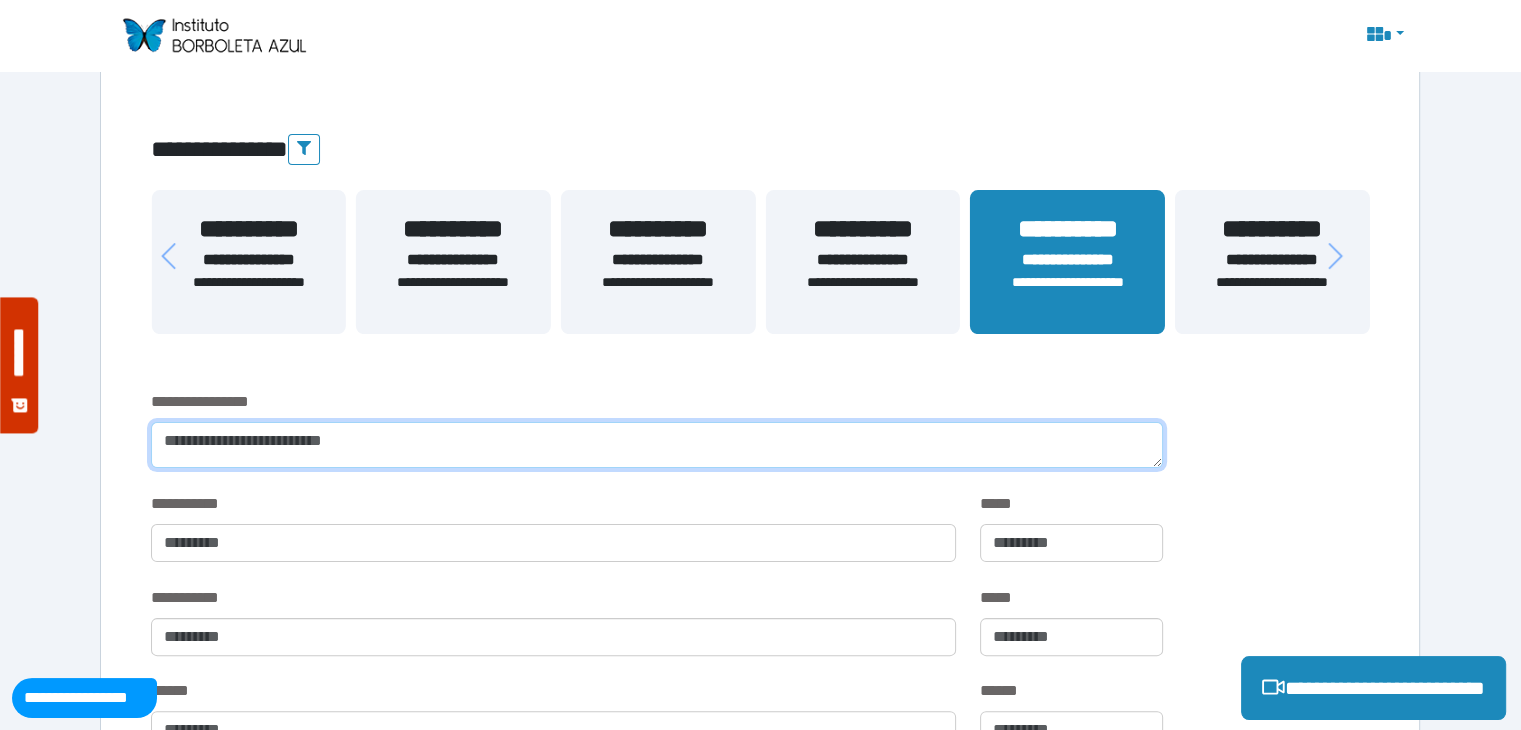 click at bounding box center (656, 445) 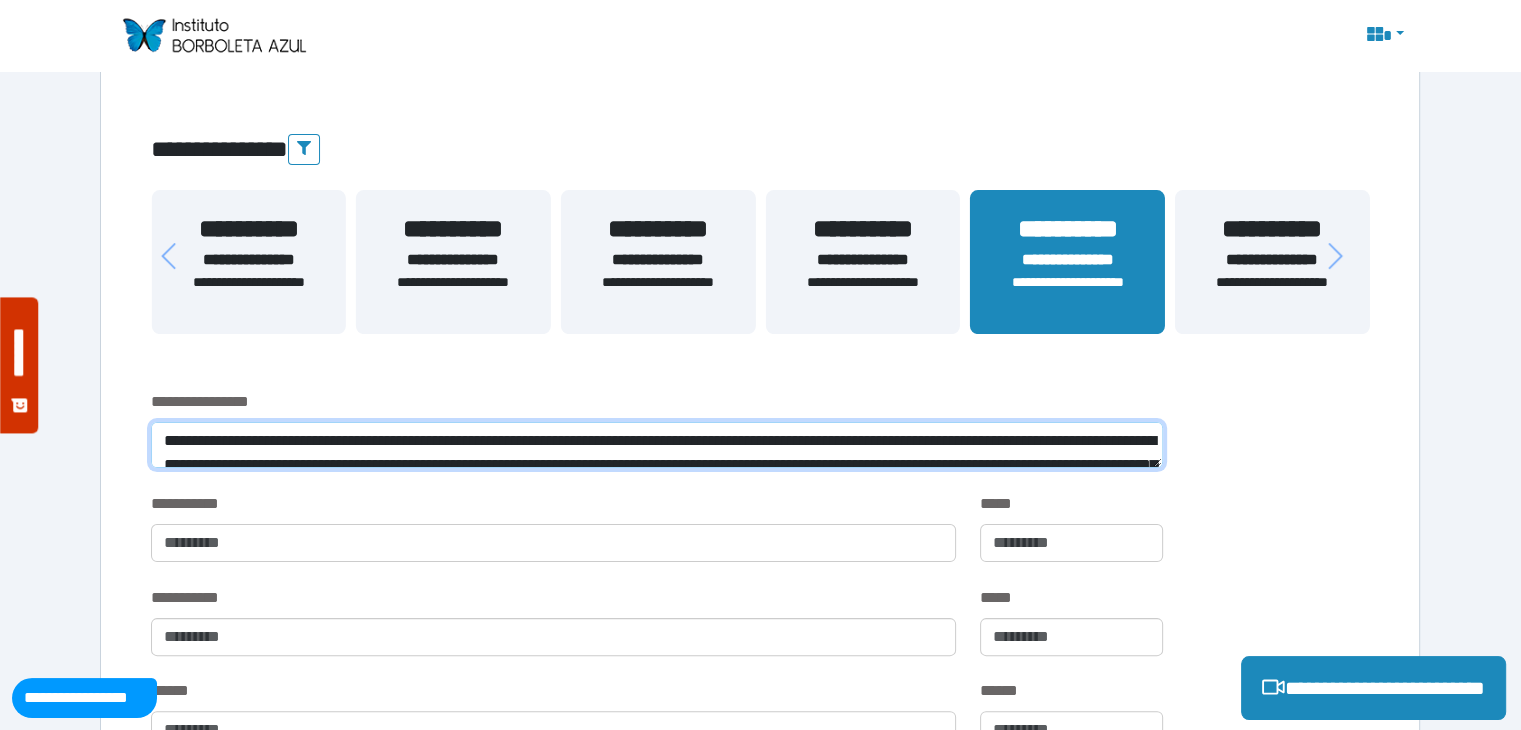 scroll, scrollTop: 0, scrollLeft: 0, axis: both 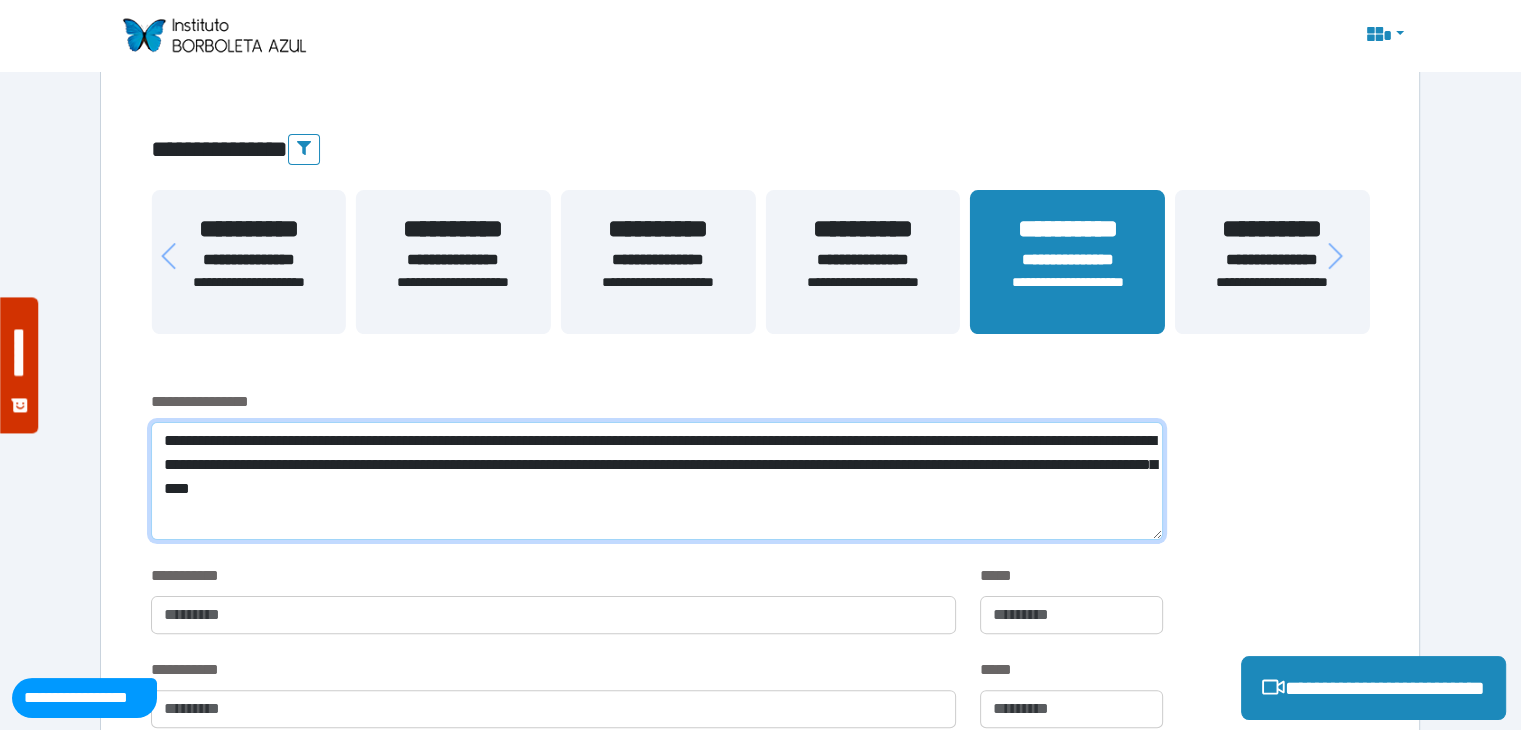 click on "**********" at bounding box center [656, 481] 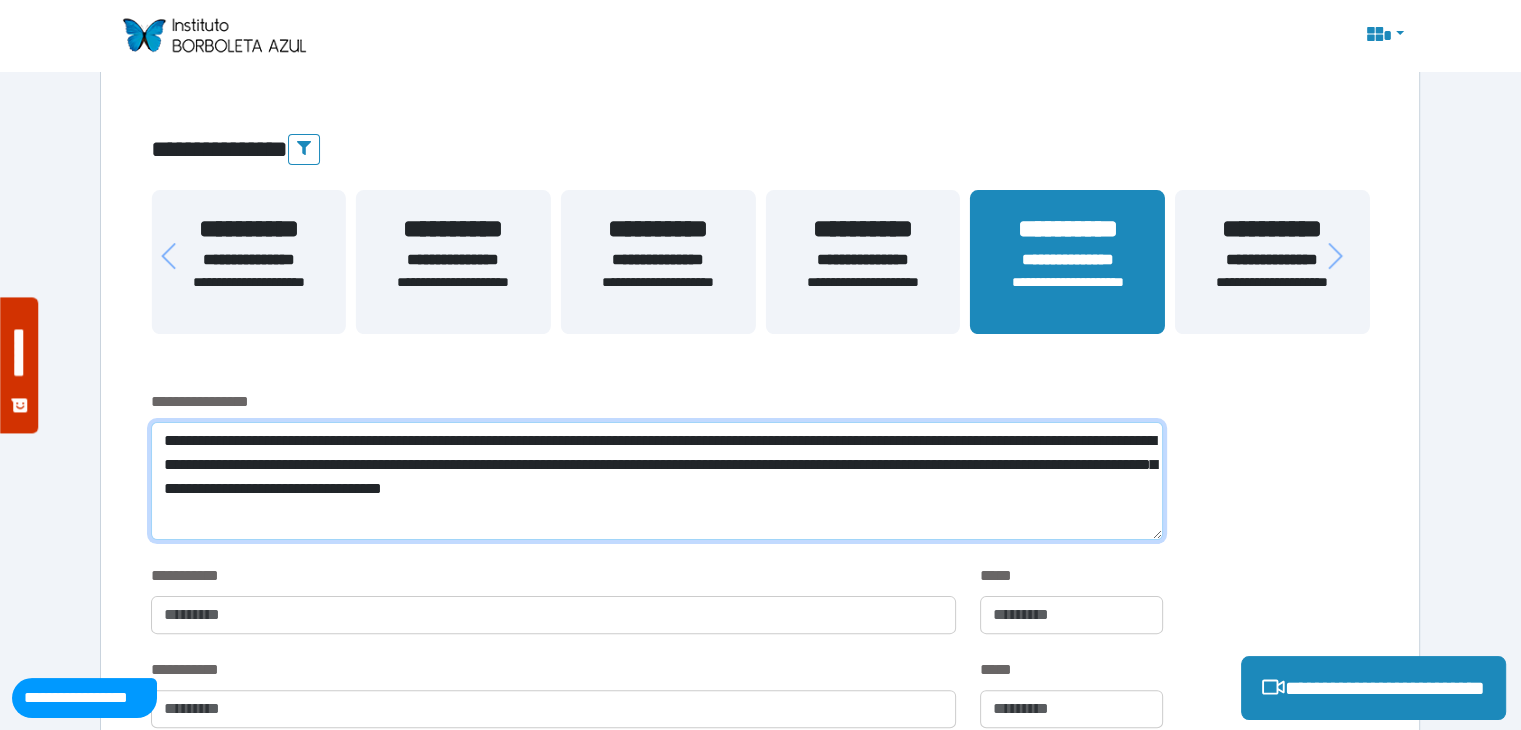 click on "**********" at bounding box center (656, 481) 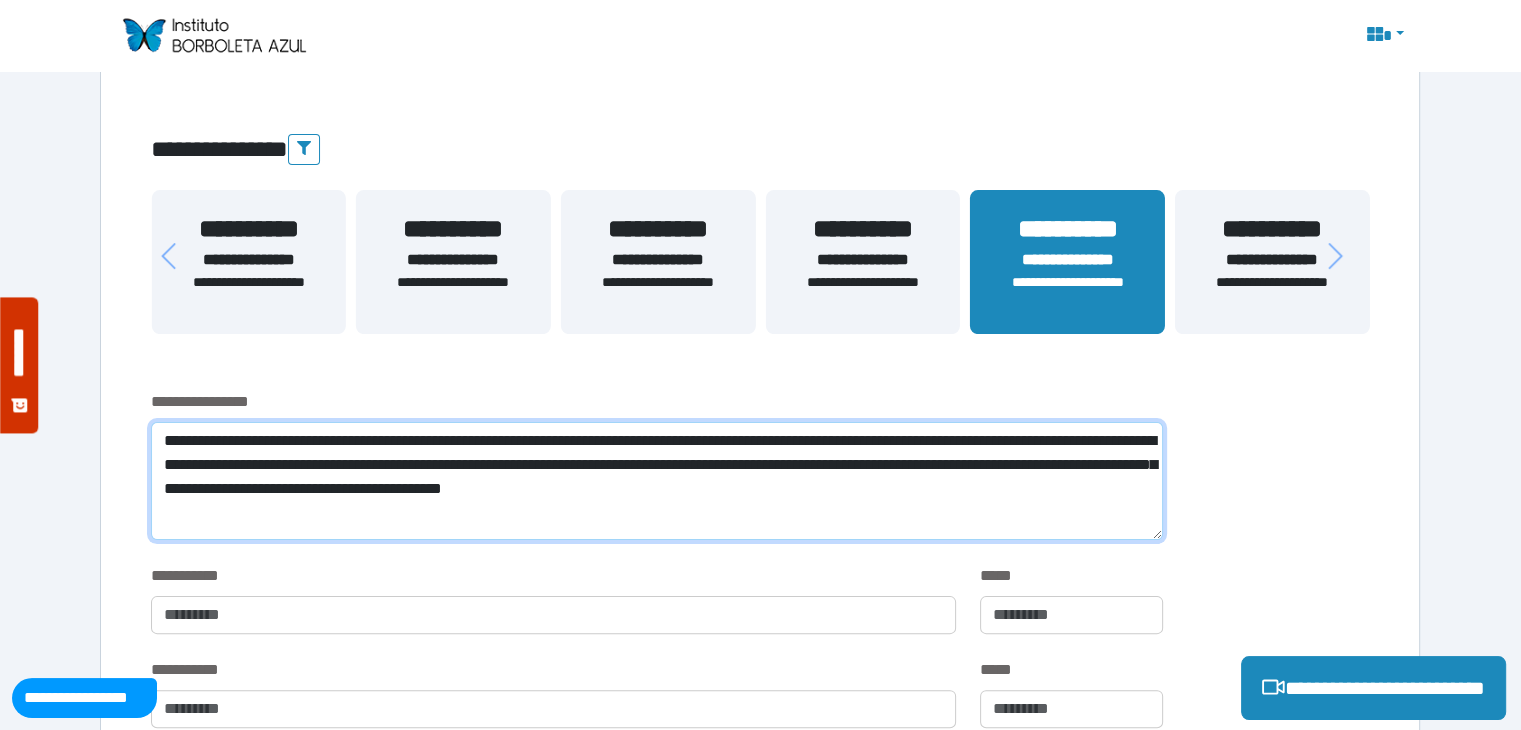 click on "**********" at bounding box center (656, 481) 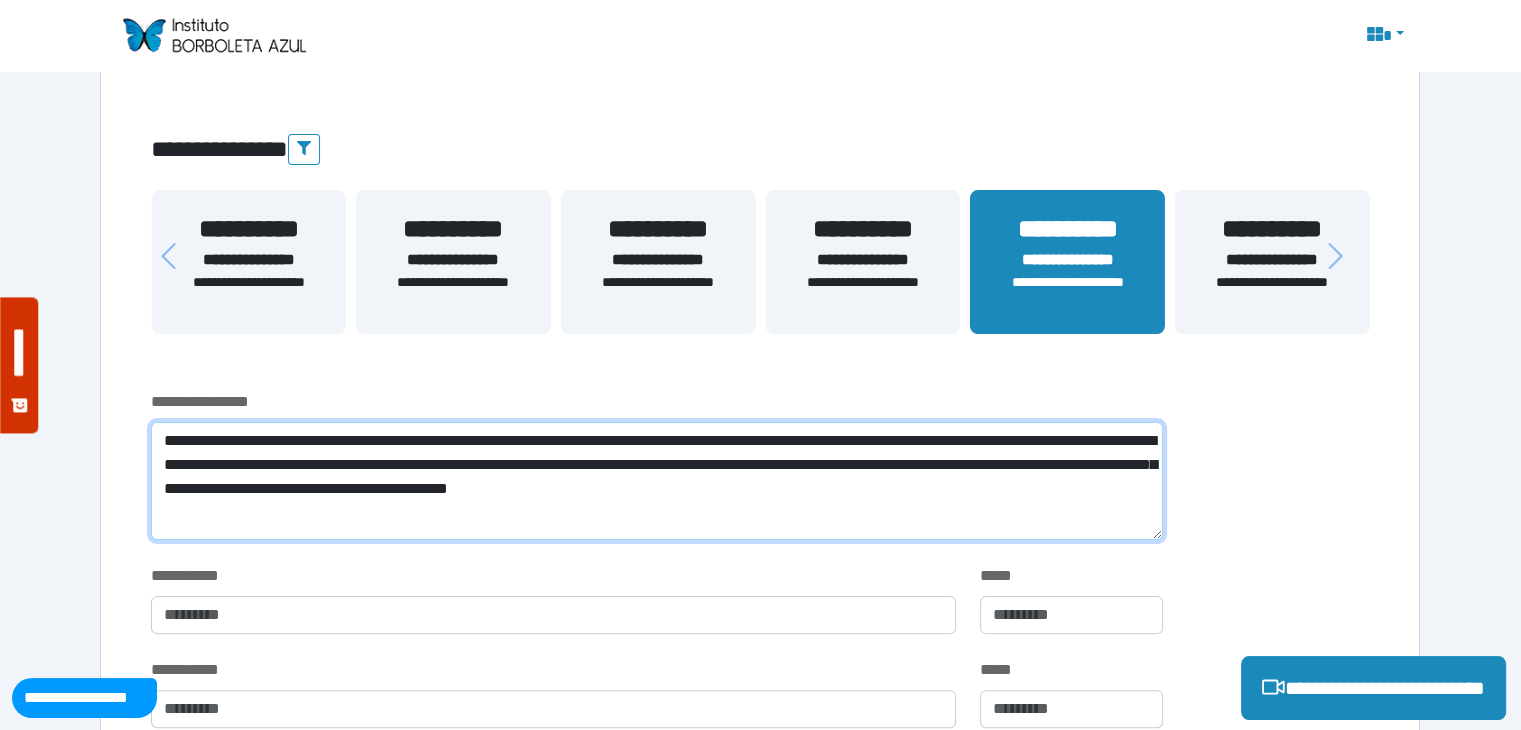 type on "**********" 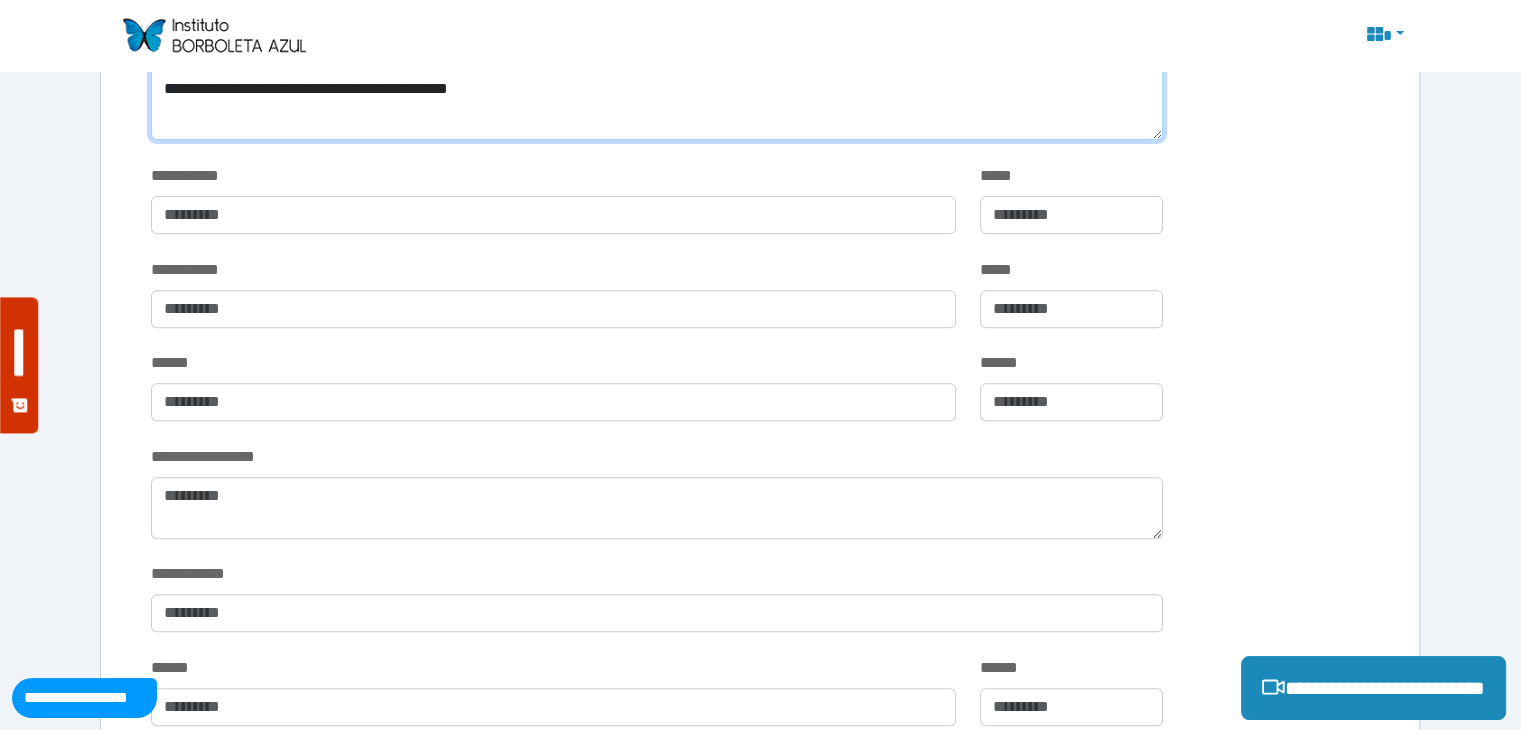 scroll, scrollTop: 832, scrollLeft: 0, axis: vertical 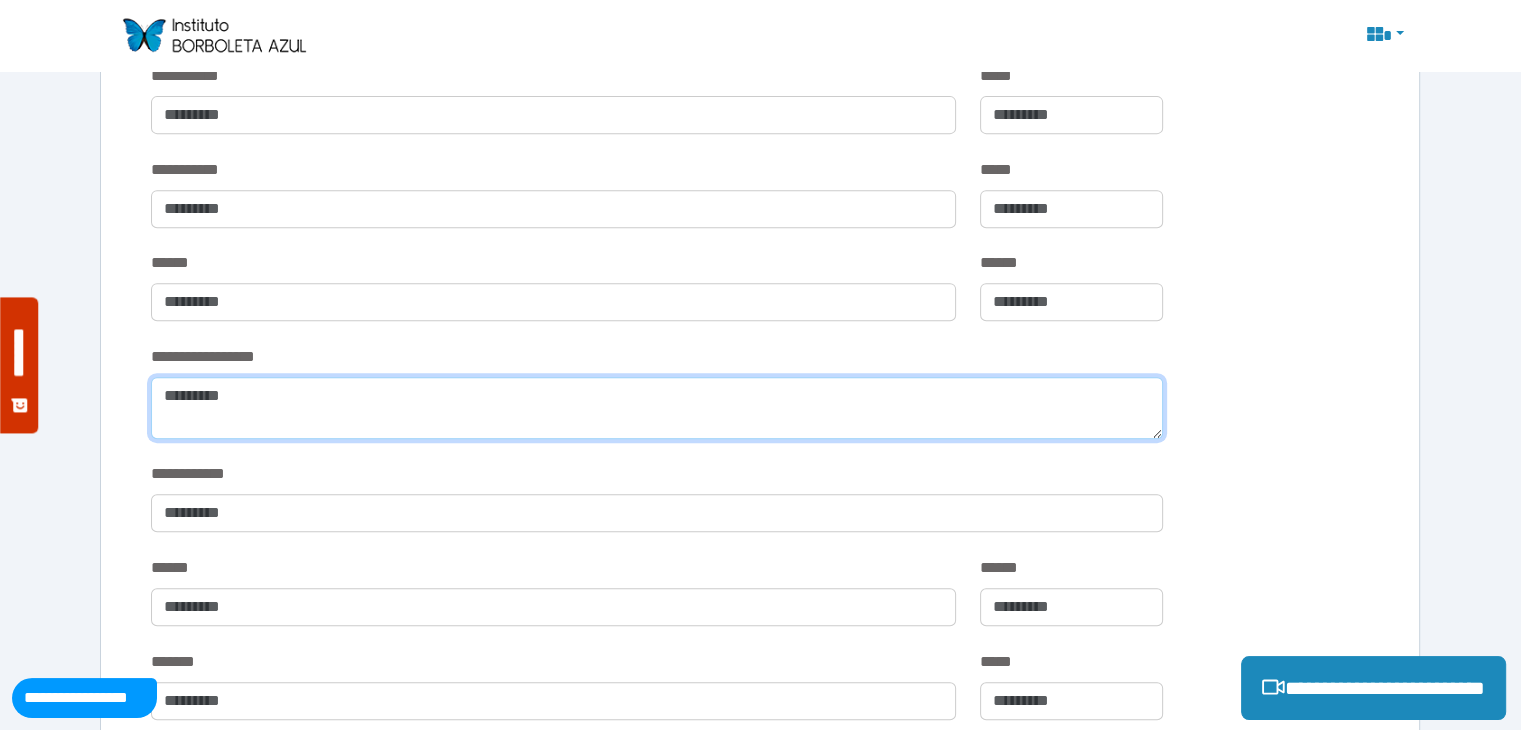 click at bounding box center (656, 408) 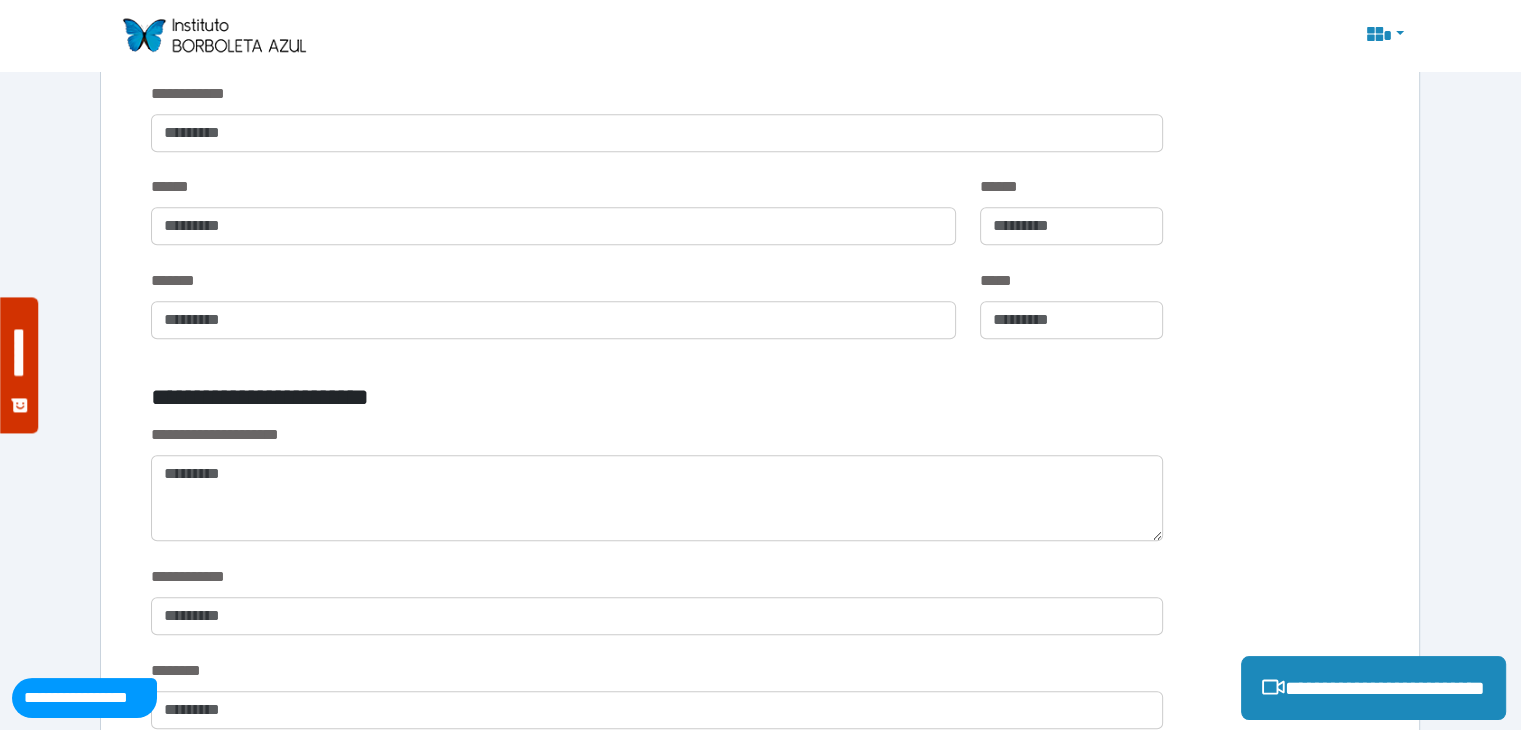 scroll, scrollTop: 1232, scrollLeft: 0, axis: vertical 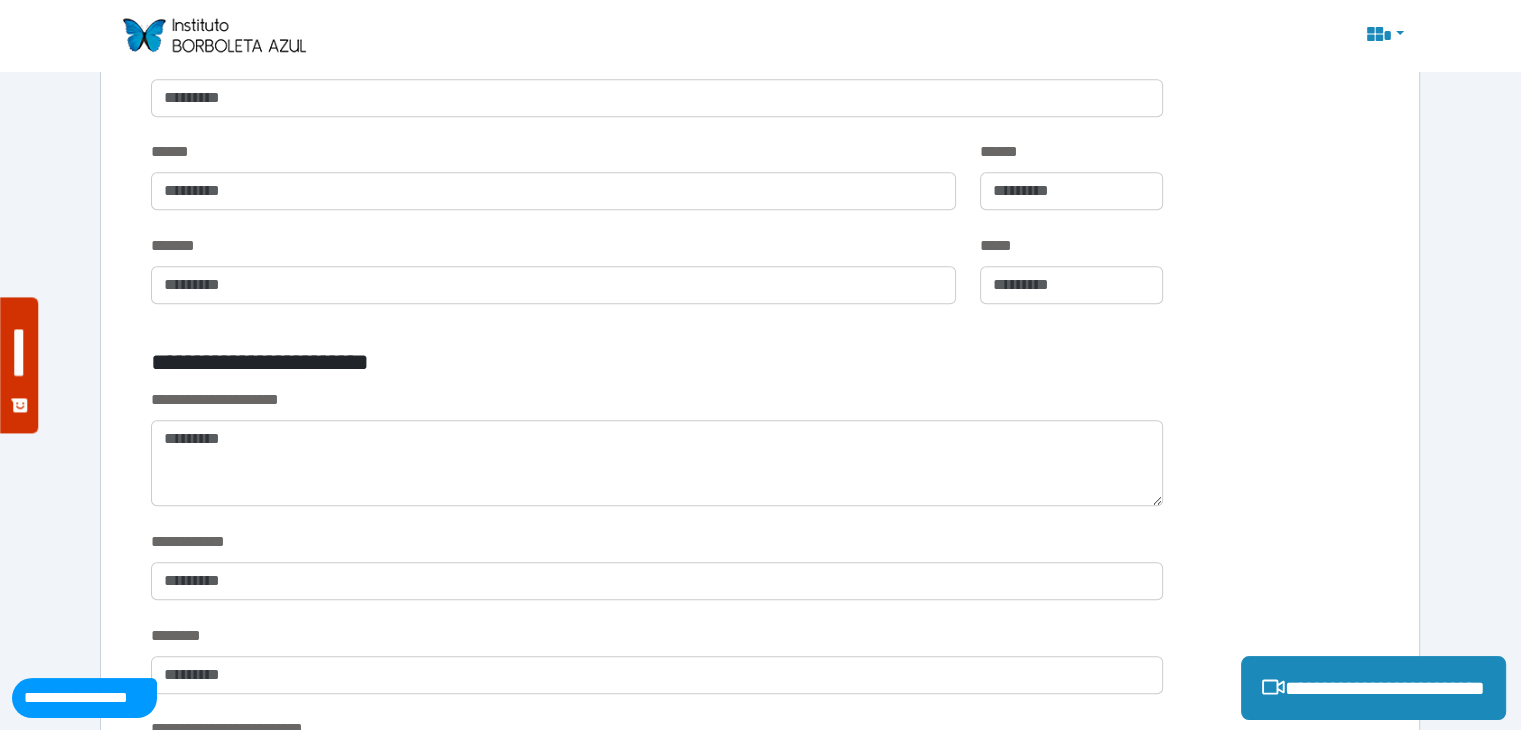 type on "**********" 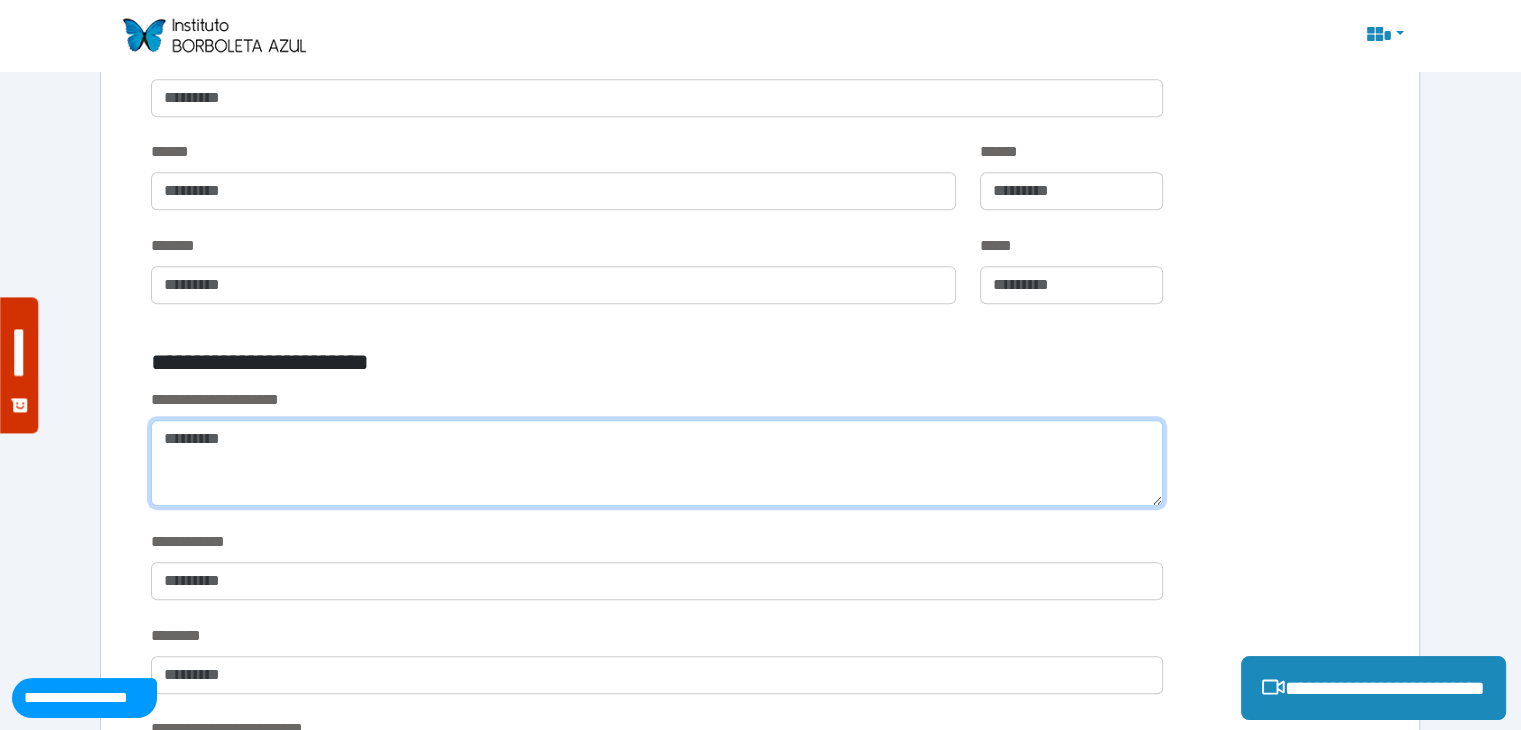 click at bounding box center [656, 463] 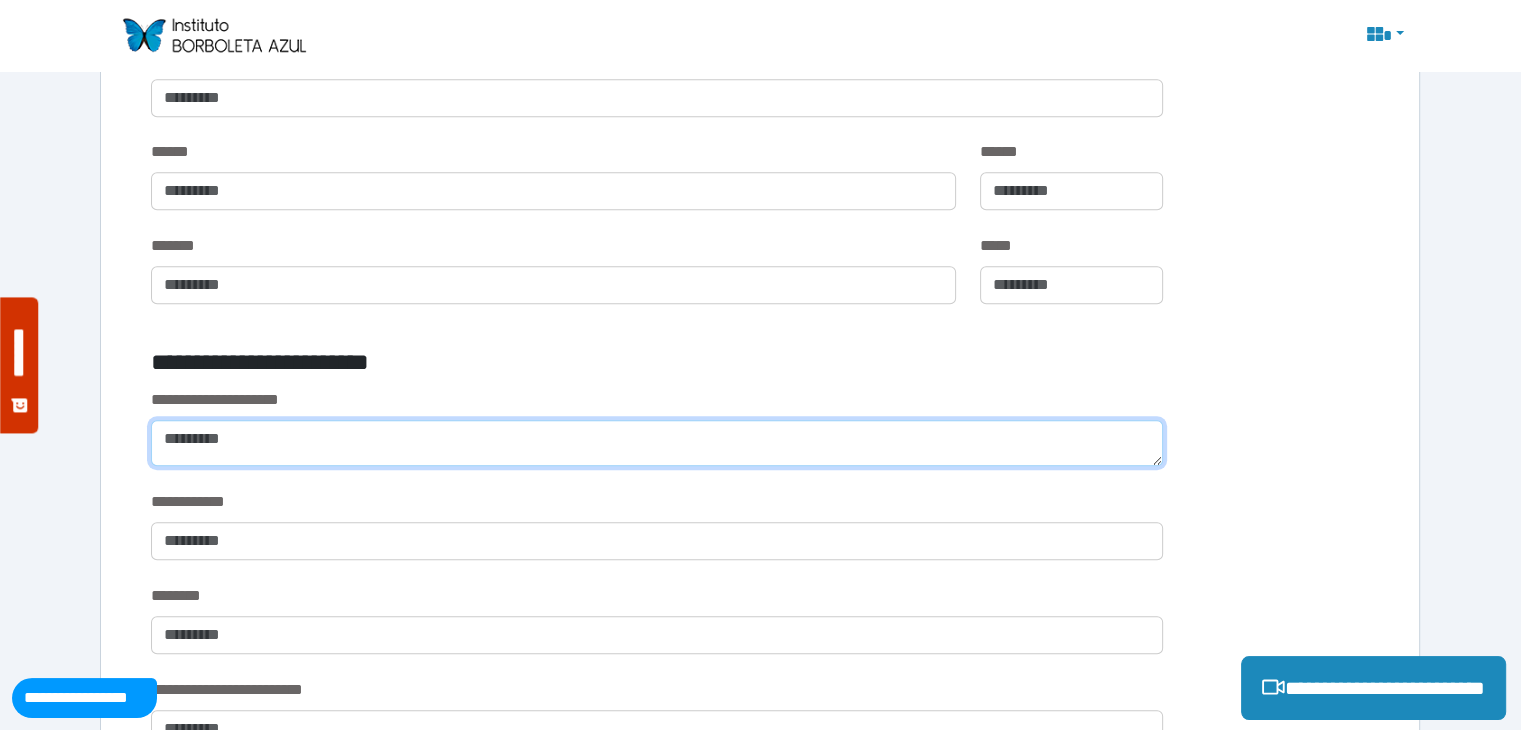 click at bounding box center (656, 443) 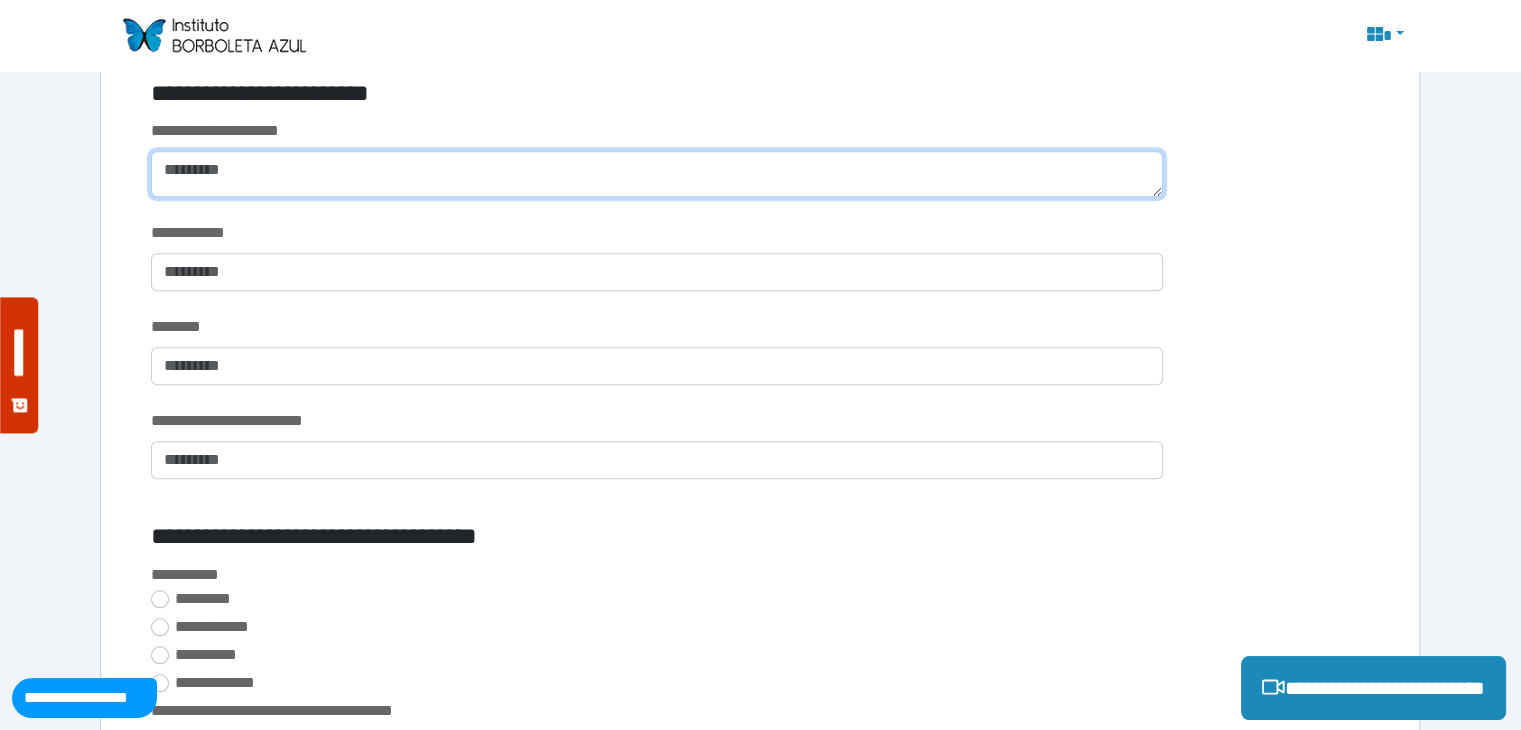 scroll, scrollTop: 1532, scrollLeft: 0, axis: vertical 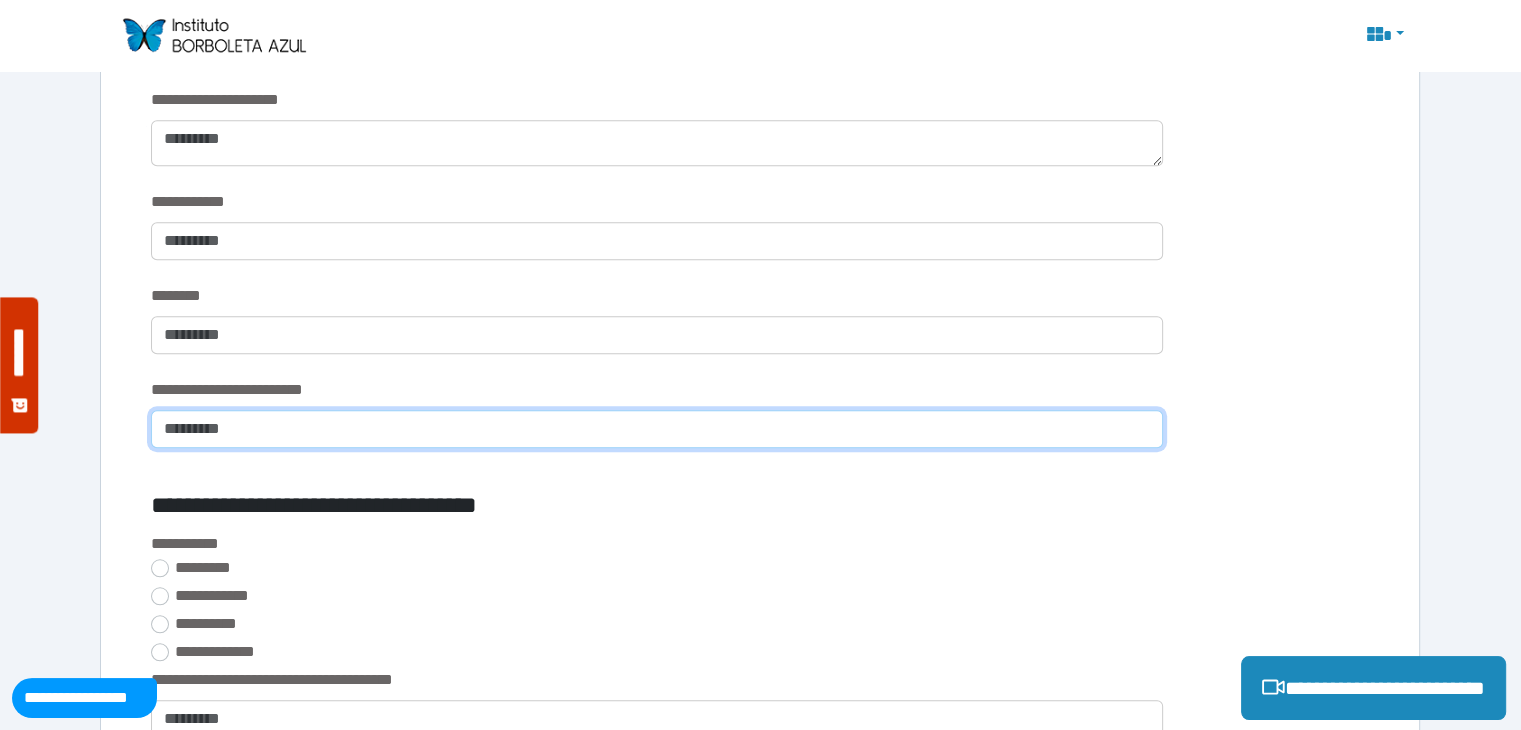 click at bounding box center [656, 429] 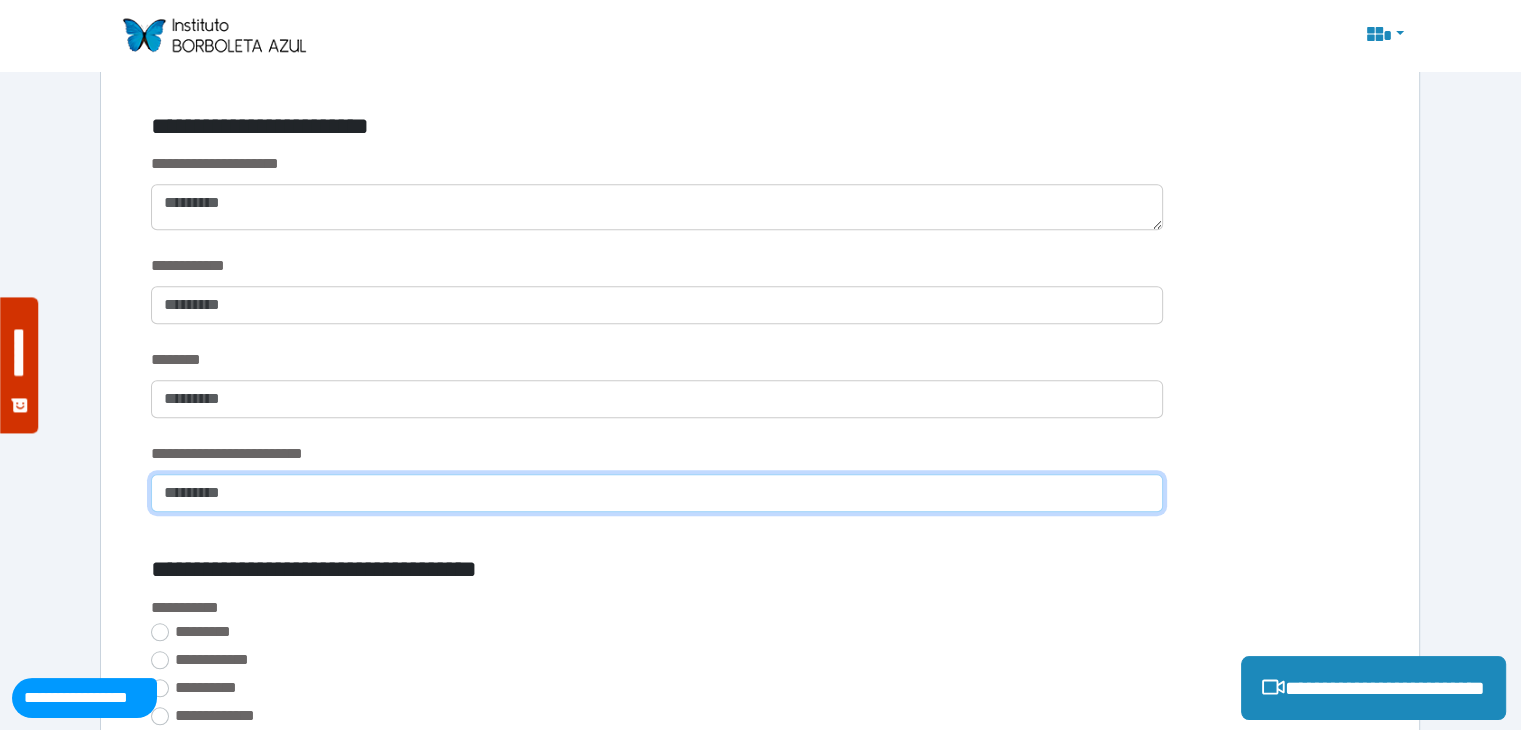 scroll, scrollTop: 1432, scrollLeft: 0, axis: vertical 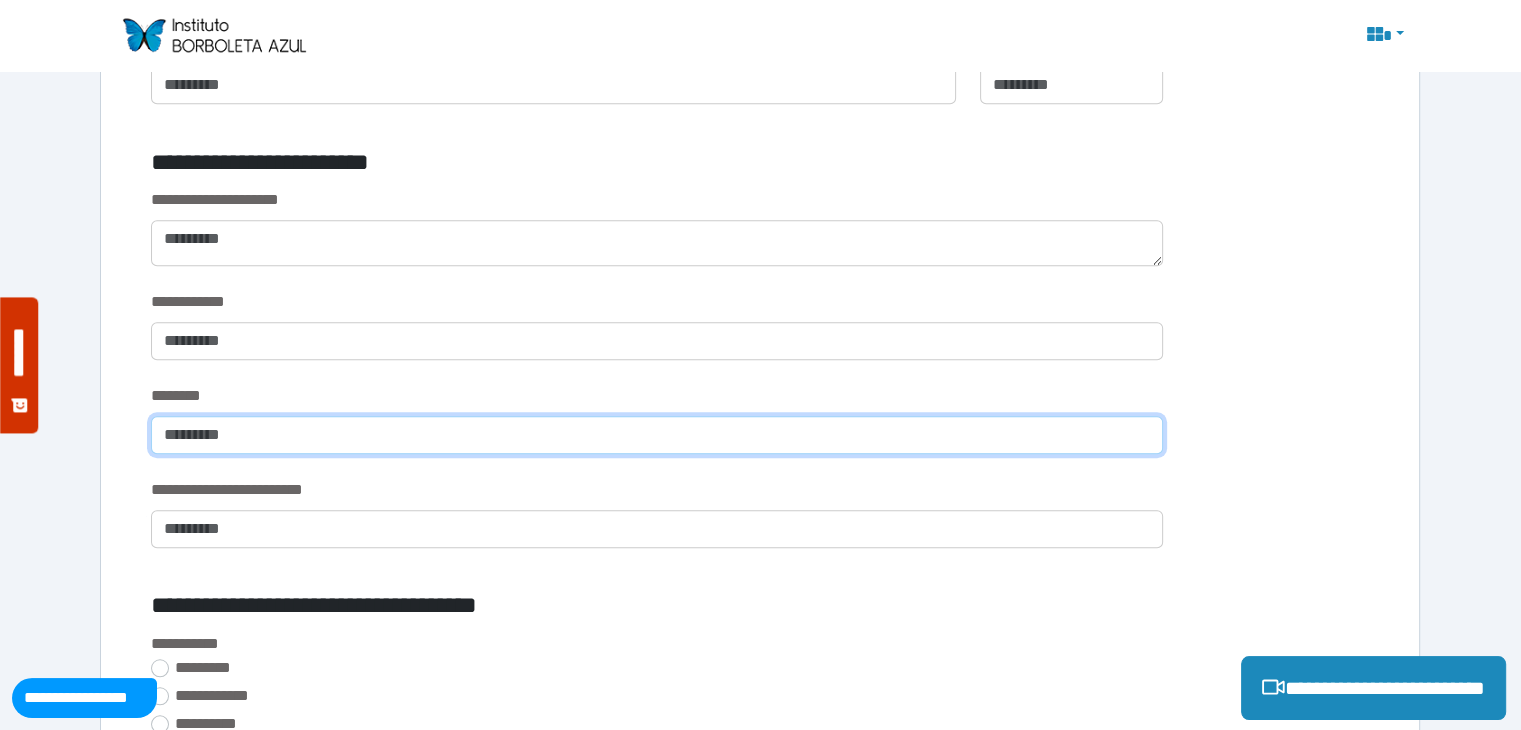 click at bounding box center (656, 435) 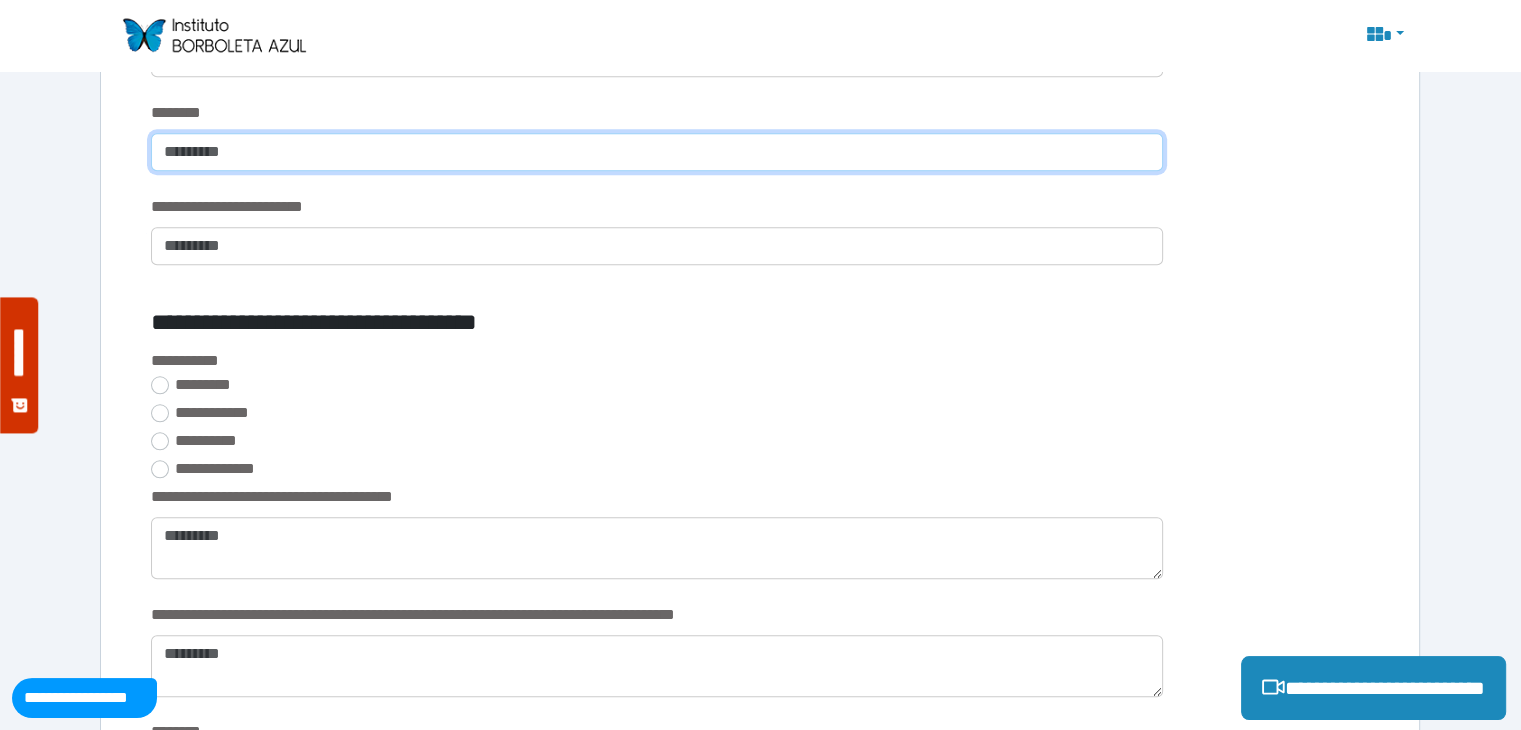 scroll, scrollTop: 1732, scrollLeft: 0, axis: vertical 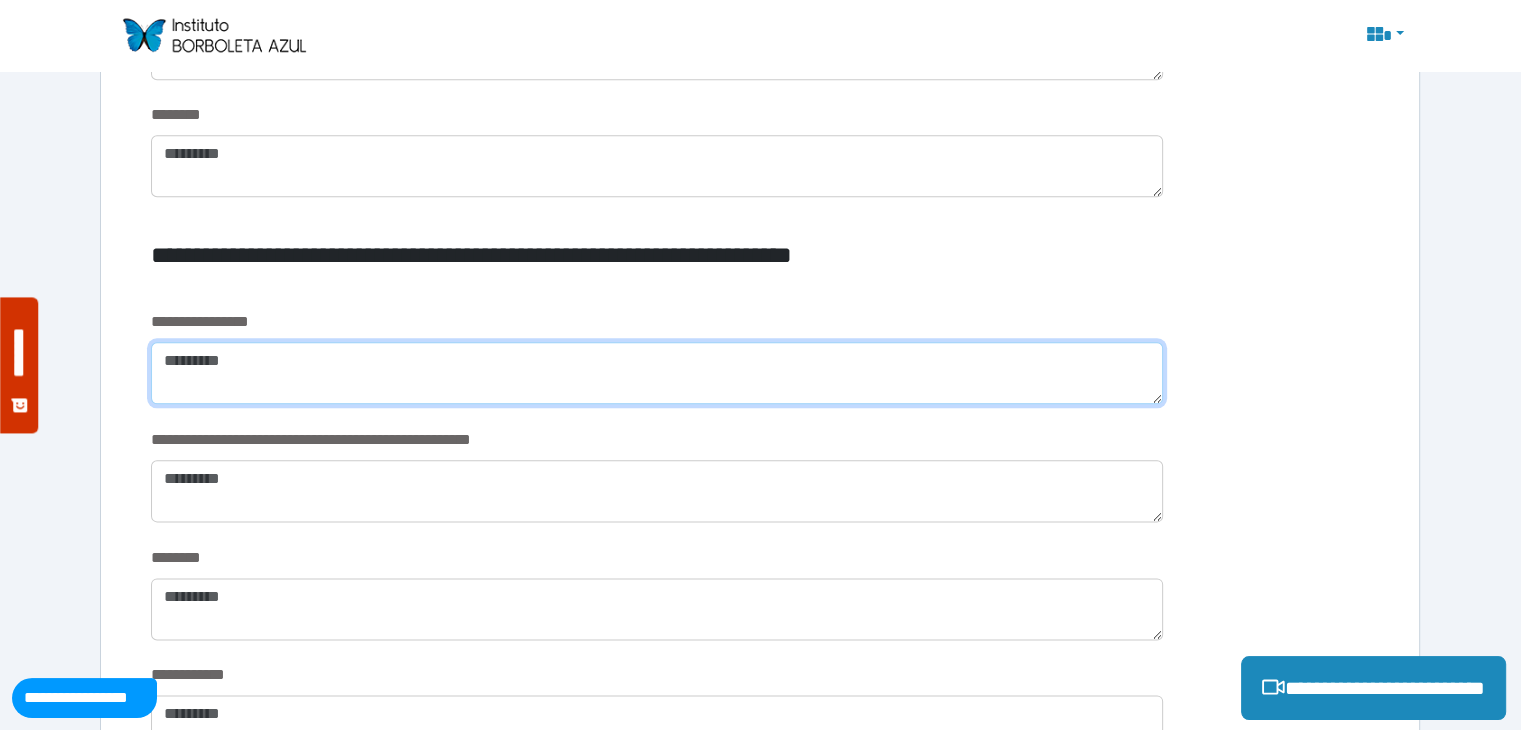 click at bounding box center (656, 373) 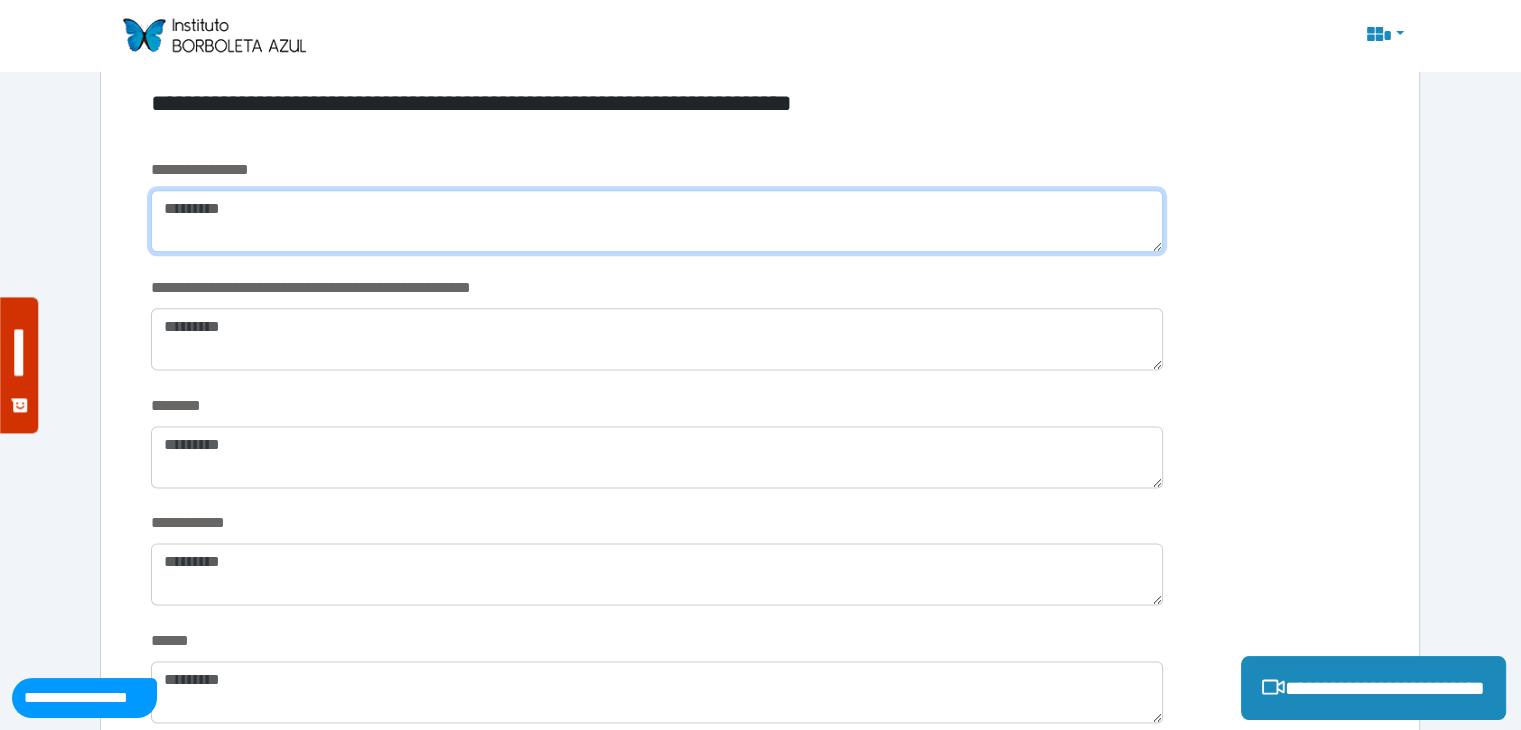 scroll, scrollTop: 2532, scrollLeft: 0, axis: vertical 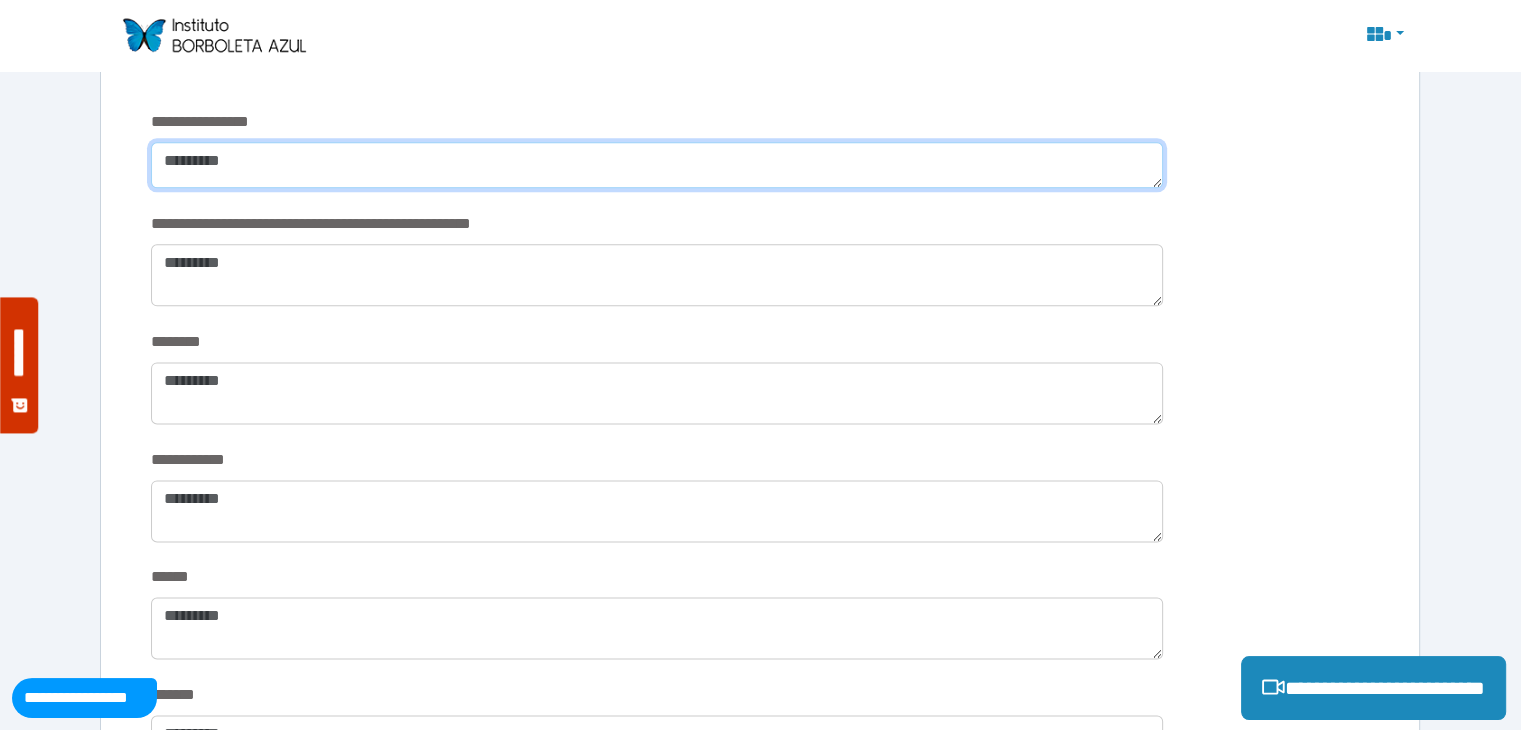 click at bounding box center [656, 165] 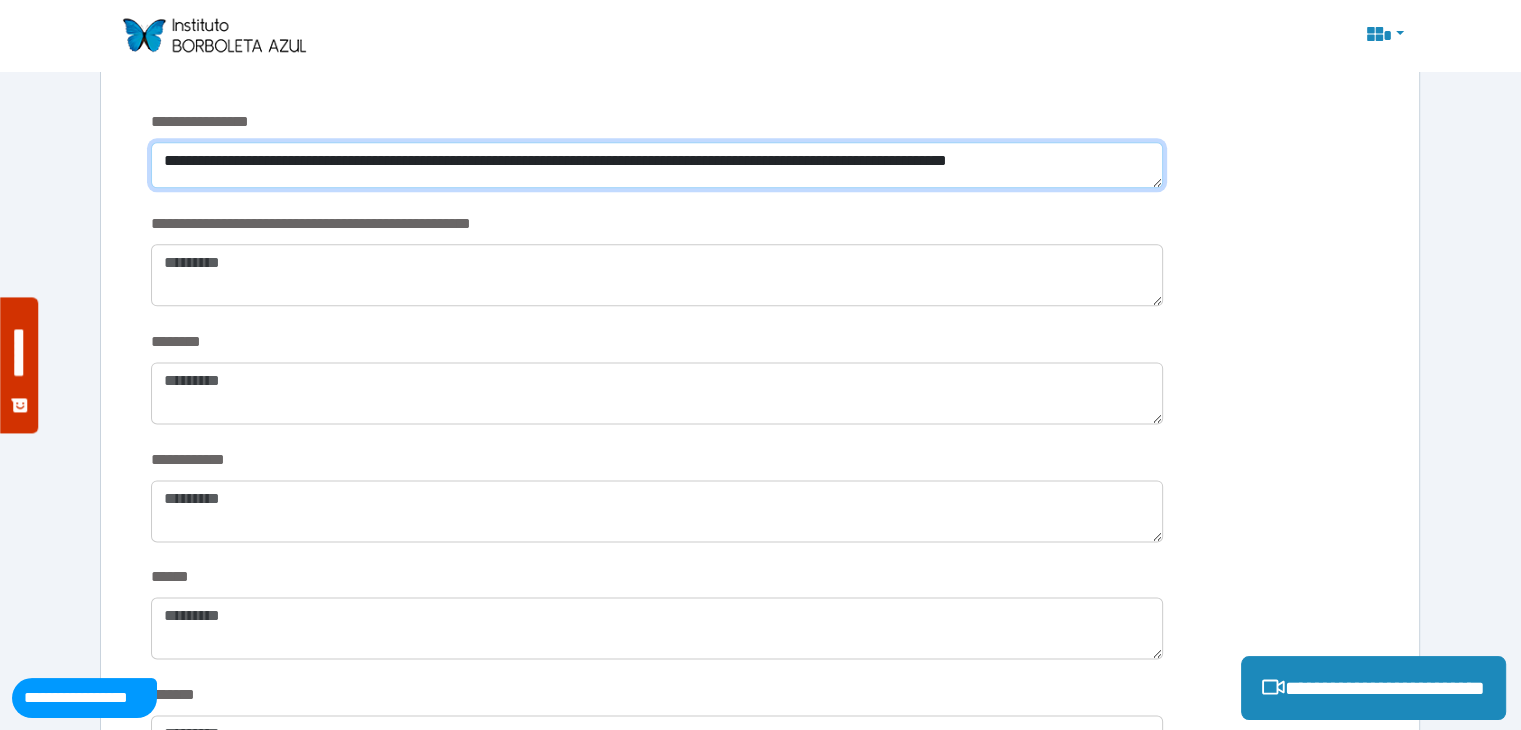 scroll, scrollTop: 0, scrollLeft: 0, axis: both 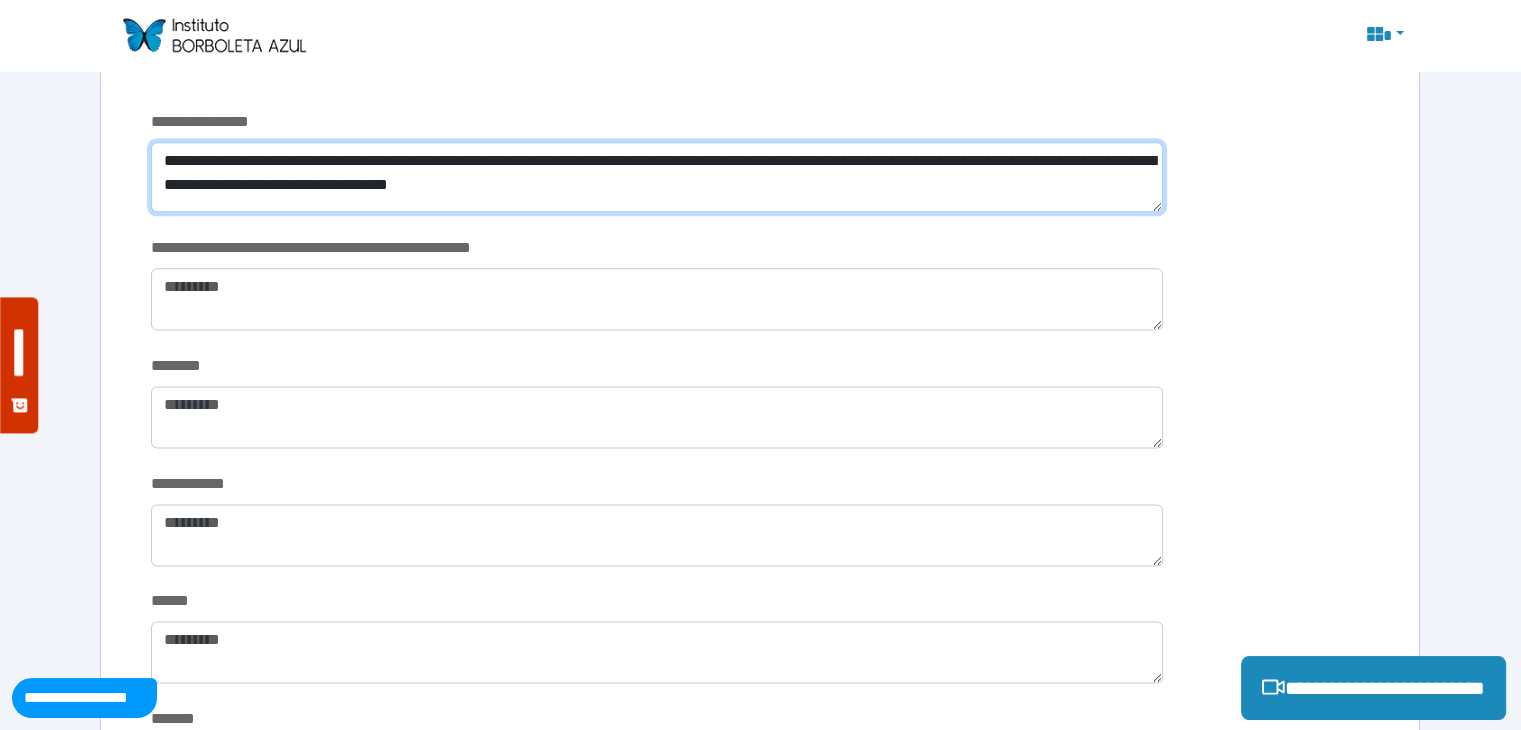 click on "**********" at bounding box center (656, 177) 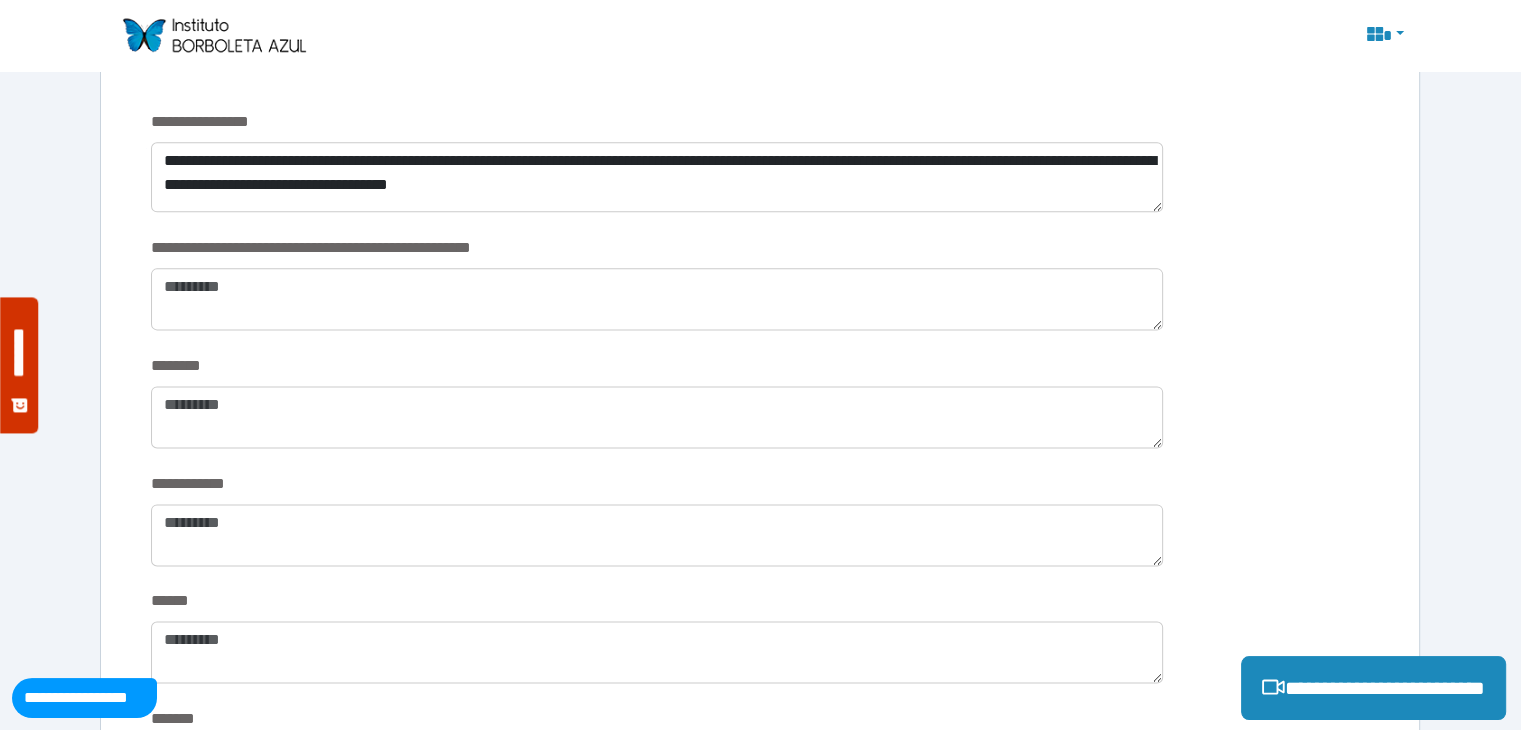 click on "**********" at bounding box center (760, 295) 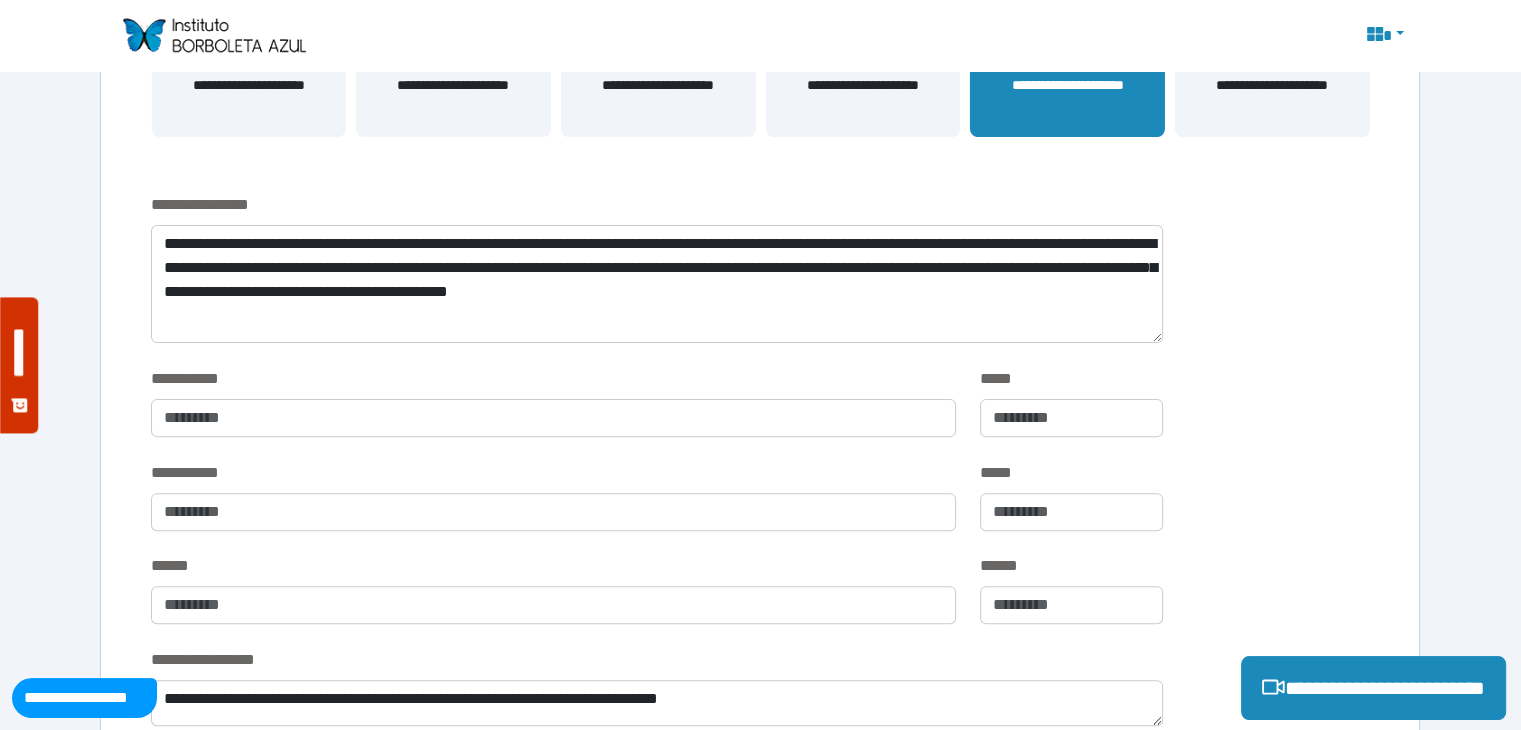 scroll, scrollTop: 418, scrollLeft: 0, axis: vertical 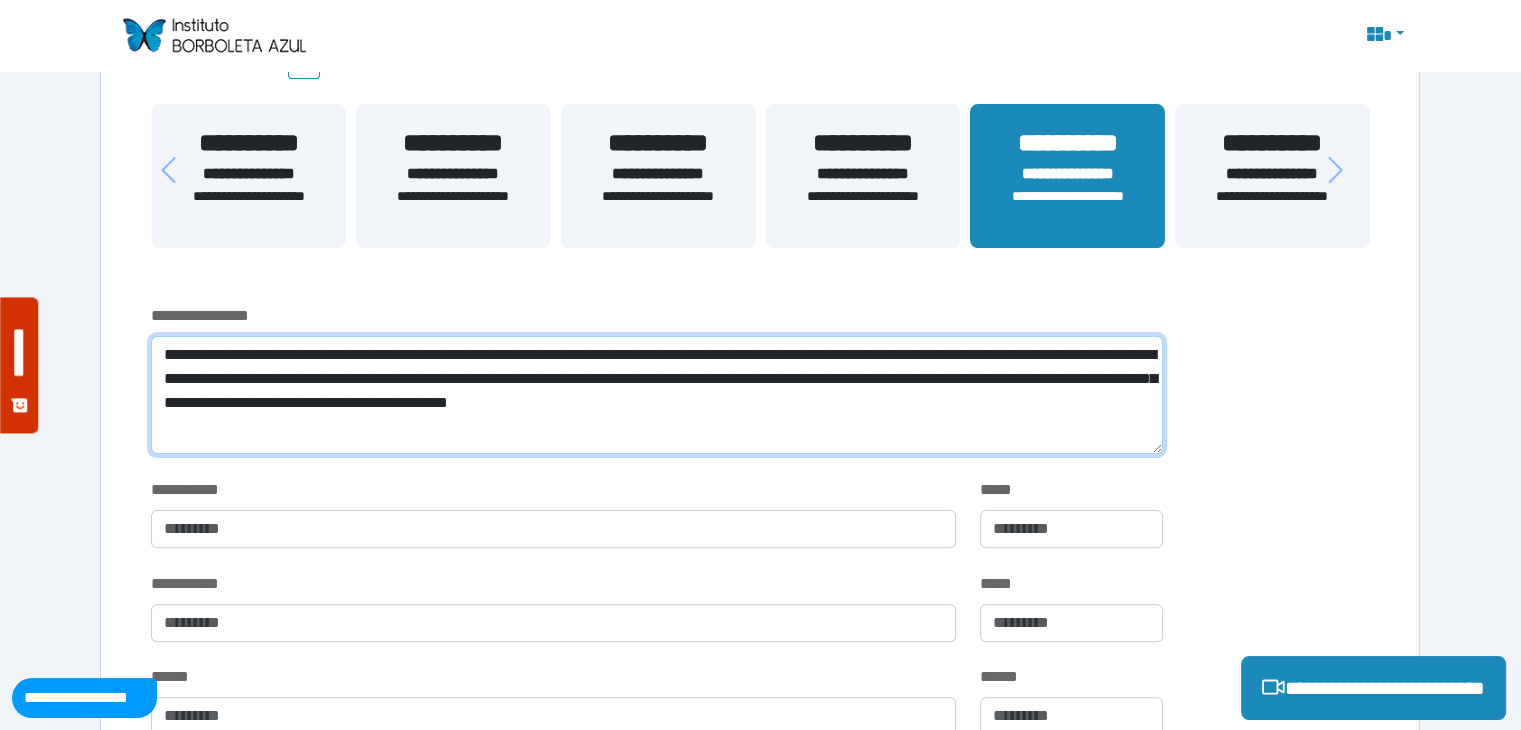 click on "**********" at bounding box center [656, 395] 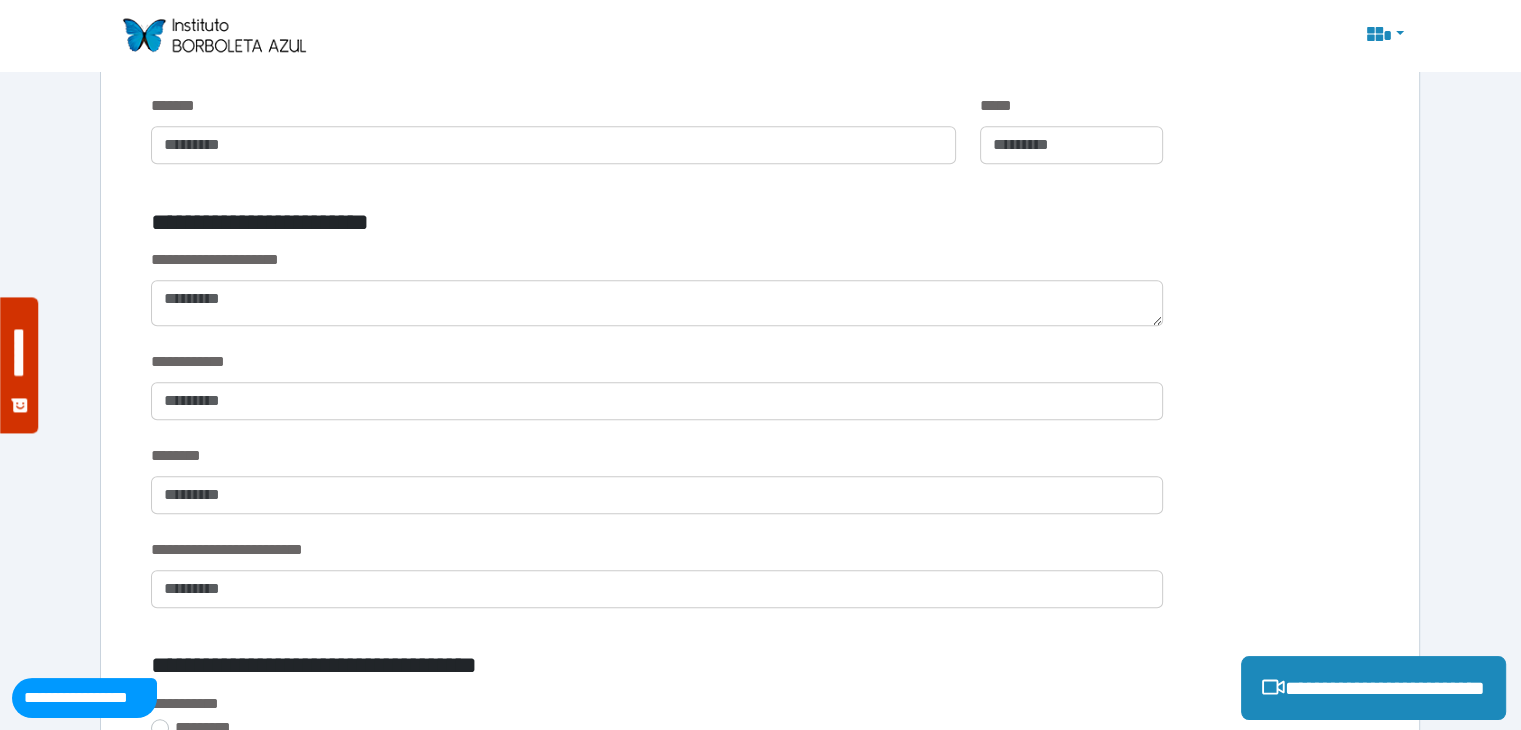 scroll, scrollTop: 1418, scrollLeft: 0, axis: vertical 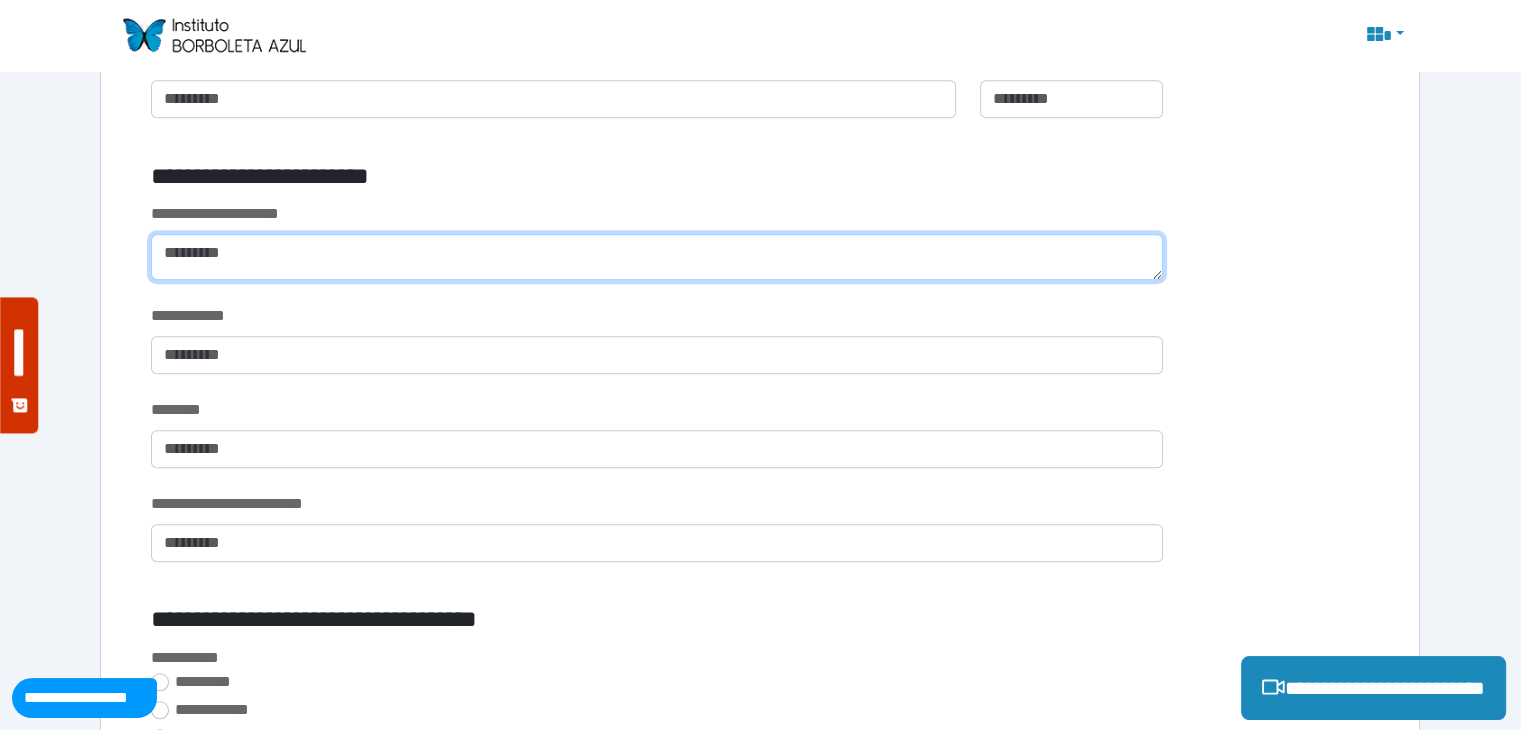 click at bounding box center [656, 257] 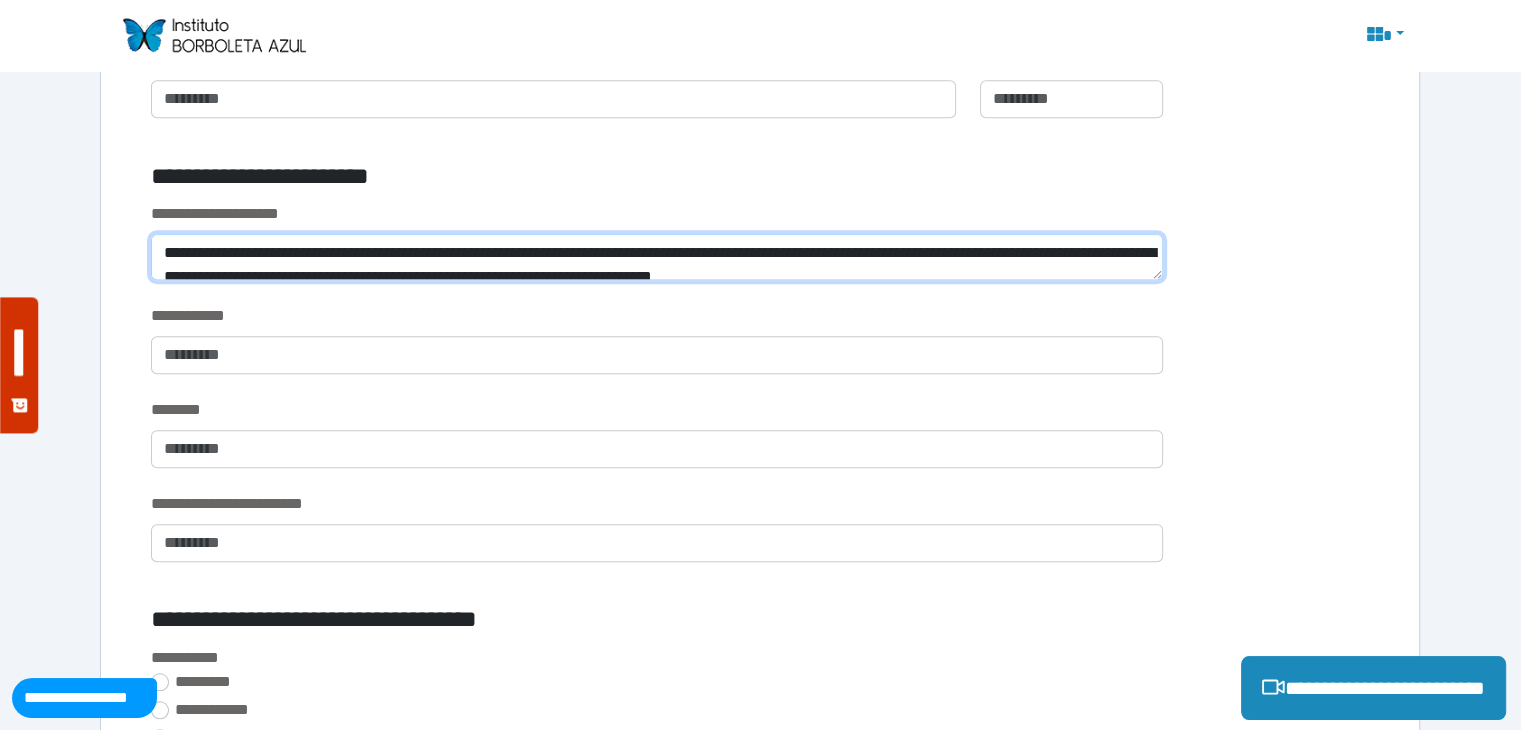 scroll, scrollTop: 0, scrollLeft: 0, axis: both 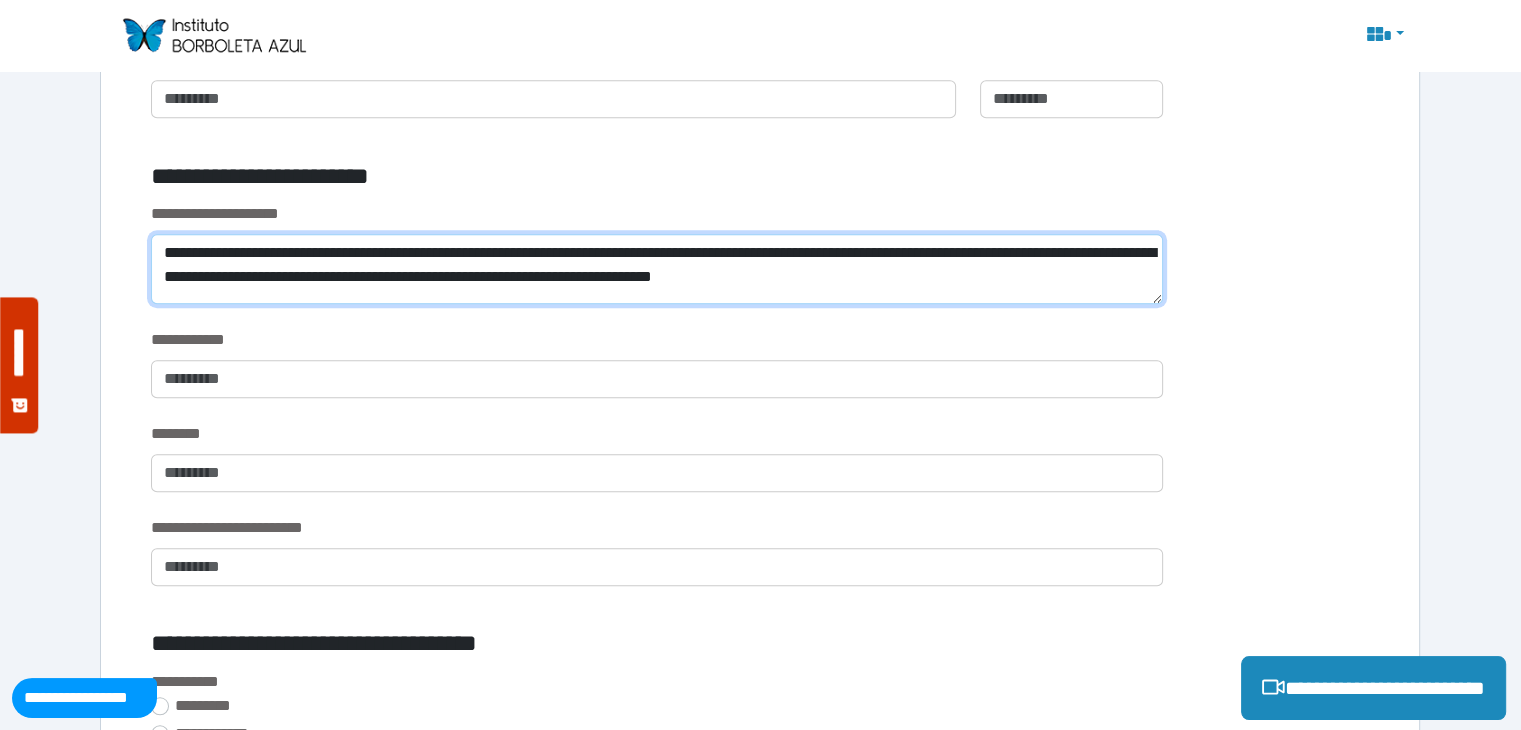 click on "**********" at bounding box center (656, 269) 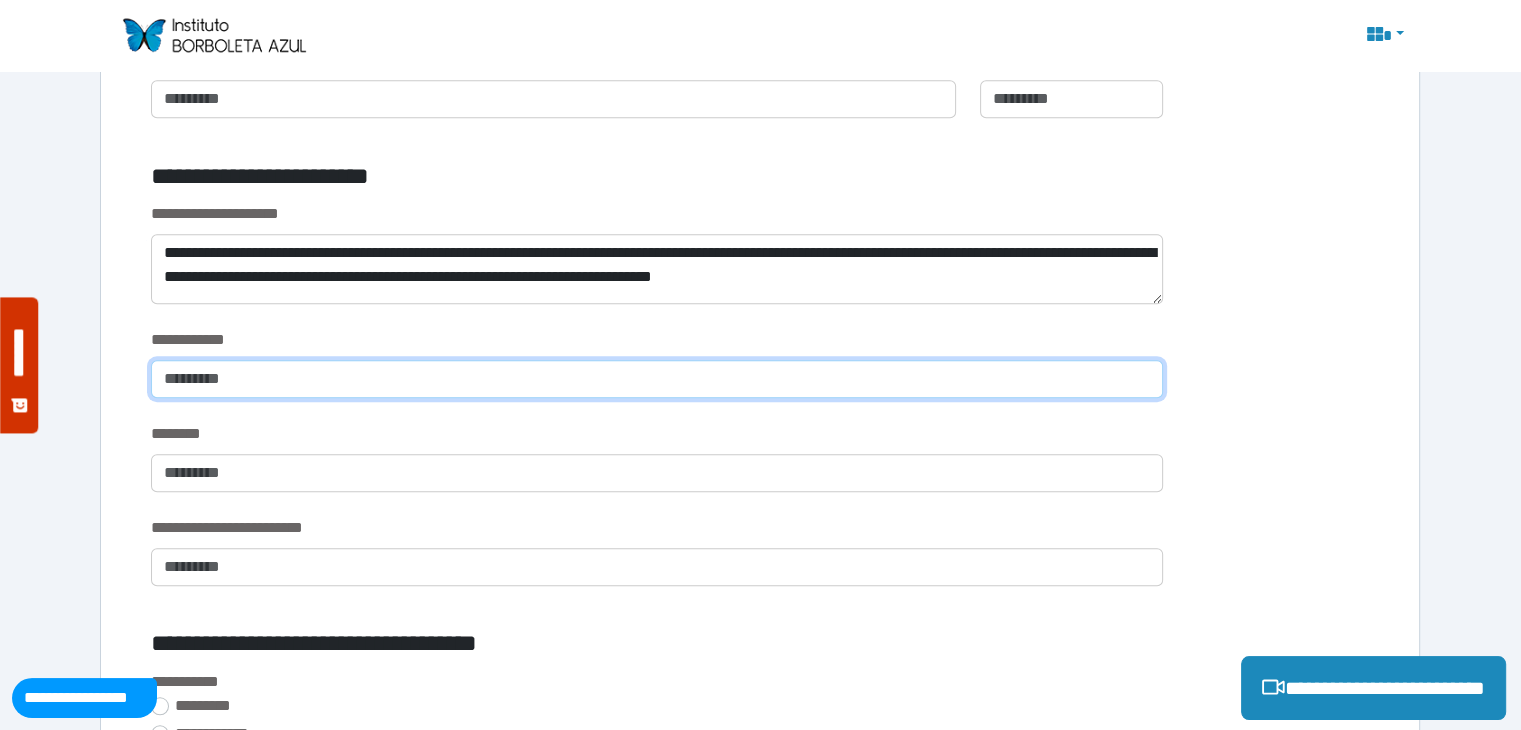 click at bounding box center (656, 379) 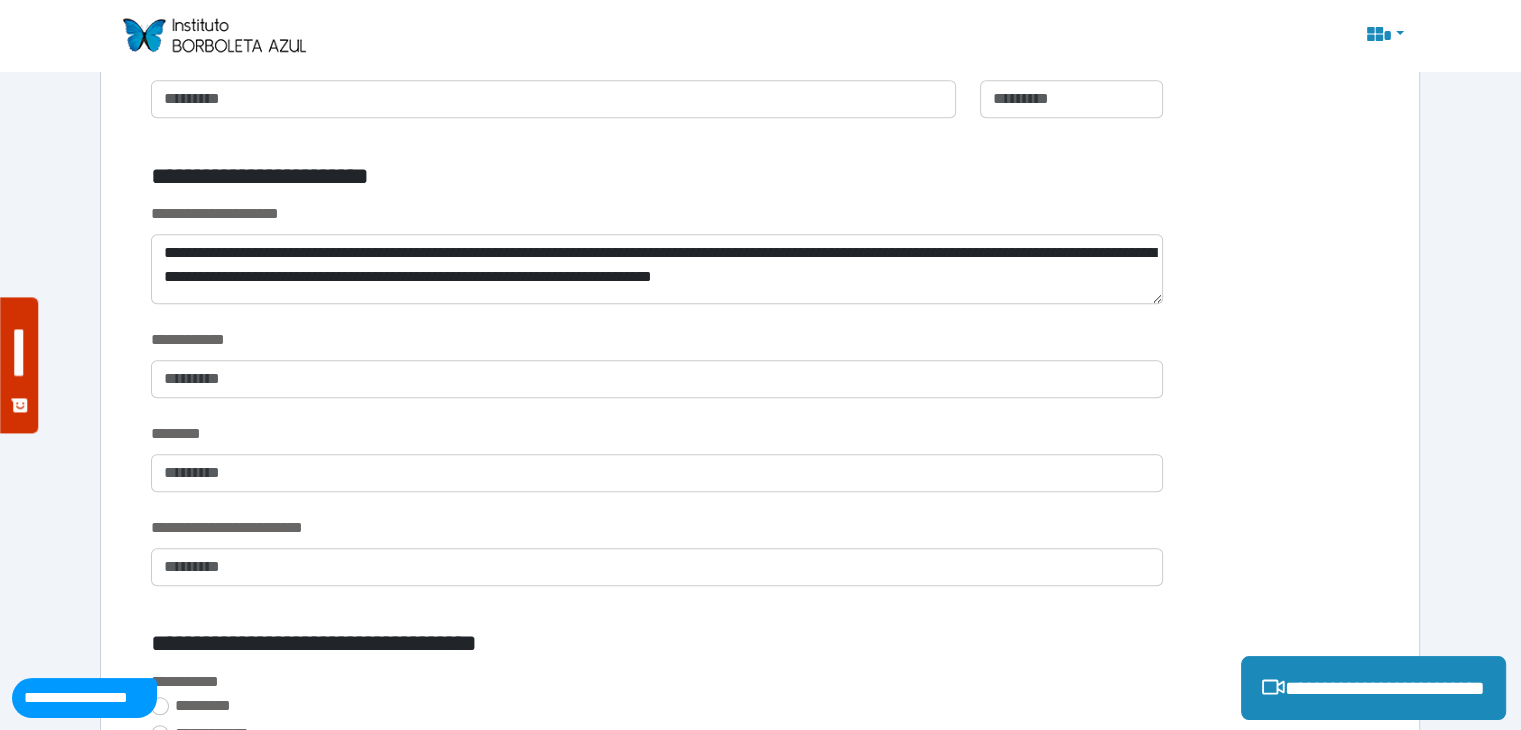 click on "**********" at bounding box center (656, 340) 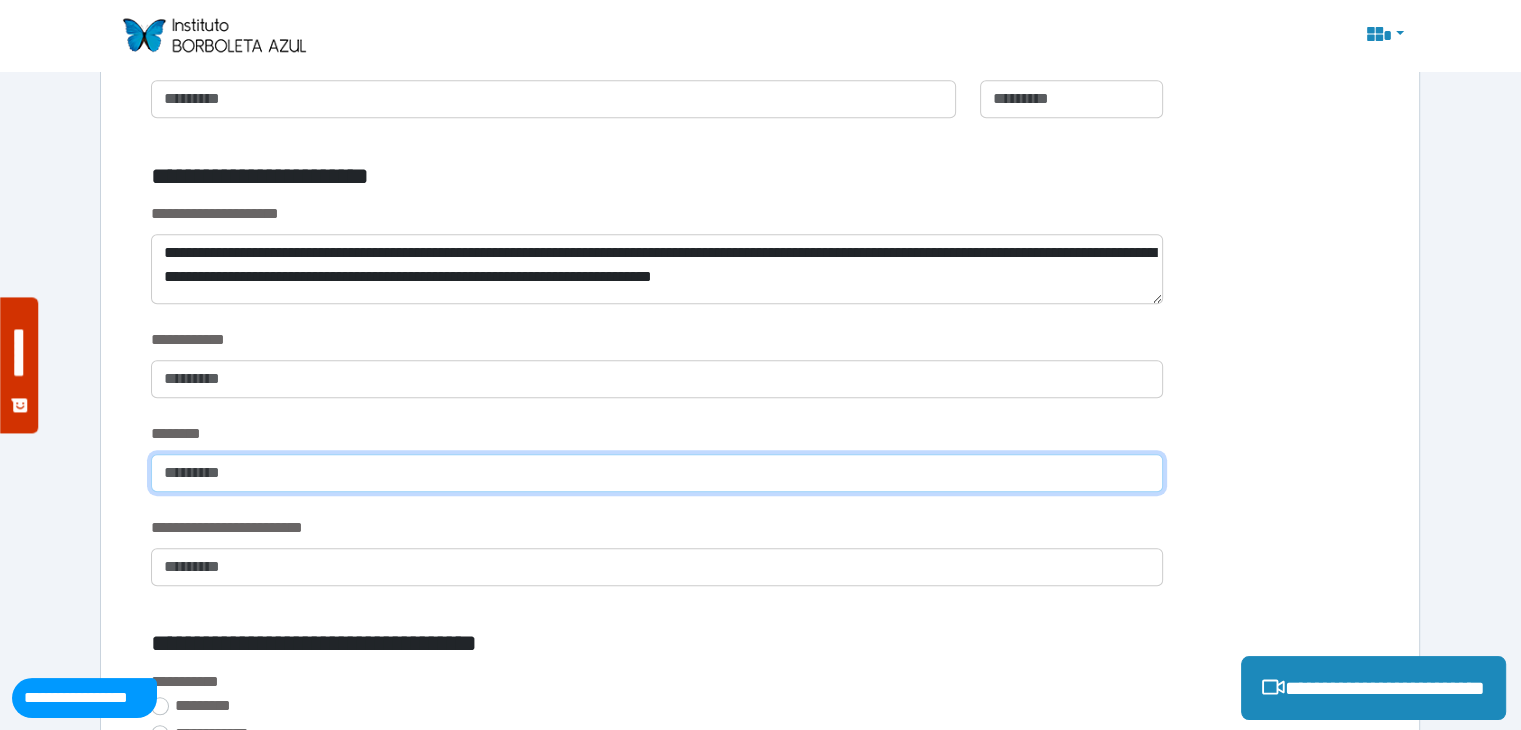 click at bounding box center [656, 473] 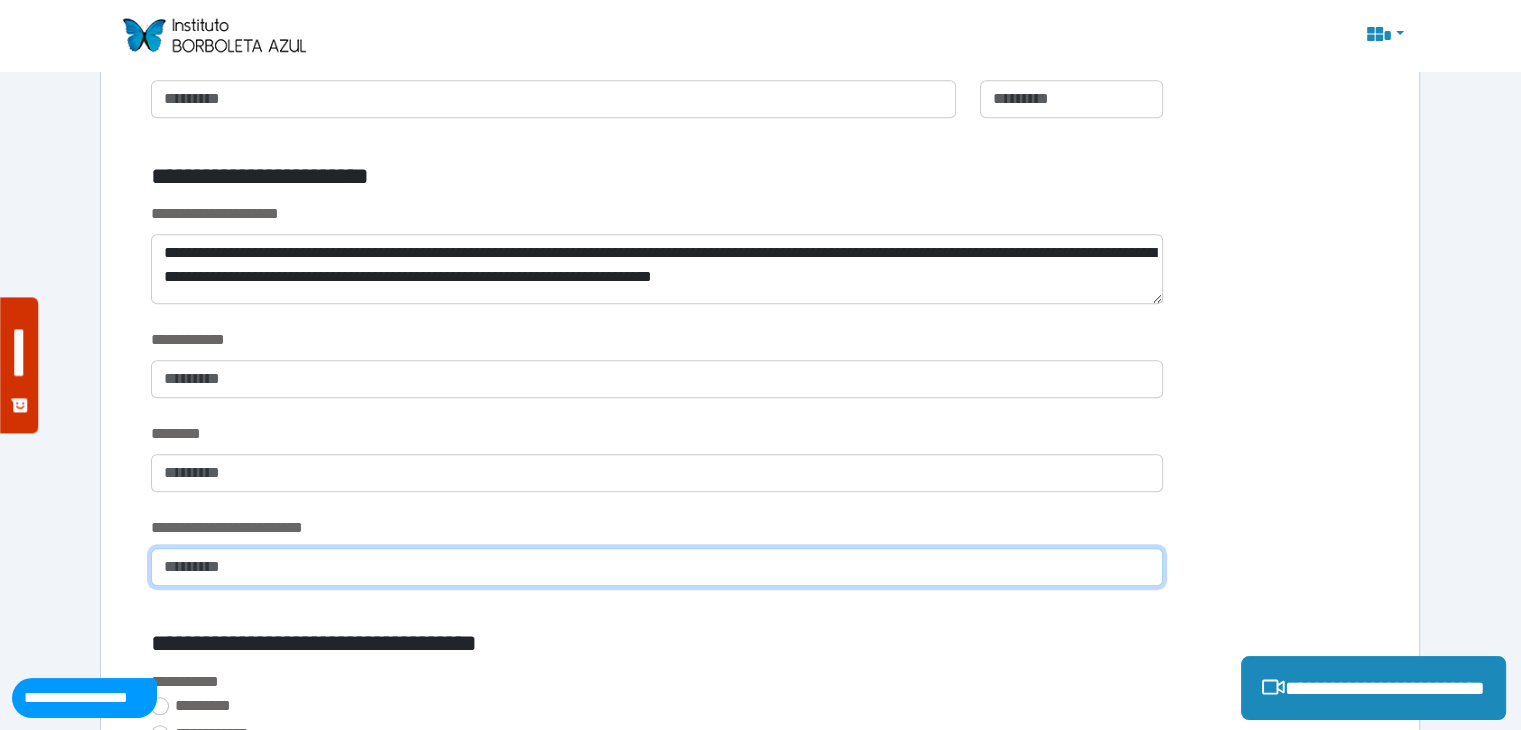 click at bounding box center [656, 567] 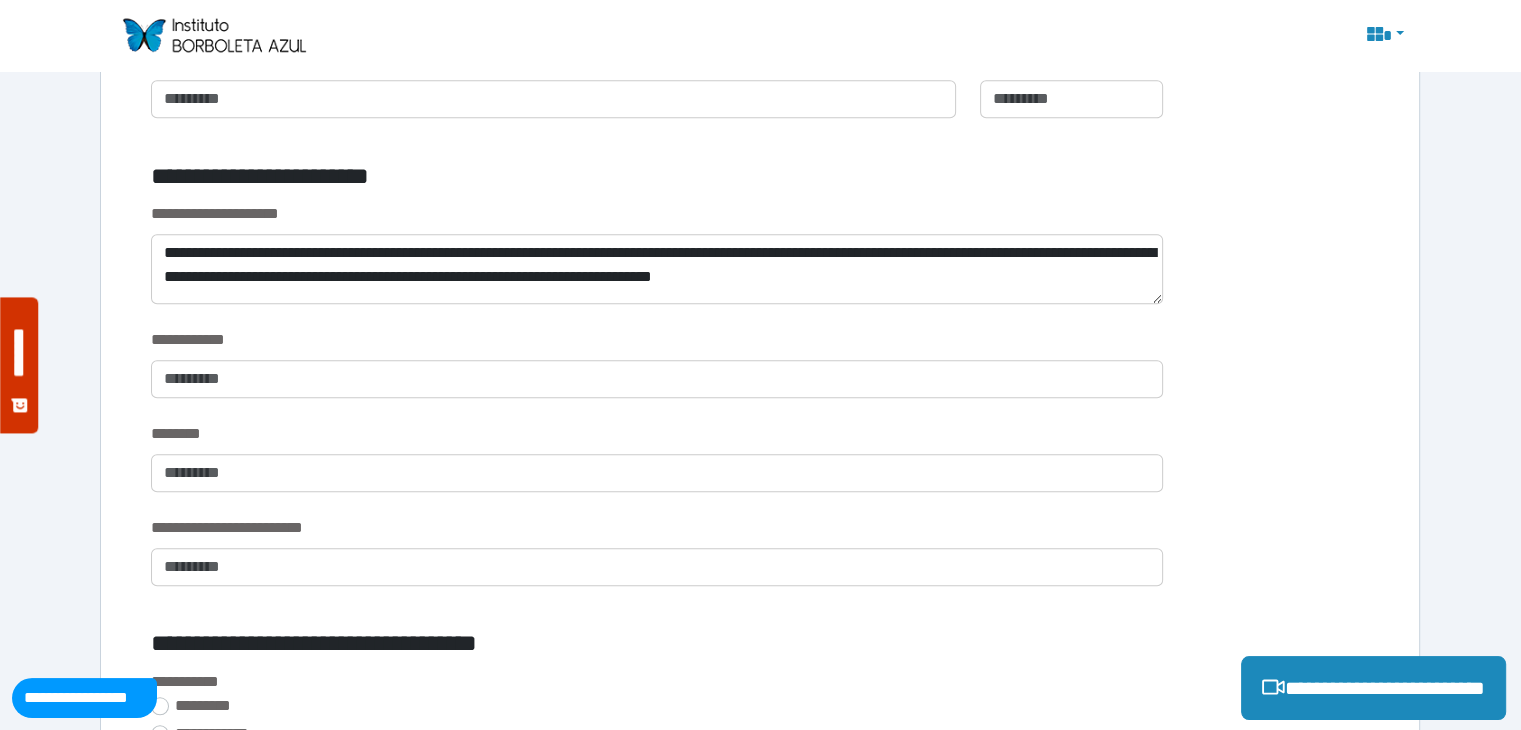 click on "********" at bounding box center (656, 434) 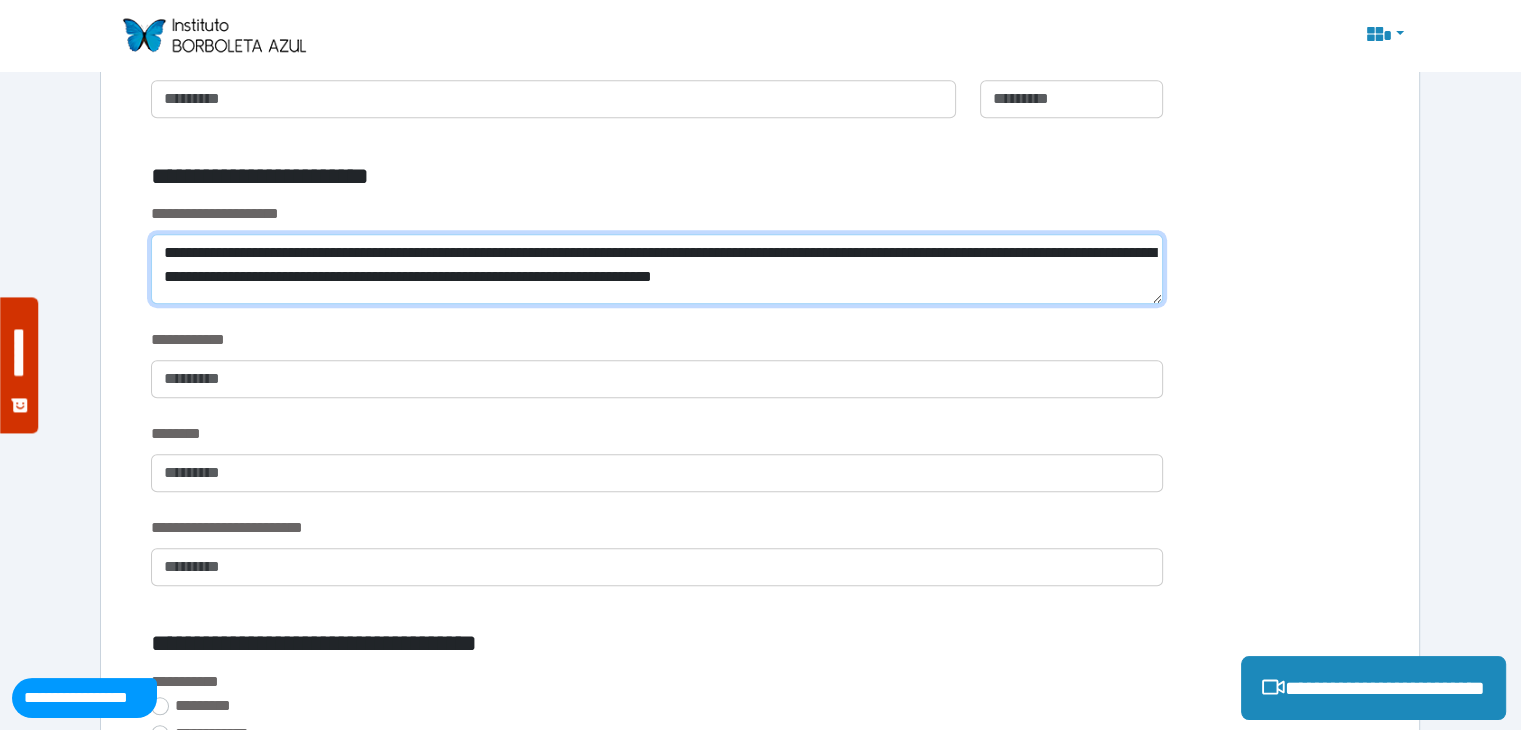 click on "**********" at bounding box center [656, 269] 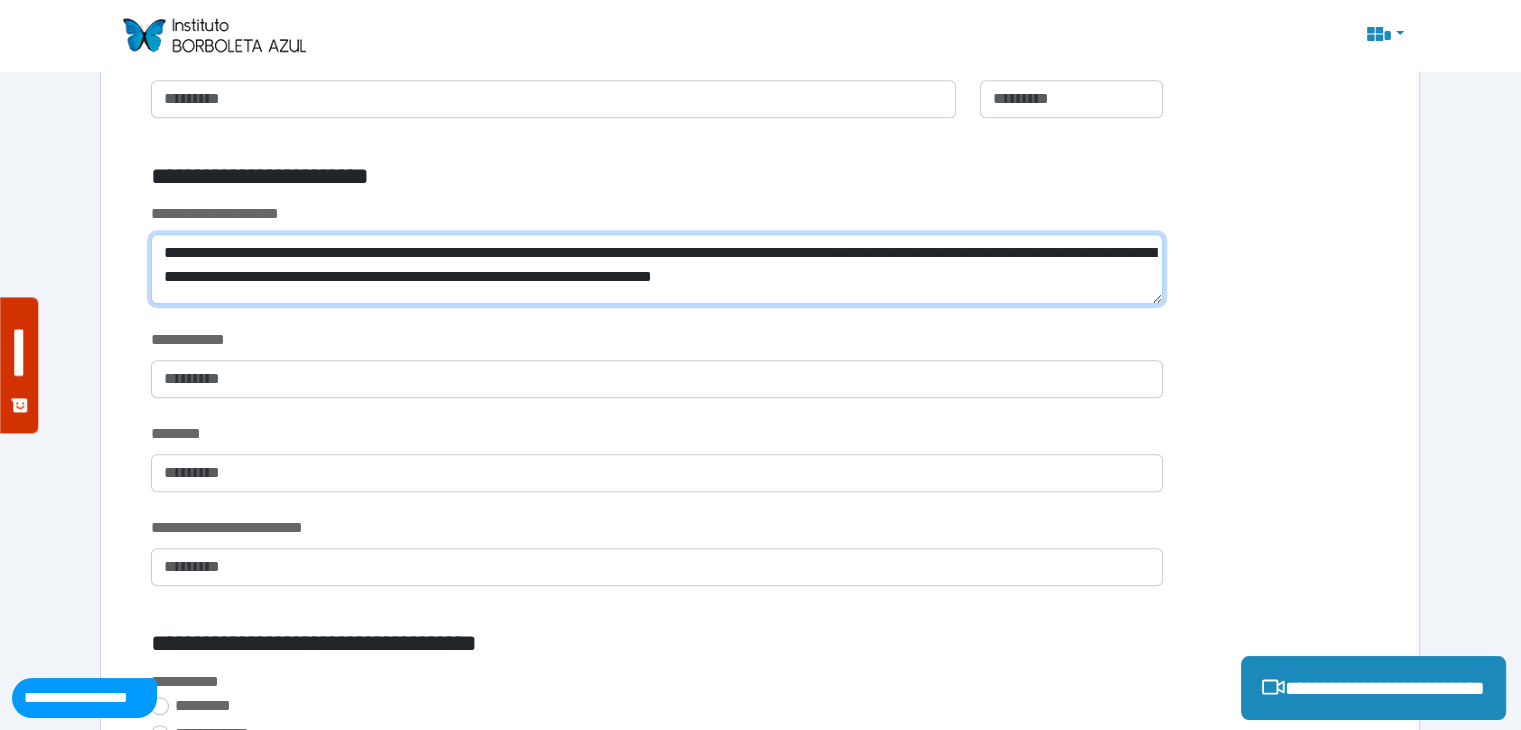 drag, startPoint x: 537, startPoint y: 251, endPoint x: 416, endPoint y: 255, distance: 121.0661 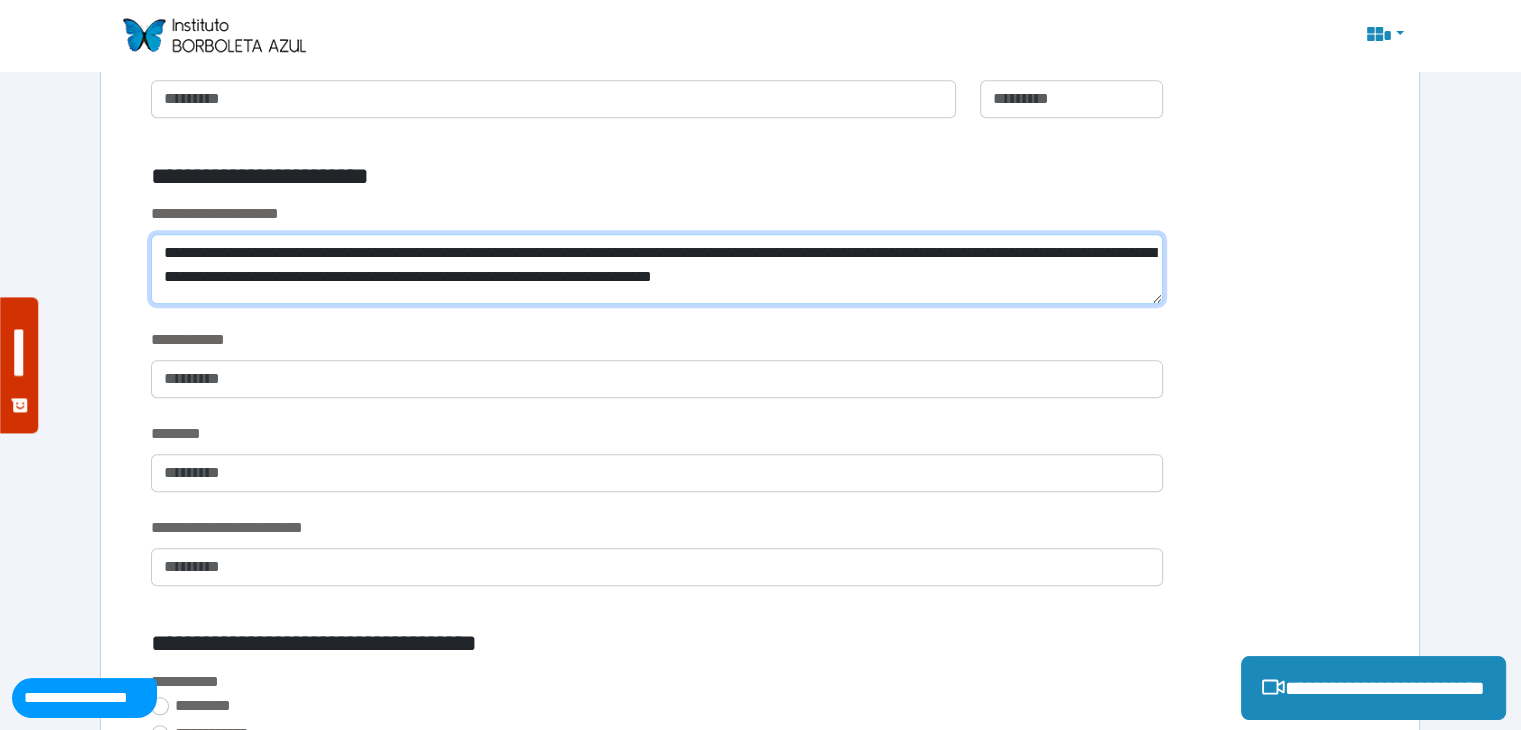 click on "**********" at bounding box center (656, 269) 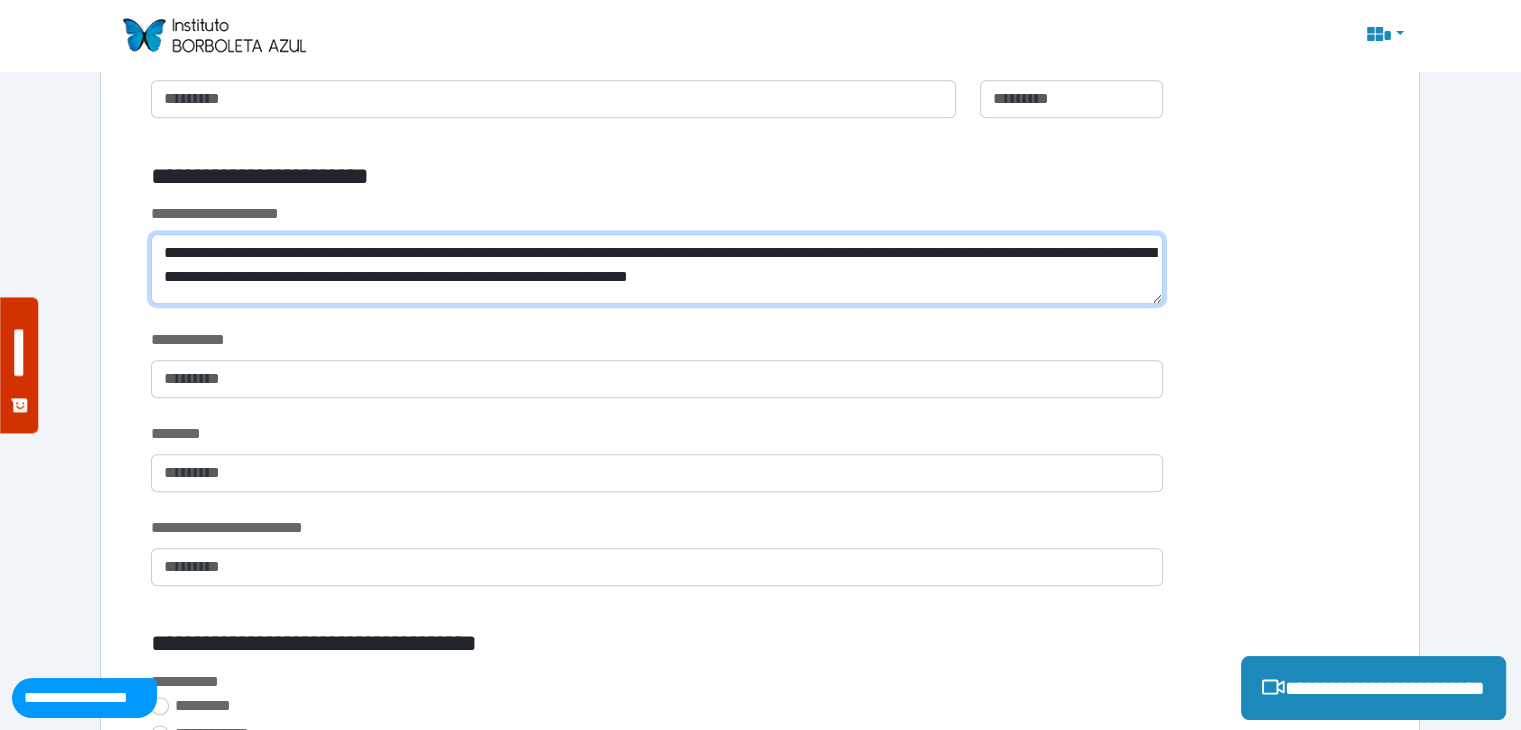 click on "**********" at bounding box center (656, 269) 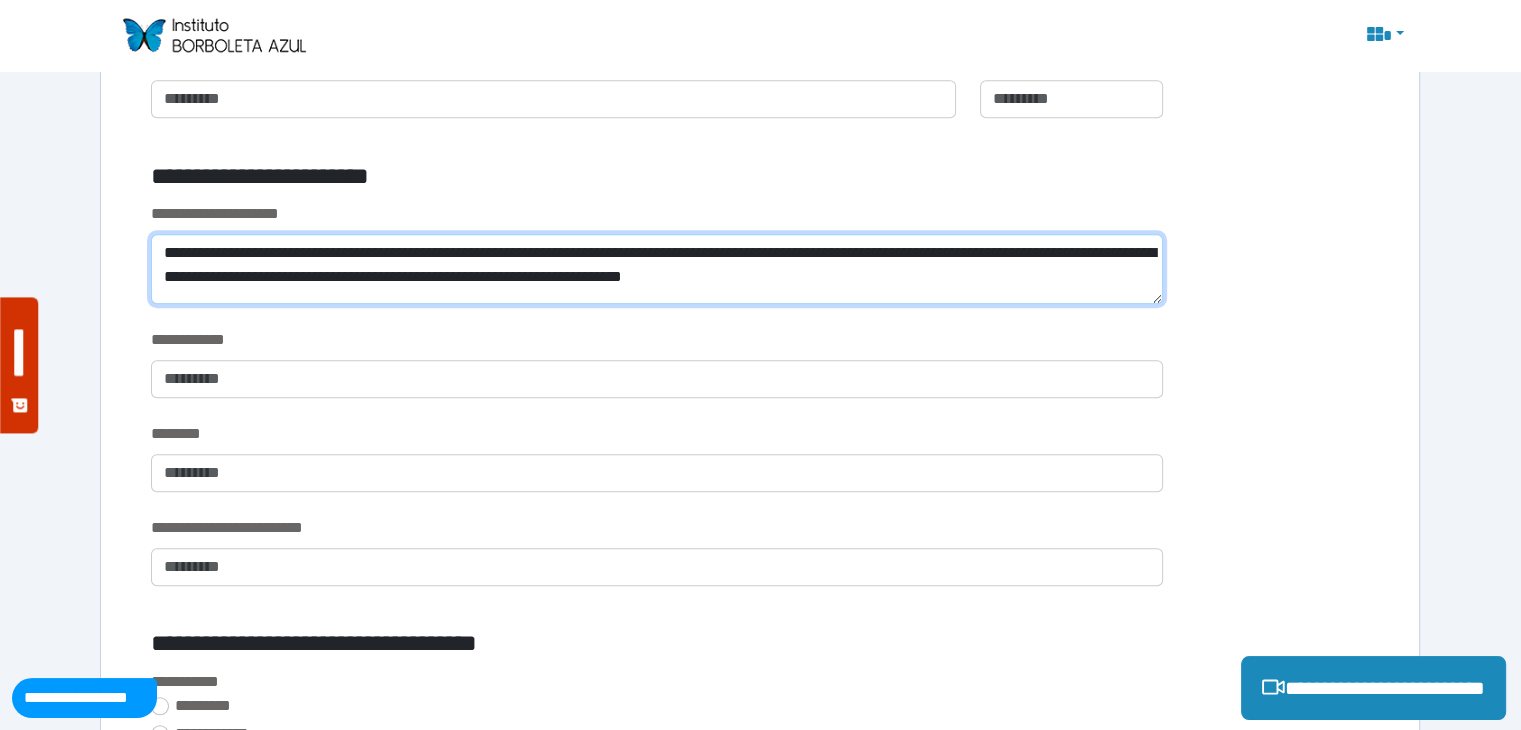 click on "**********" at bounding box center (656, 269) 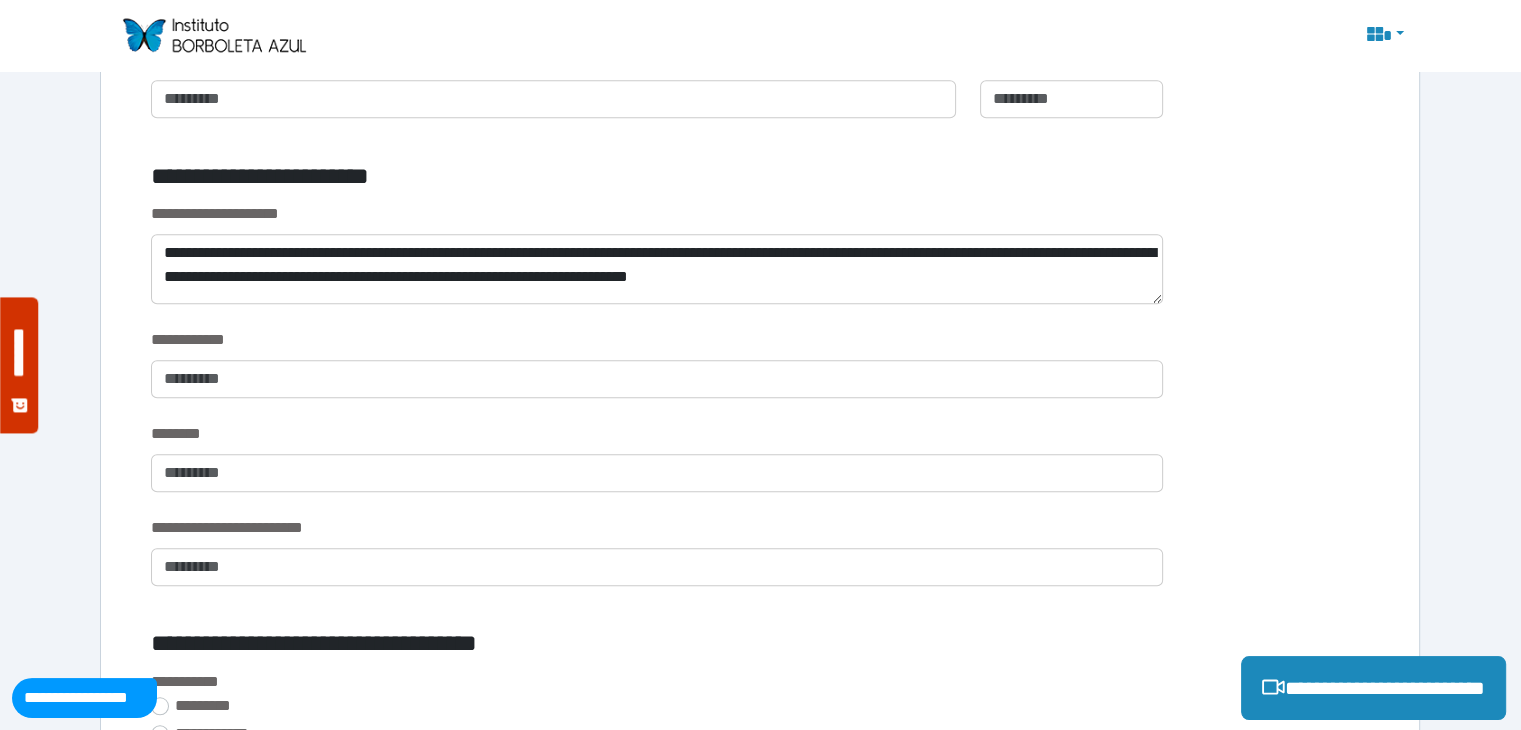 click on "**********" at bounding box center [553, 180] 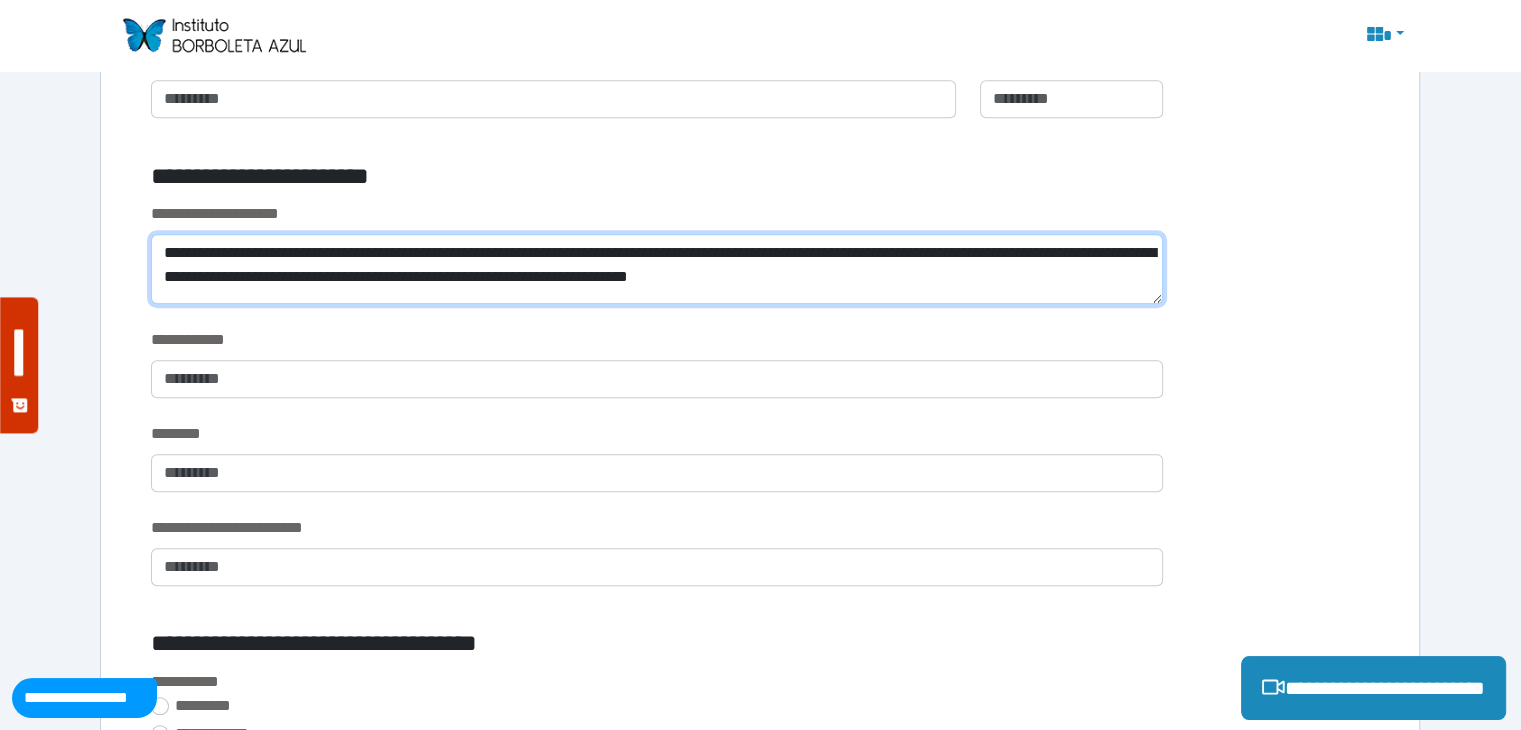 click on "**********" at bounding box center (656, 269) 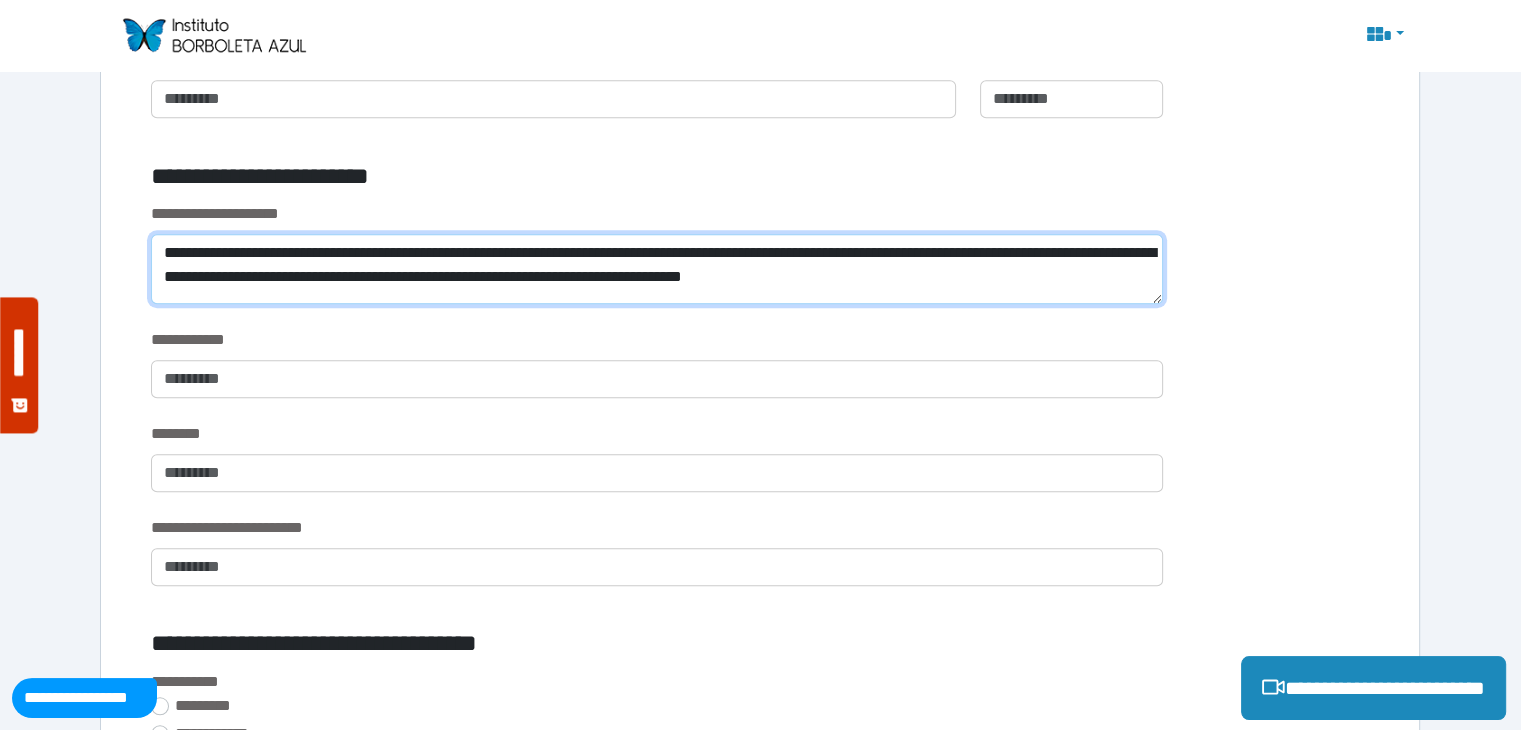 click on "**********" at bounding box center [656, 269] 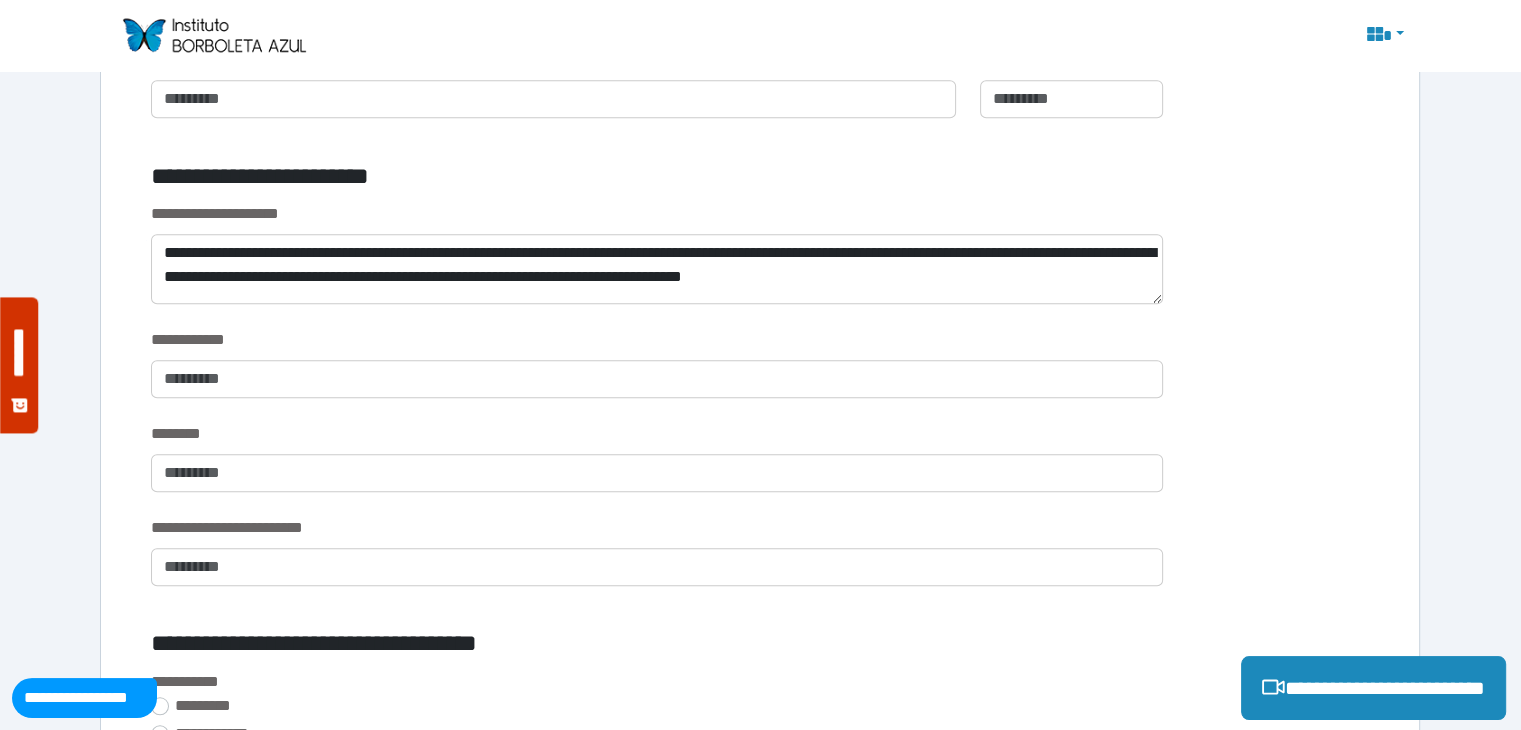 click on "**********" at bounding box center [760, 265] 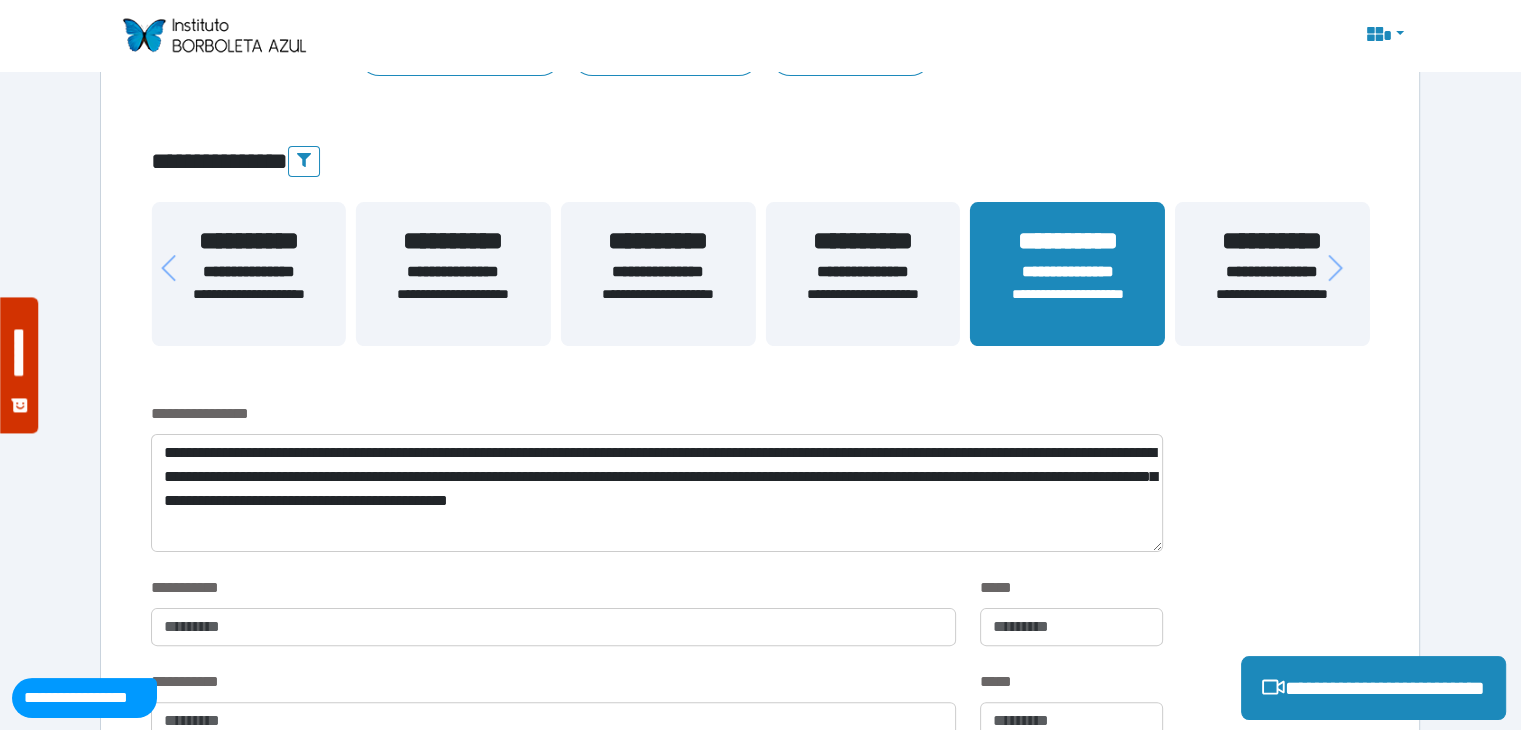 scroll, scrollTop: 418, scrollLeft: 0, axis: vertical 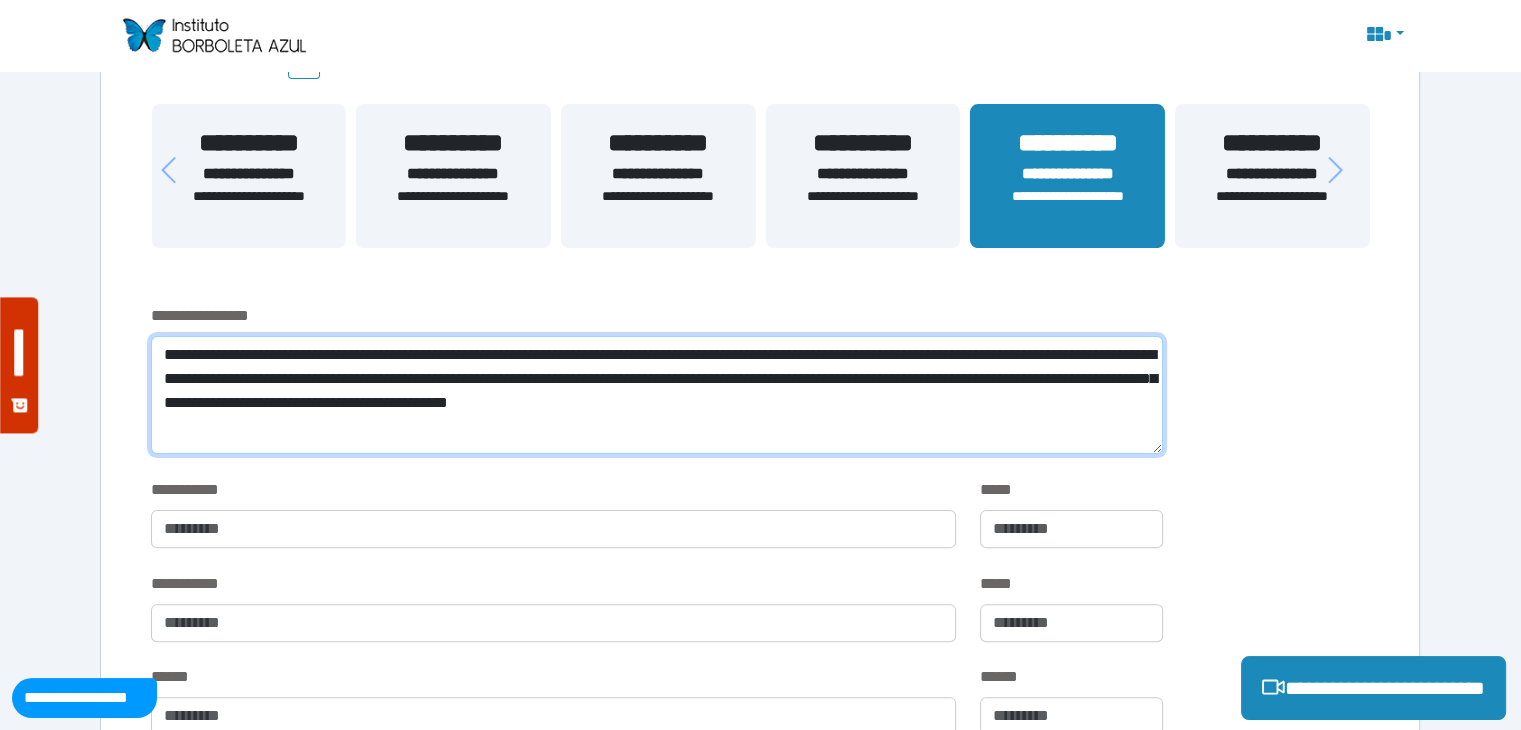 click on "**********" at bounding box center [656, 395] 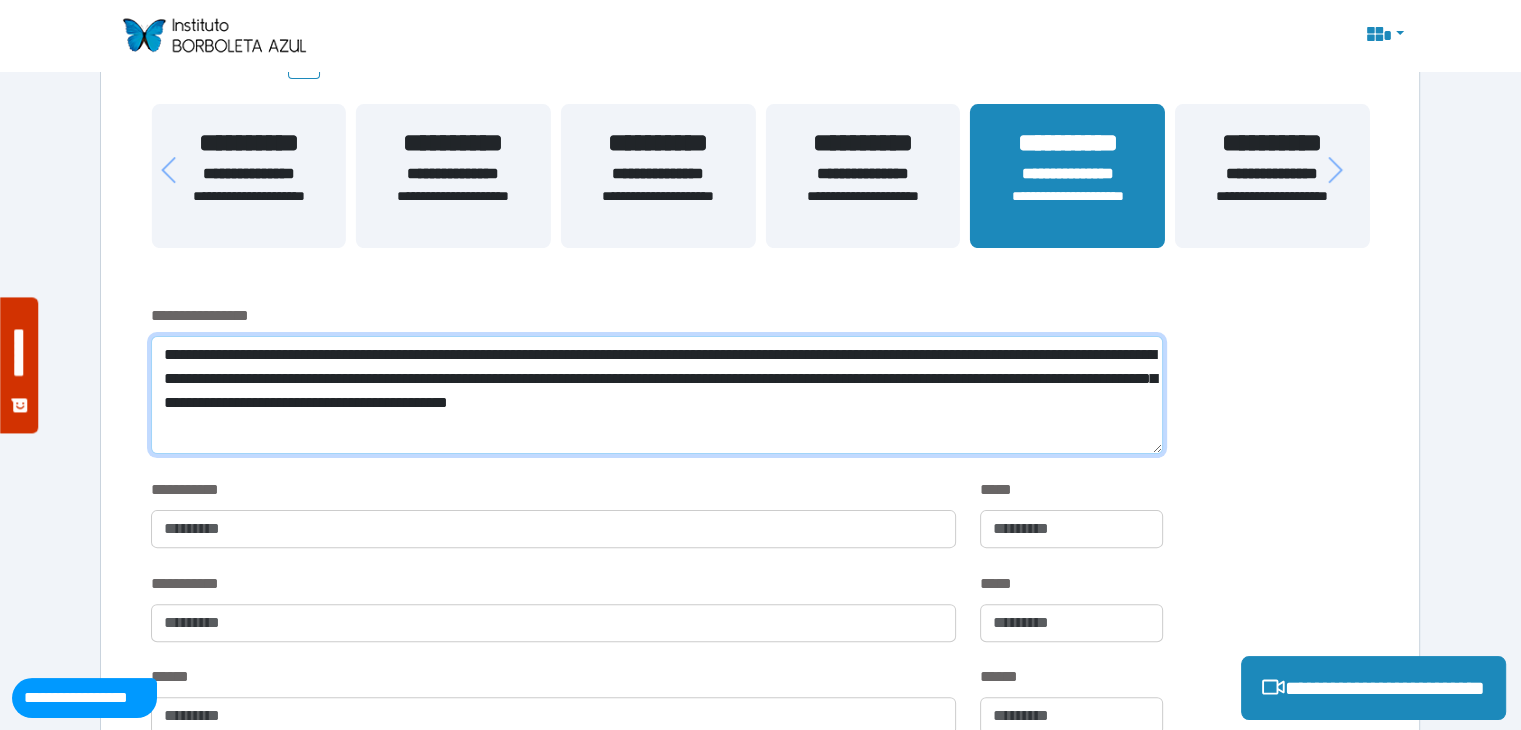 click on "**********" at bounding box center [656, 395] 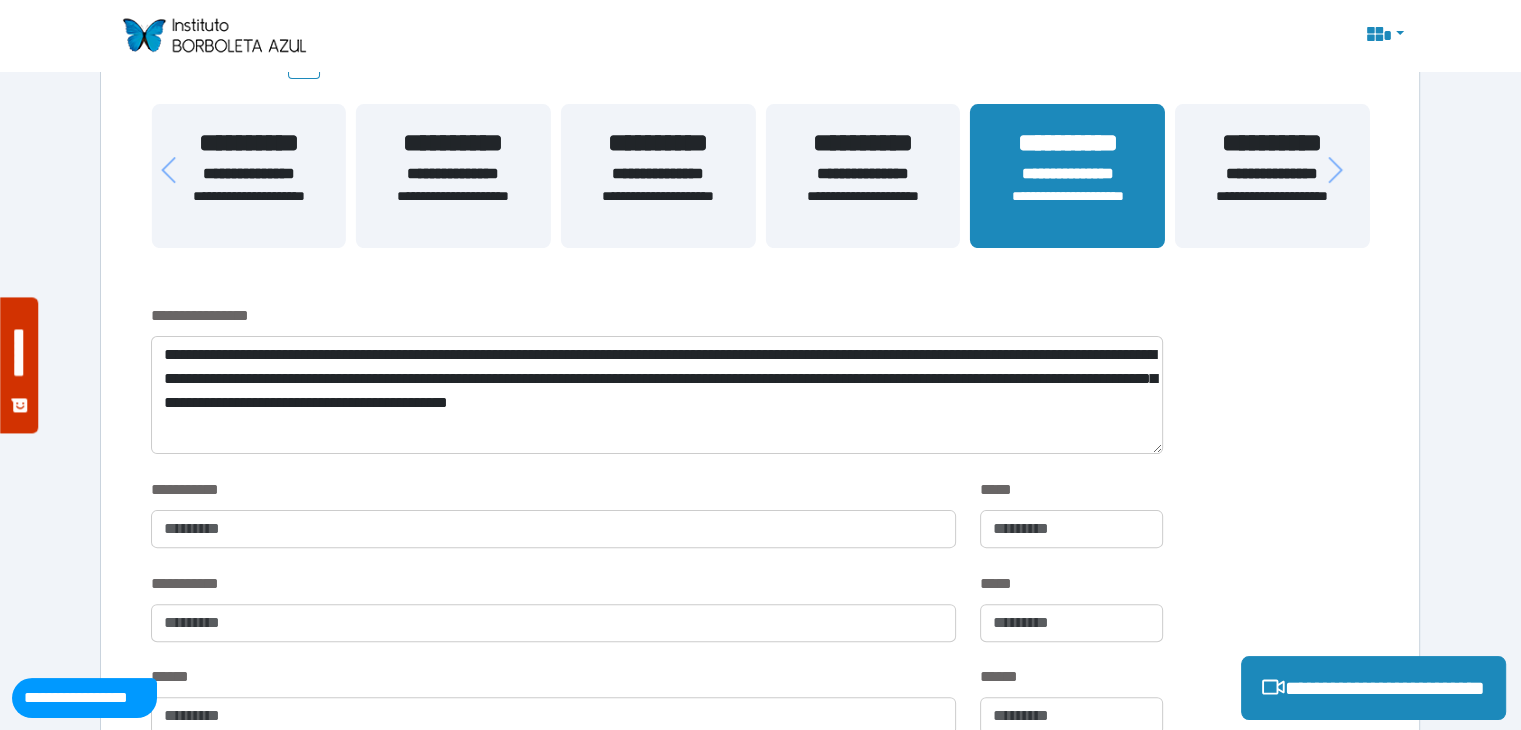 click on "**********" at bounding box center [760, 391] 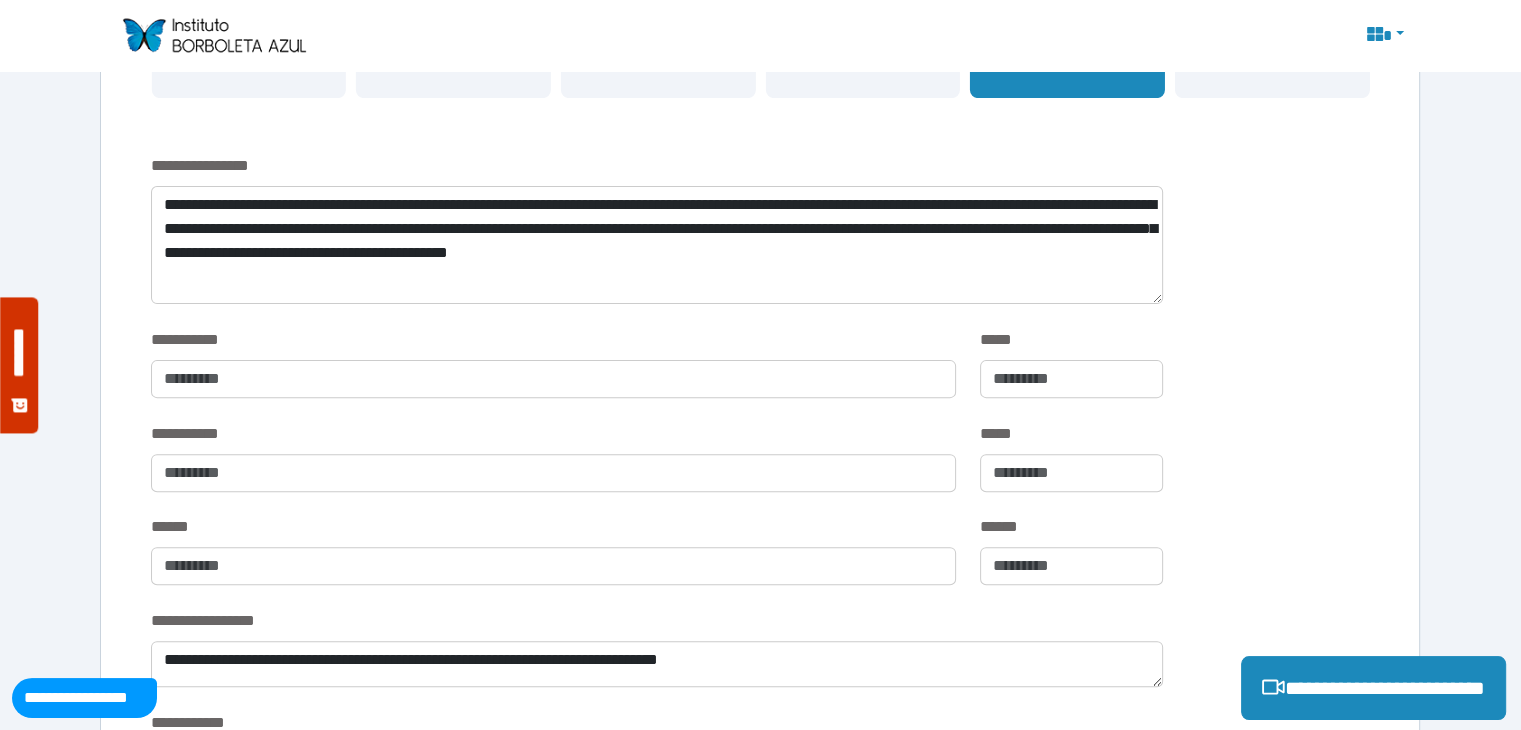 scroll, scrollTop: 618, scrollLeft: 0, axis: vertical 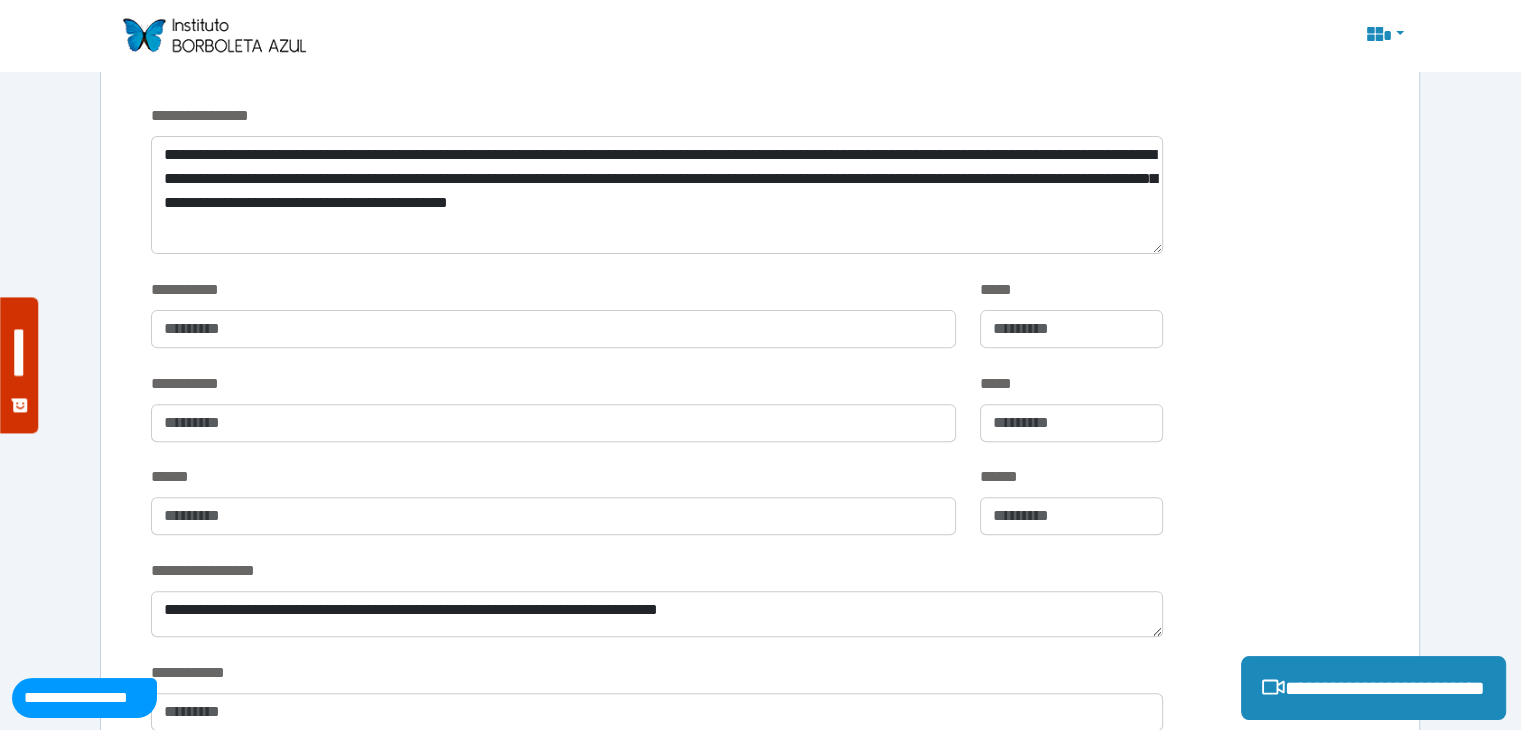 click on "**********" at bounding box center (760, 325) 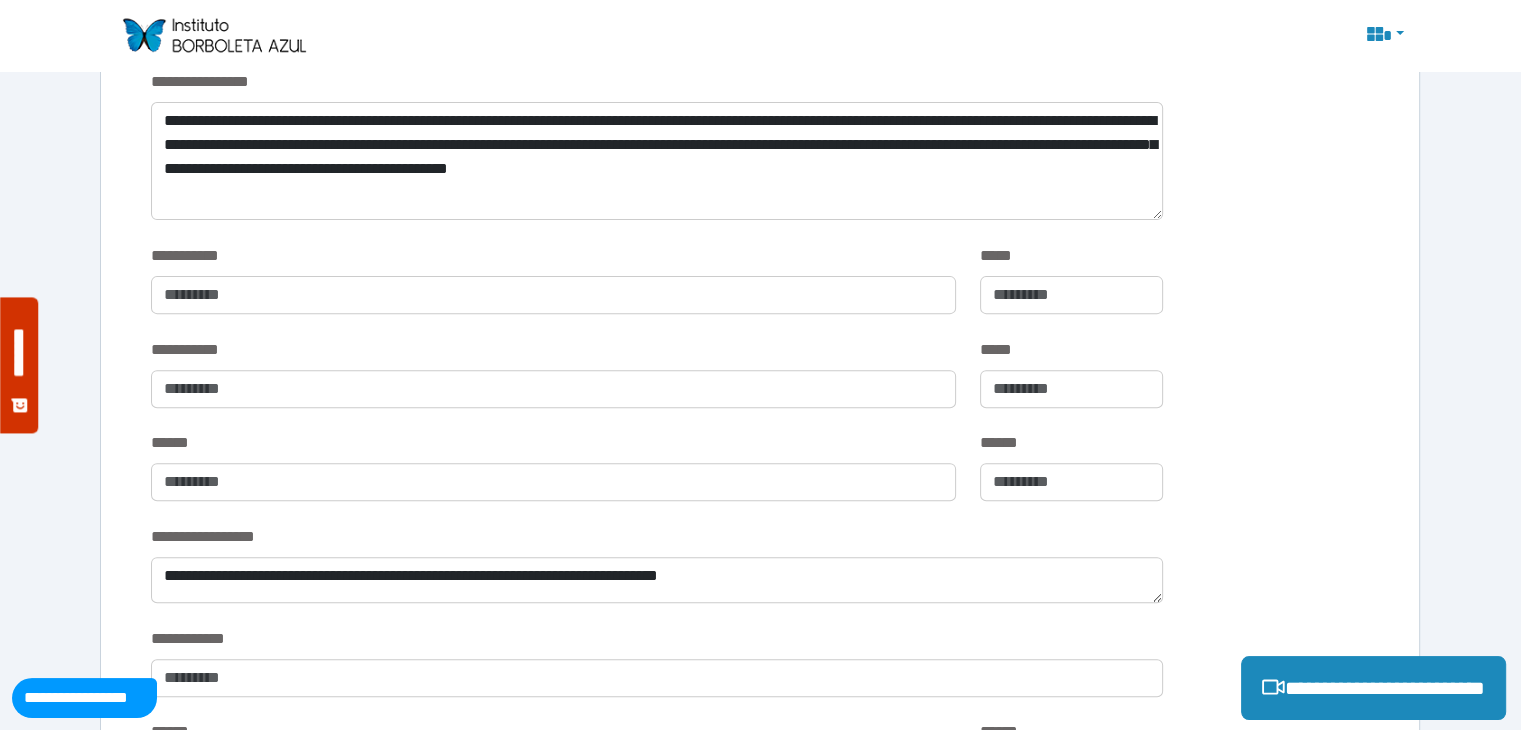 scroll, scrollTop: 918, scrollLeft: 0, axis: vertical 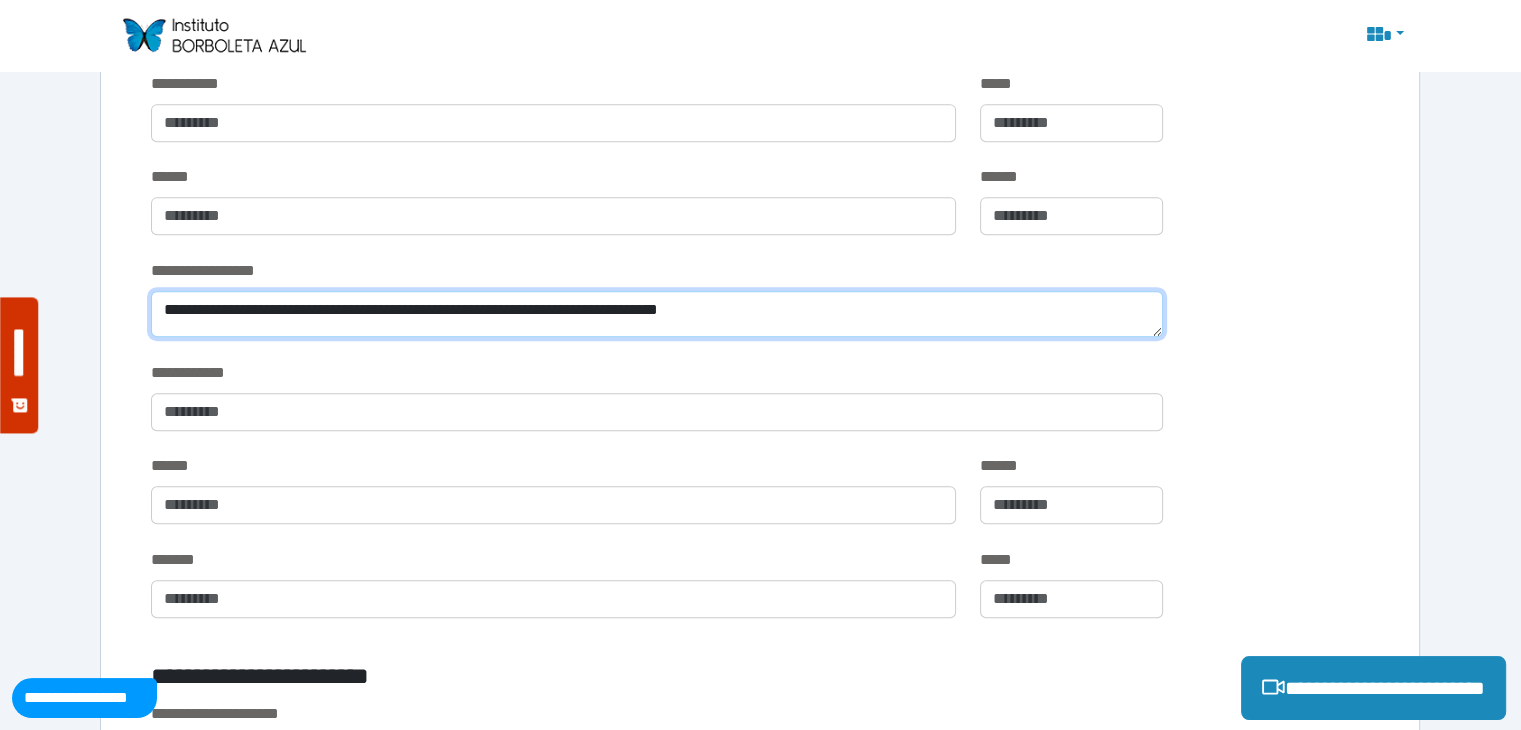 click on "**********" at bounding box center (656, 314) 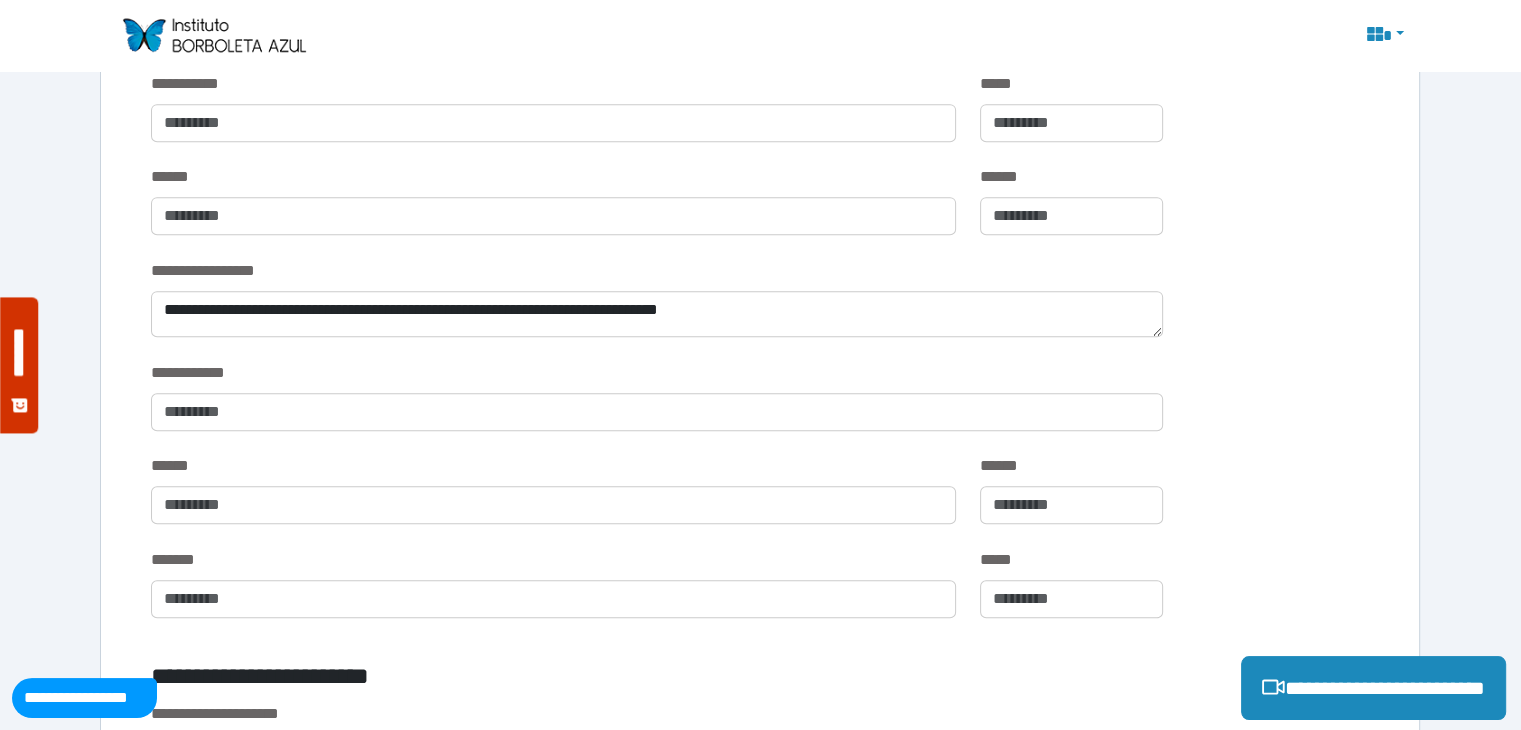 click on "**********" at bounding box center (760, 310) 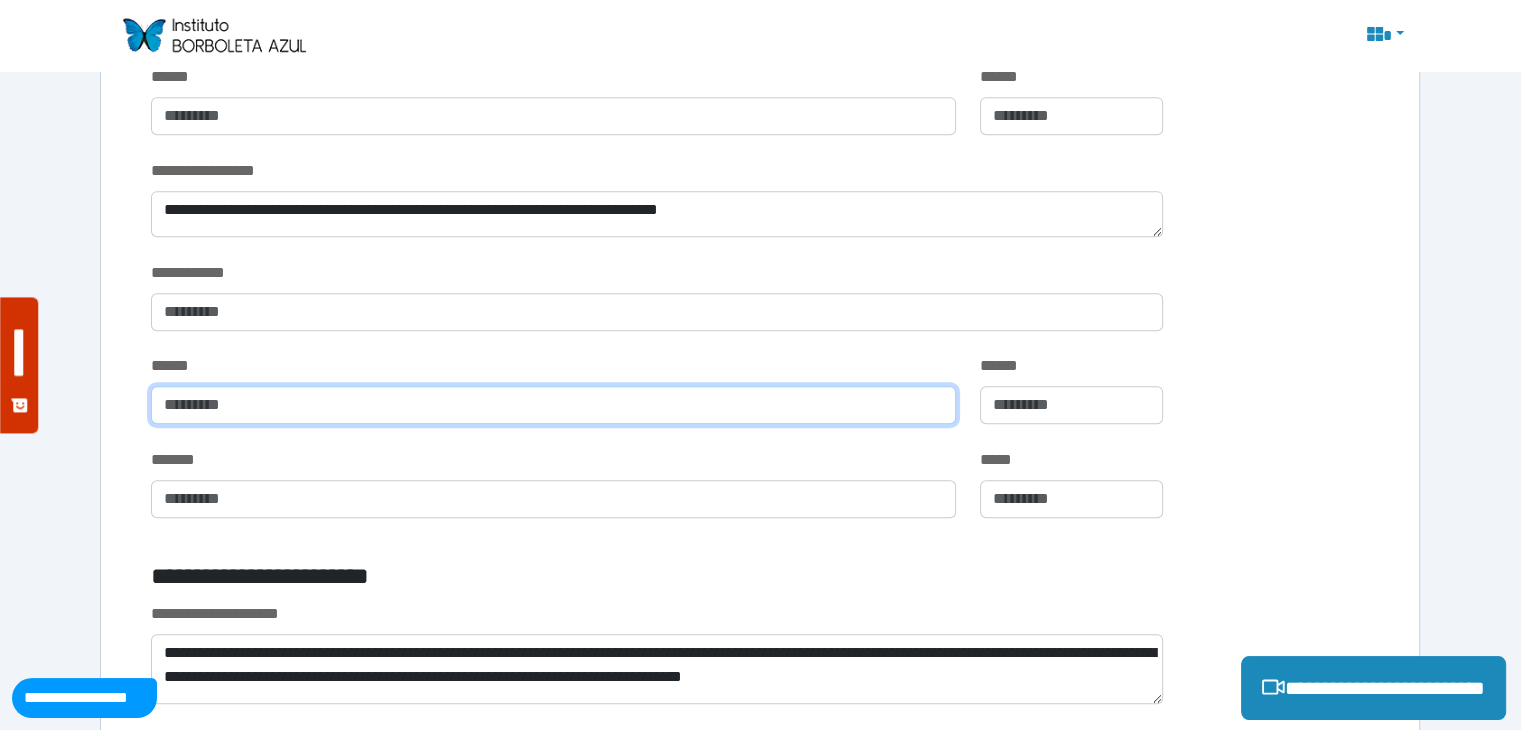 click at bounding box center [553, 405] 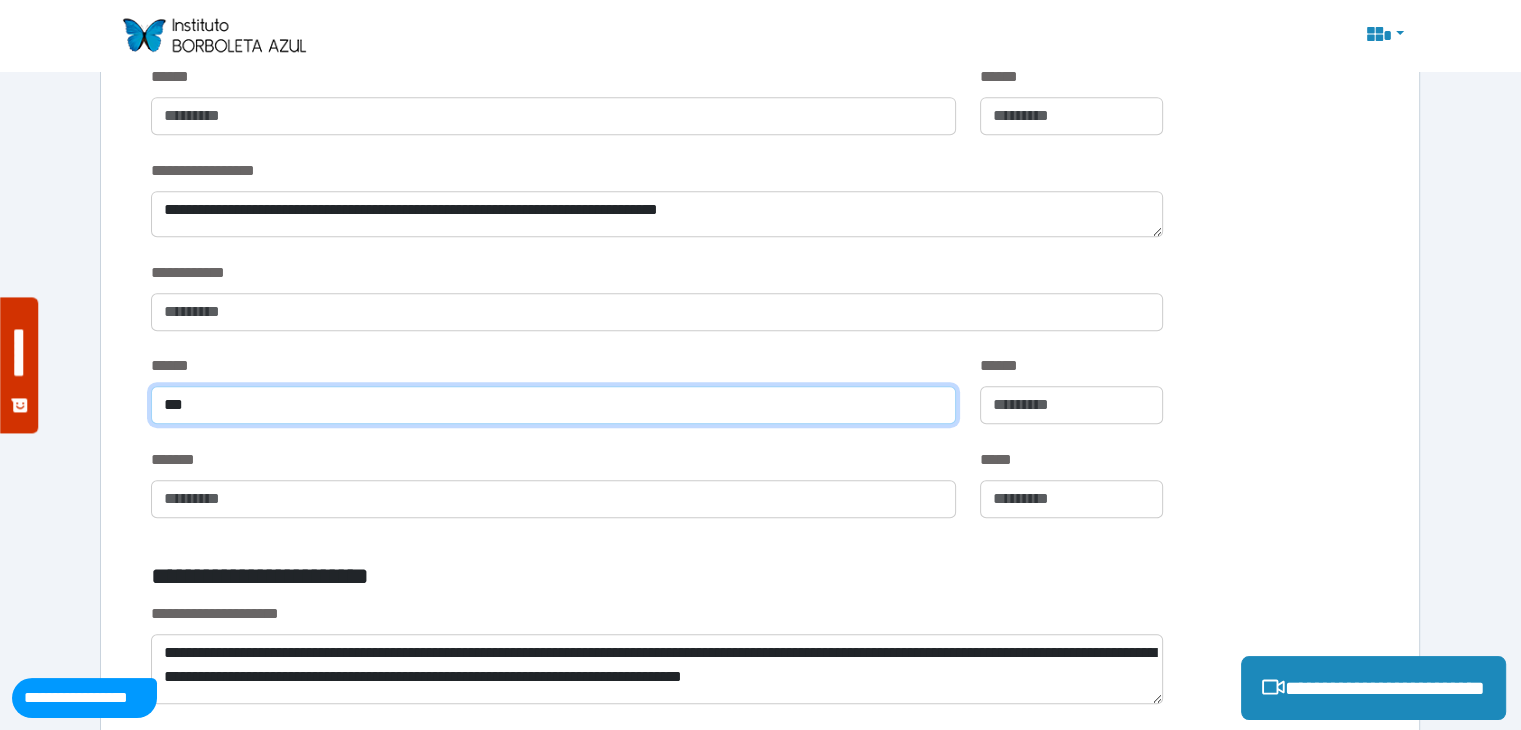 type on "***" 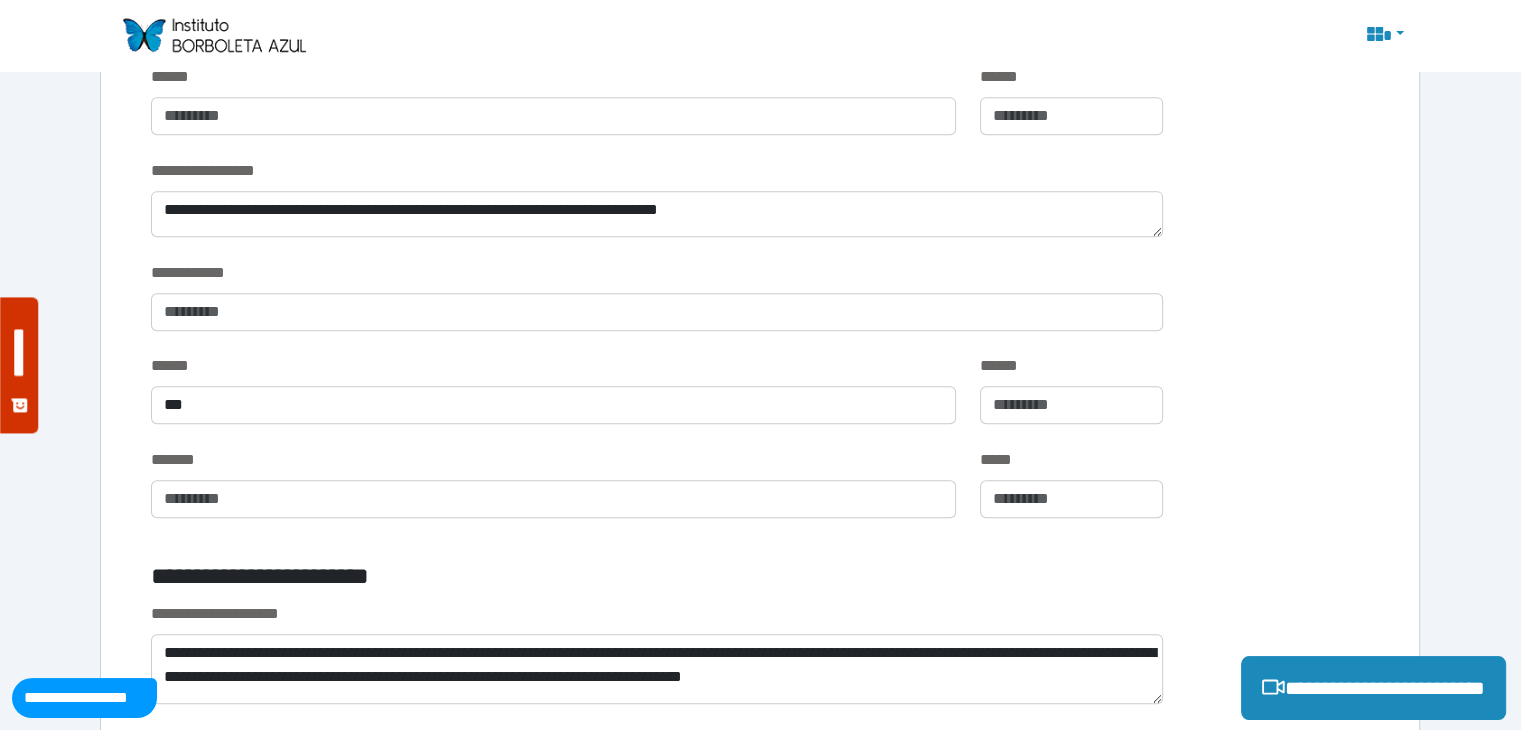 click on "**********" at bounding box center (656, 308) 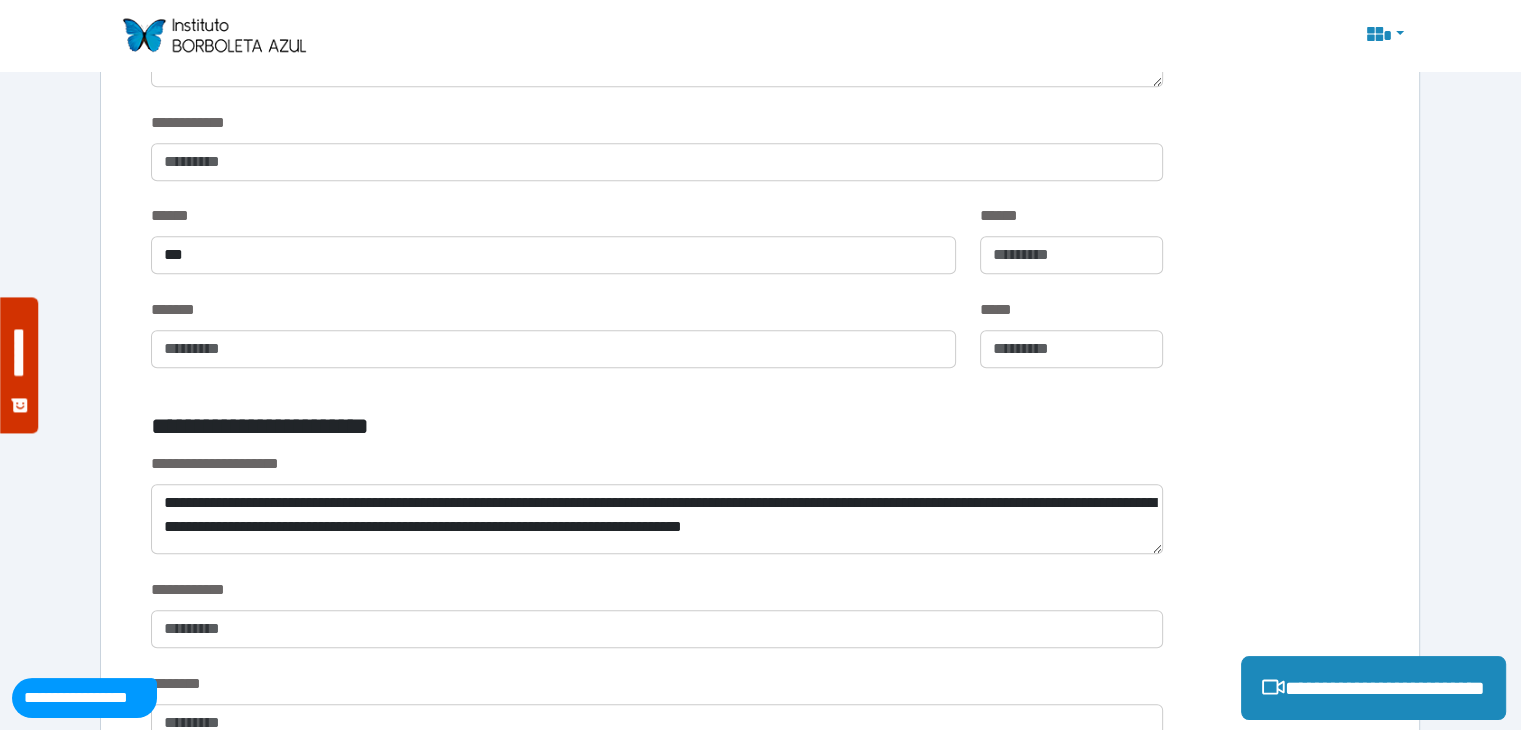scroll, scrollTop: 1318, scrollLeft: 0, axis: vertical 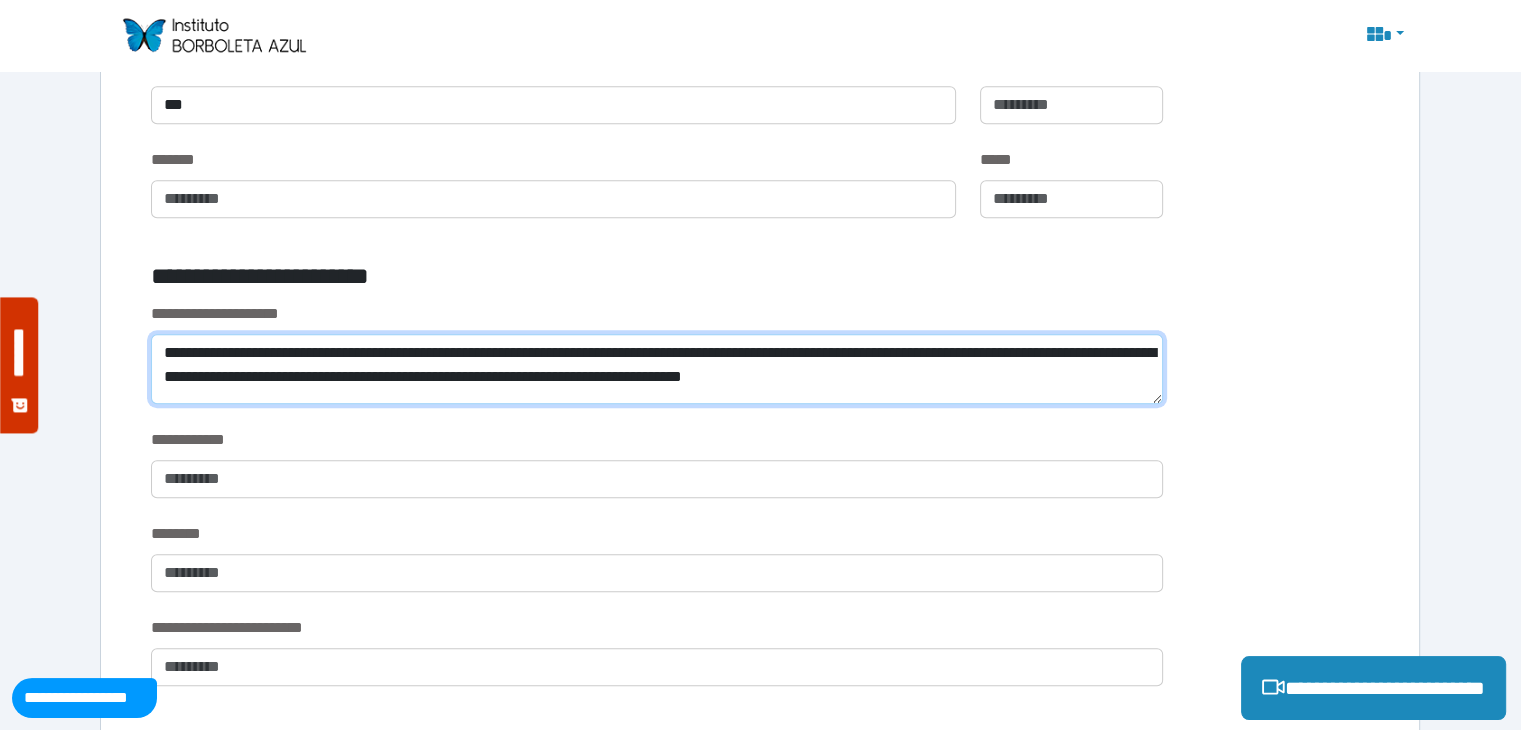 click on "**********" at bounding box center (656, 369) 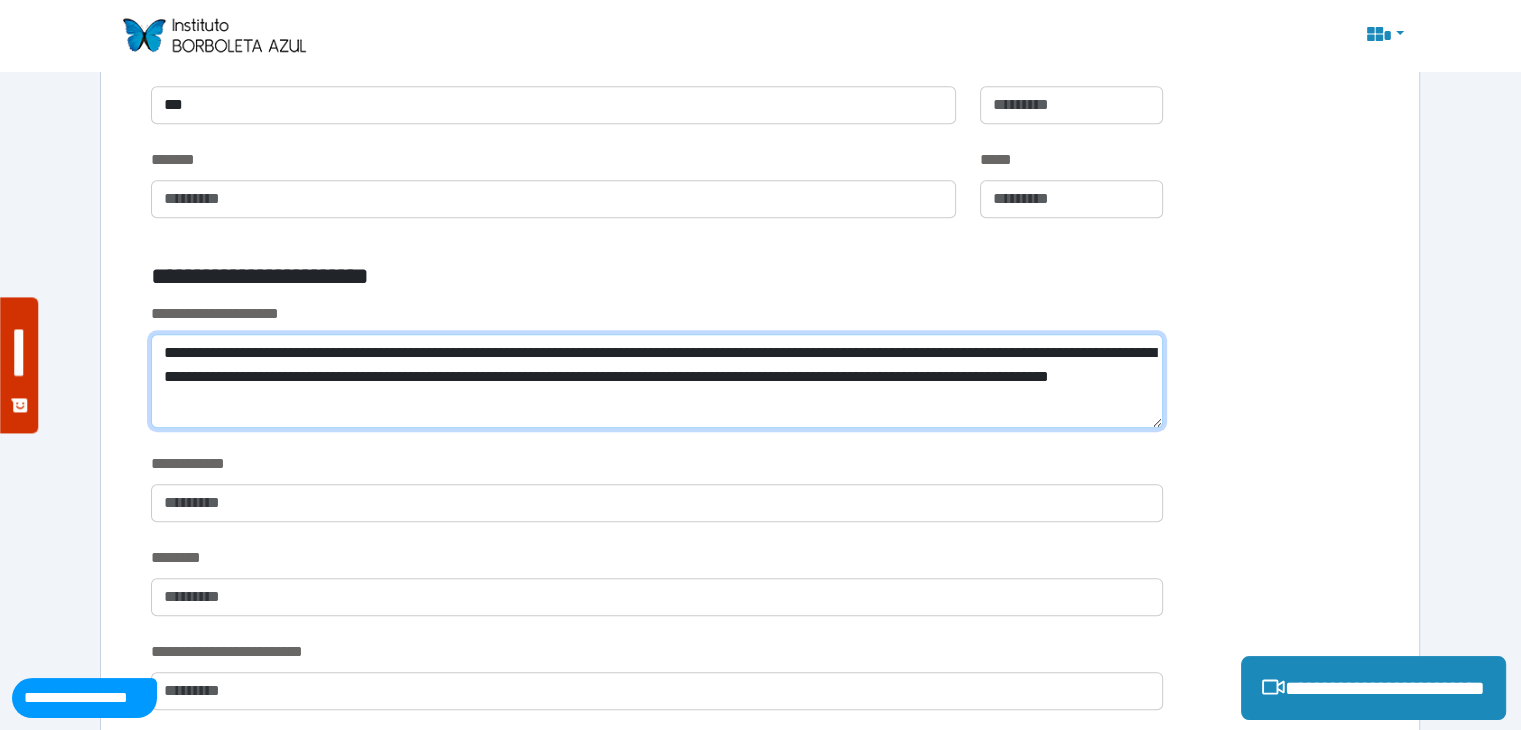 type on "**********" 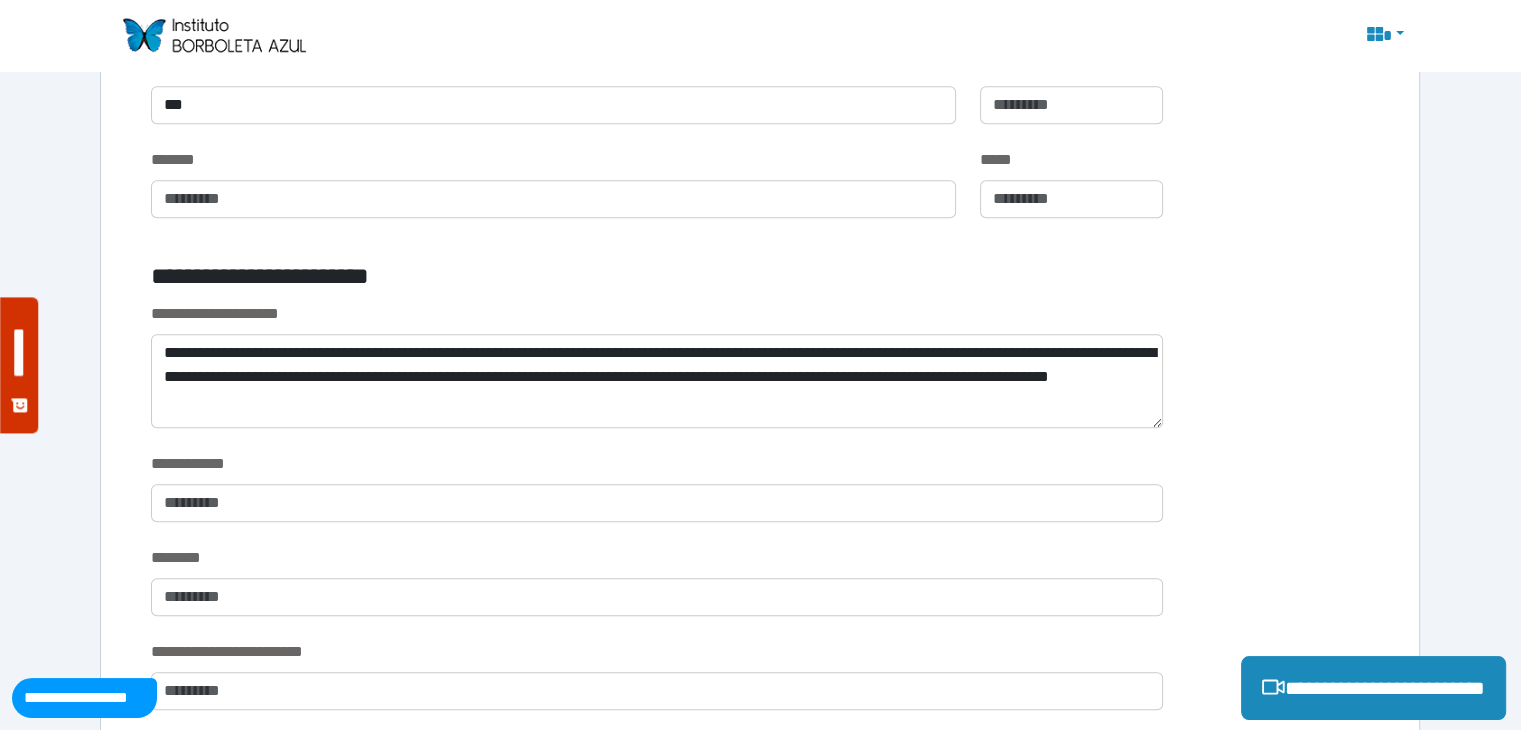 click on "**********" at bounding box center [760, 377] 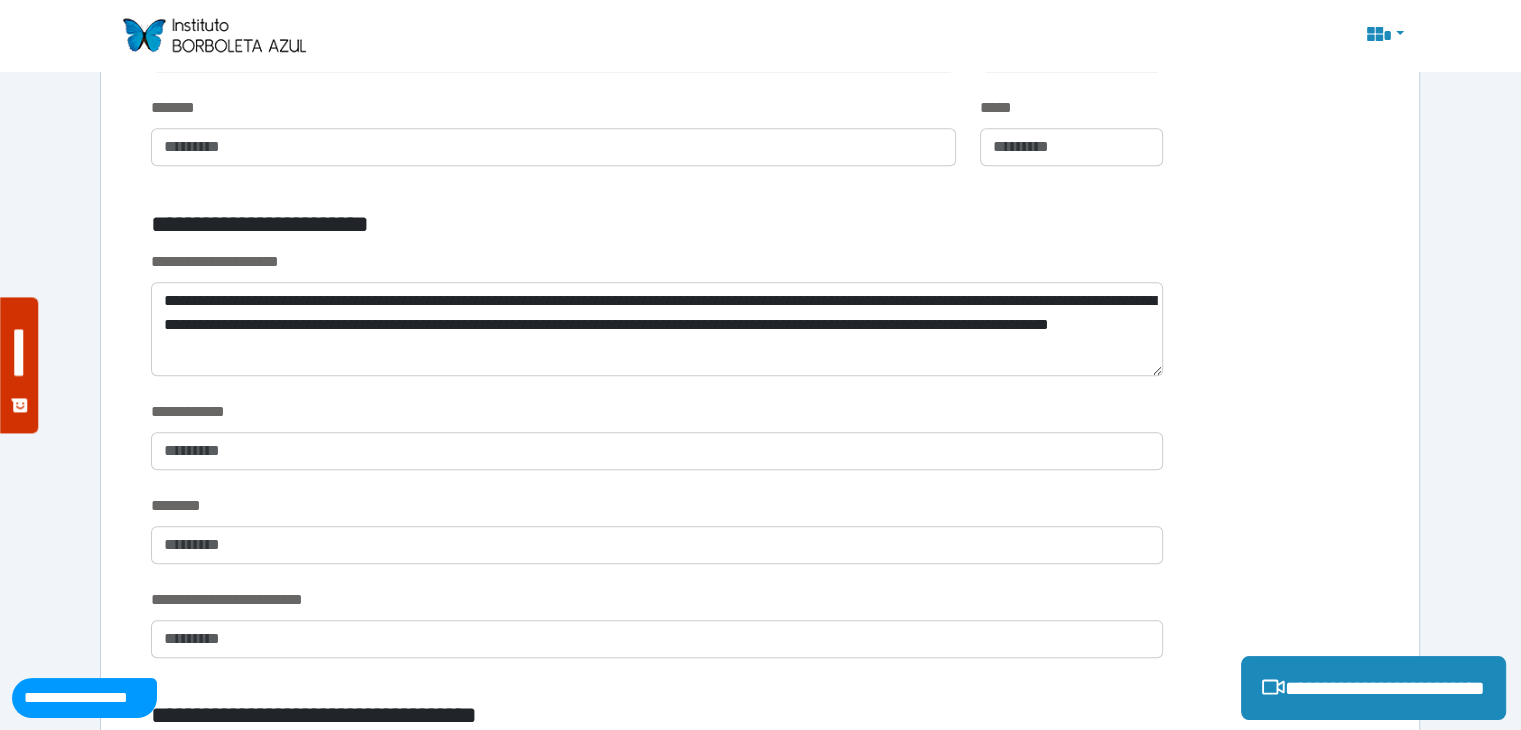 scroll, scrollTop: 1418, scrollLeft: 0, axis: vertical 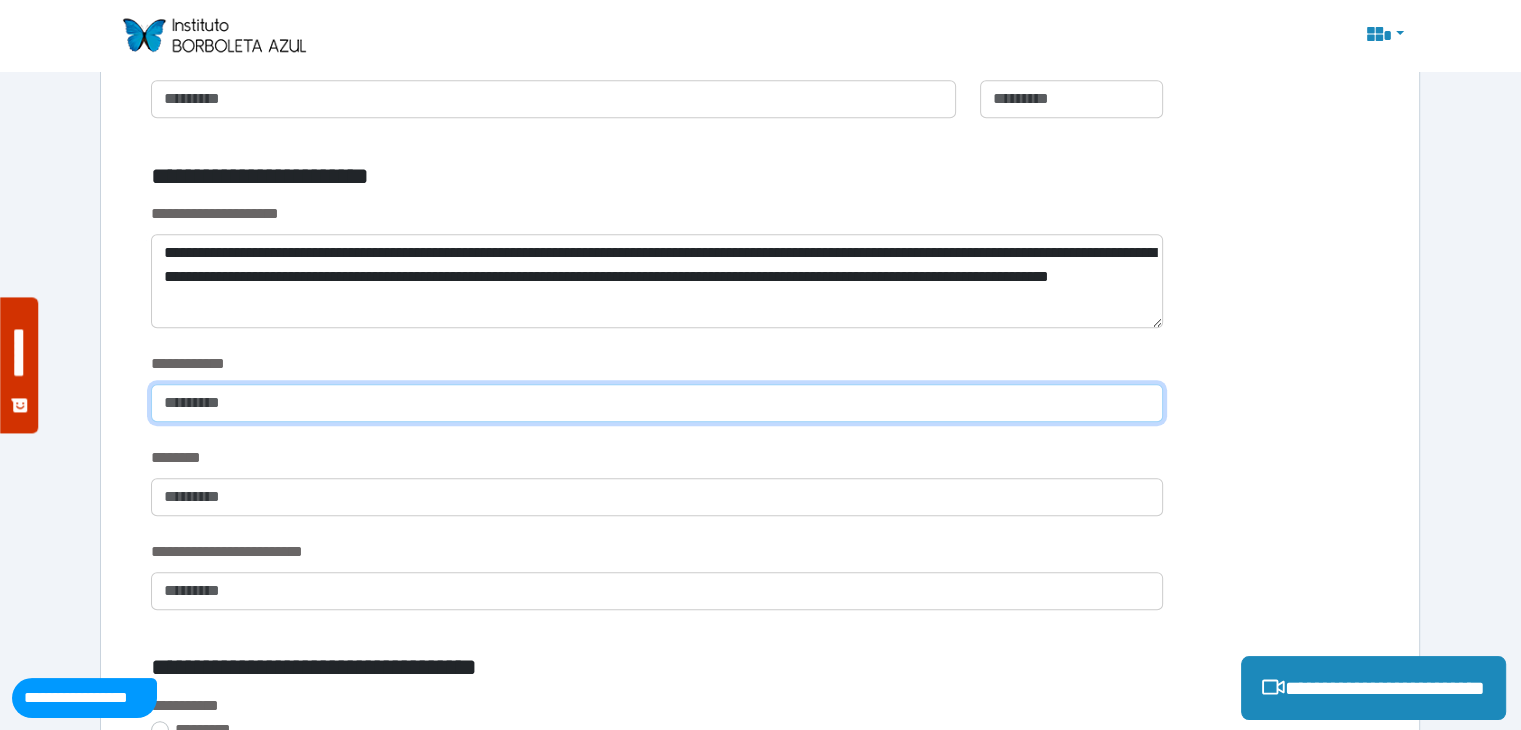 click at bounding box center (656, 403) 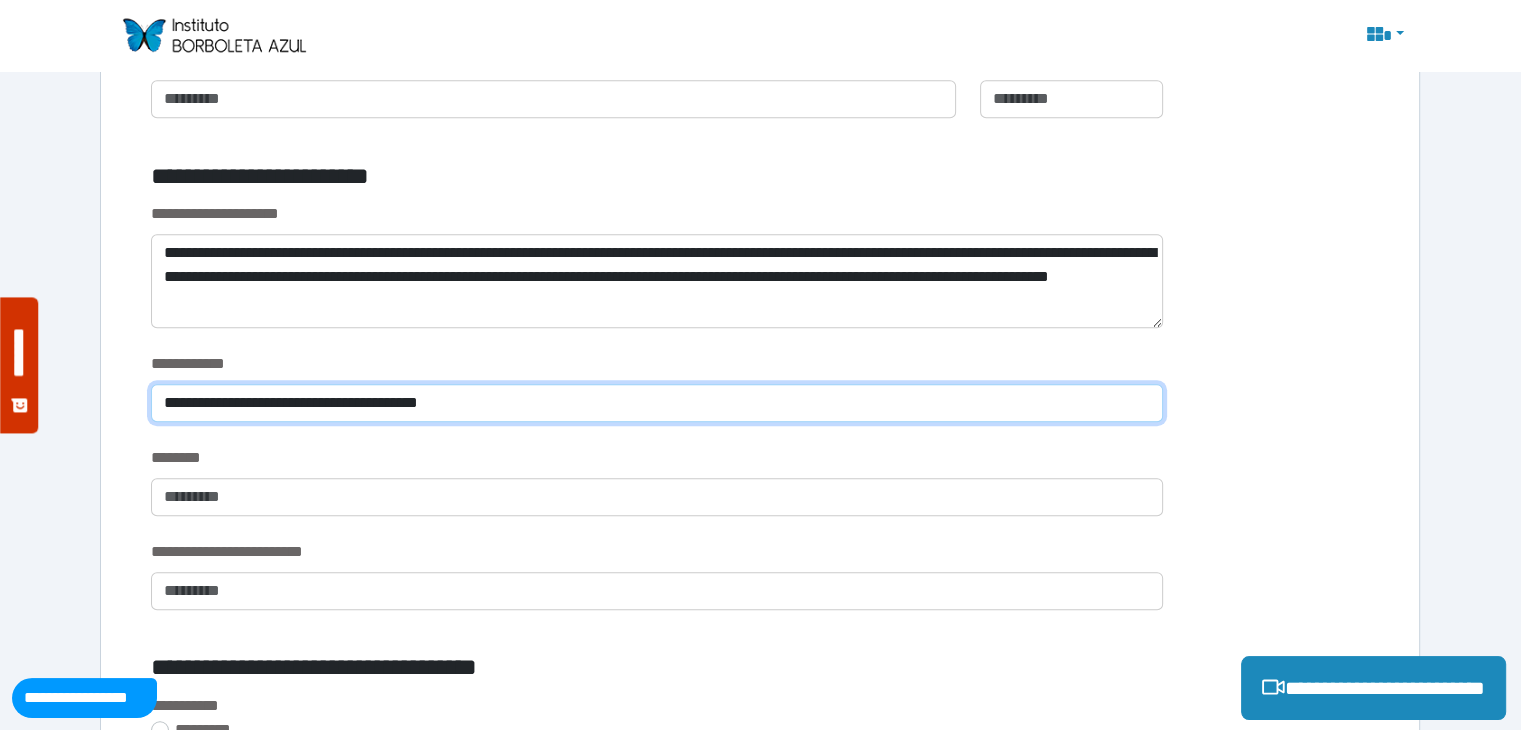 type on "**********" 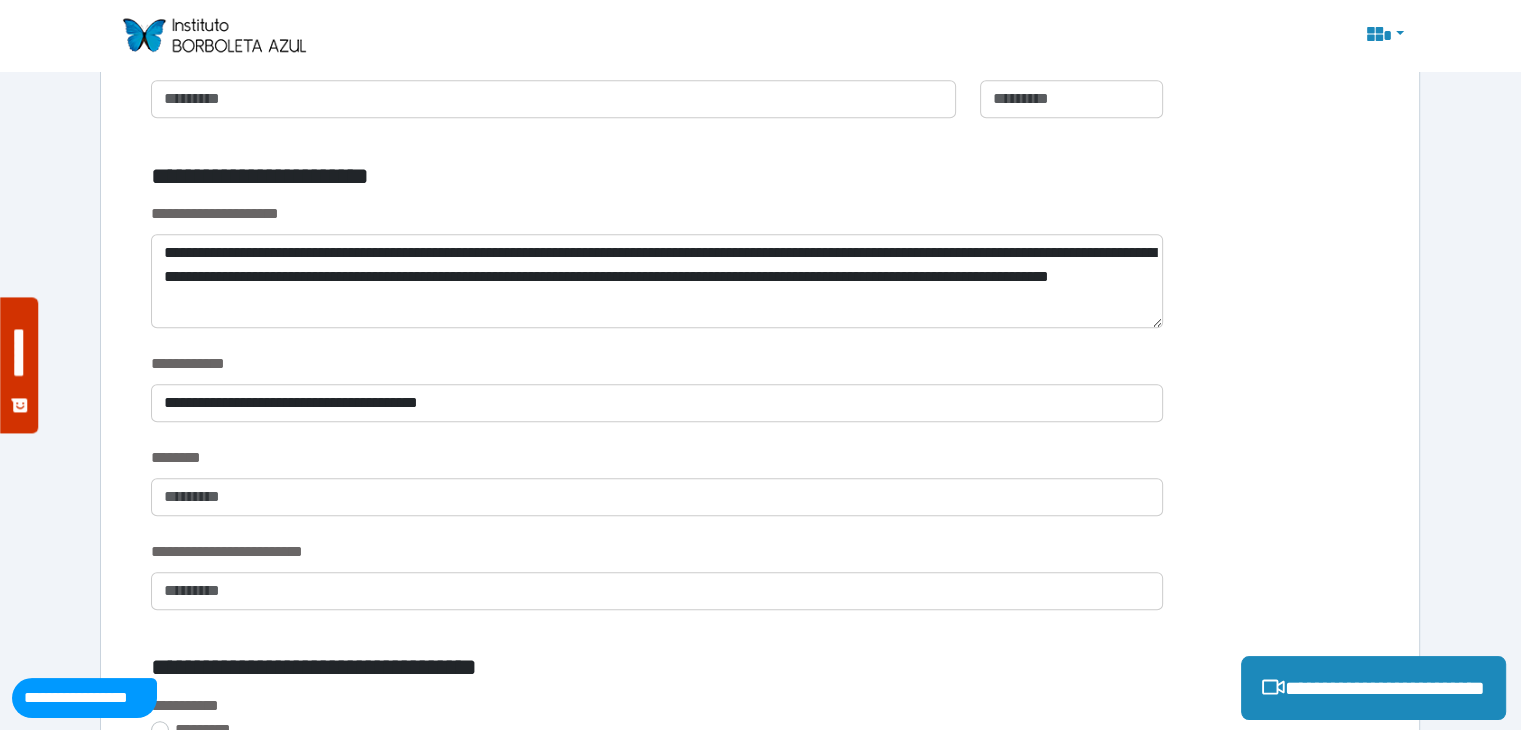 click on "********" at bounding box center (656, 458) 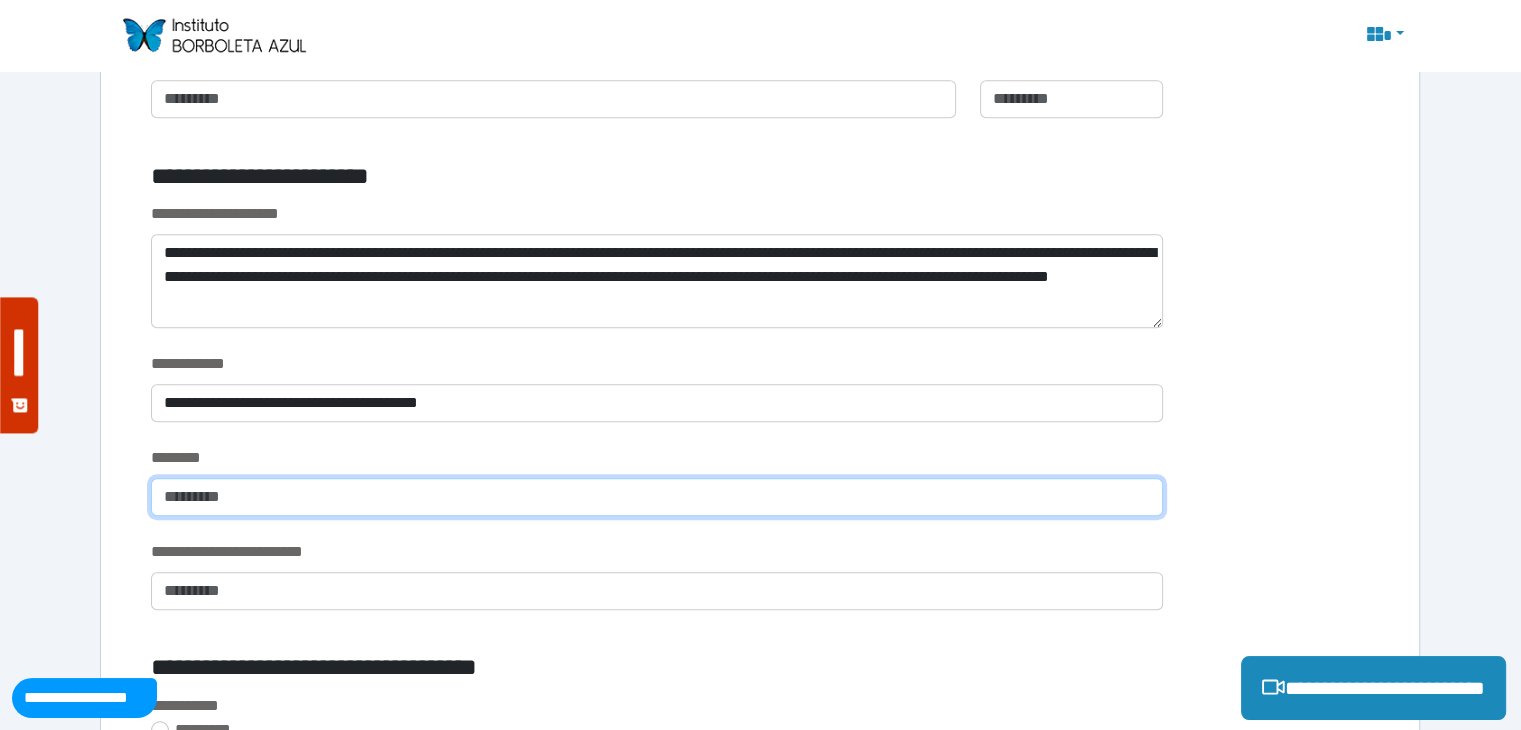 click at bounding box center [656, 497] 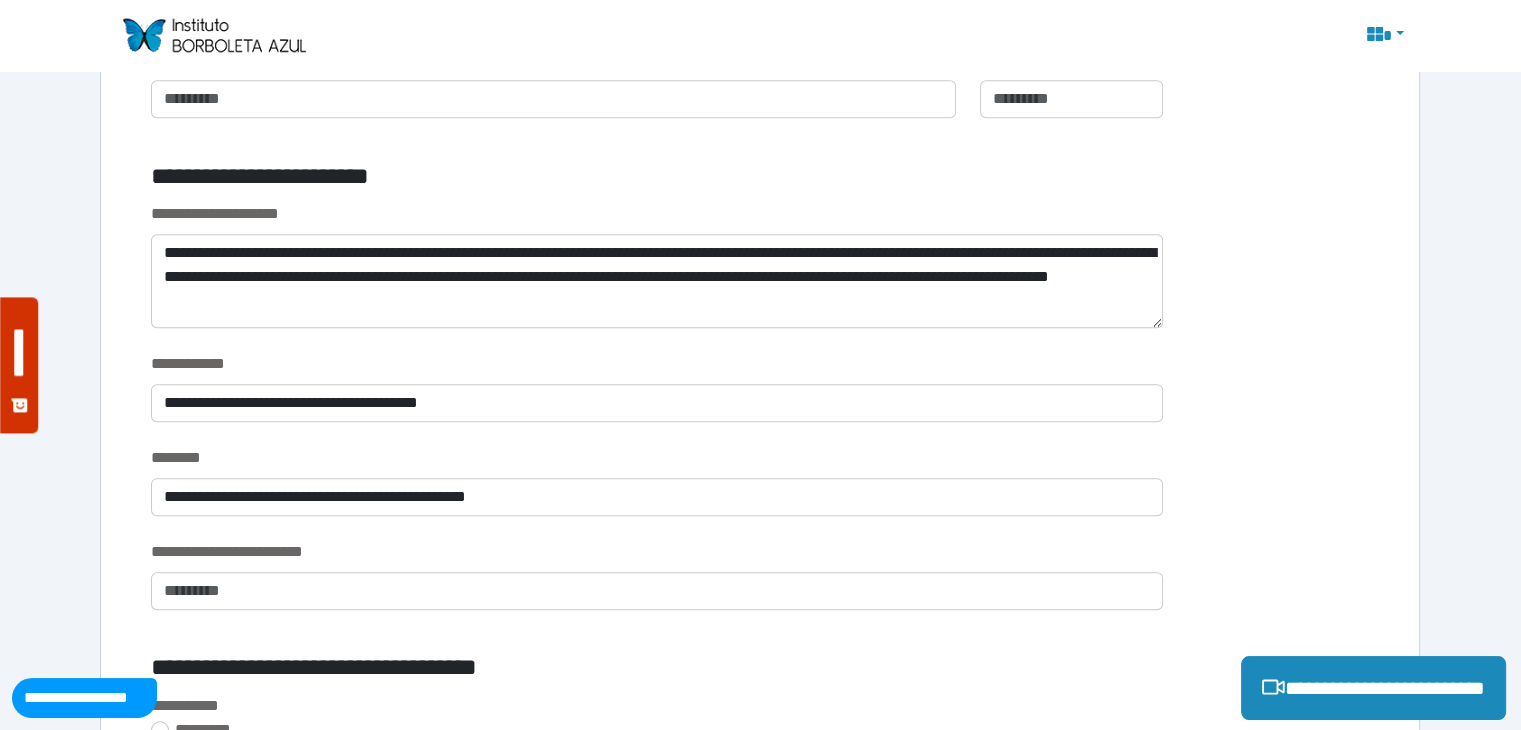 click on "********" at bounding box center (656, 458) 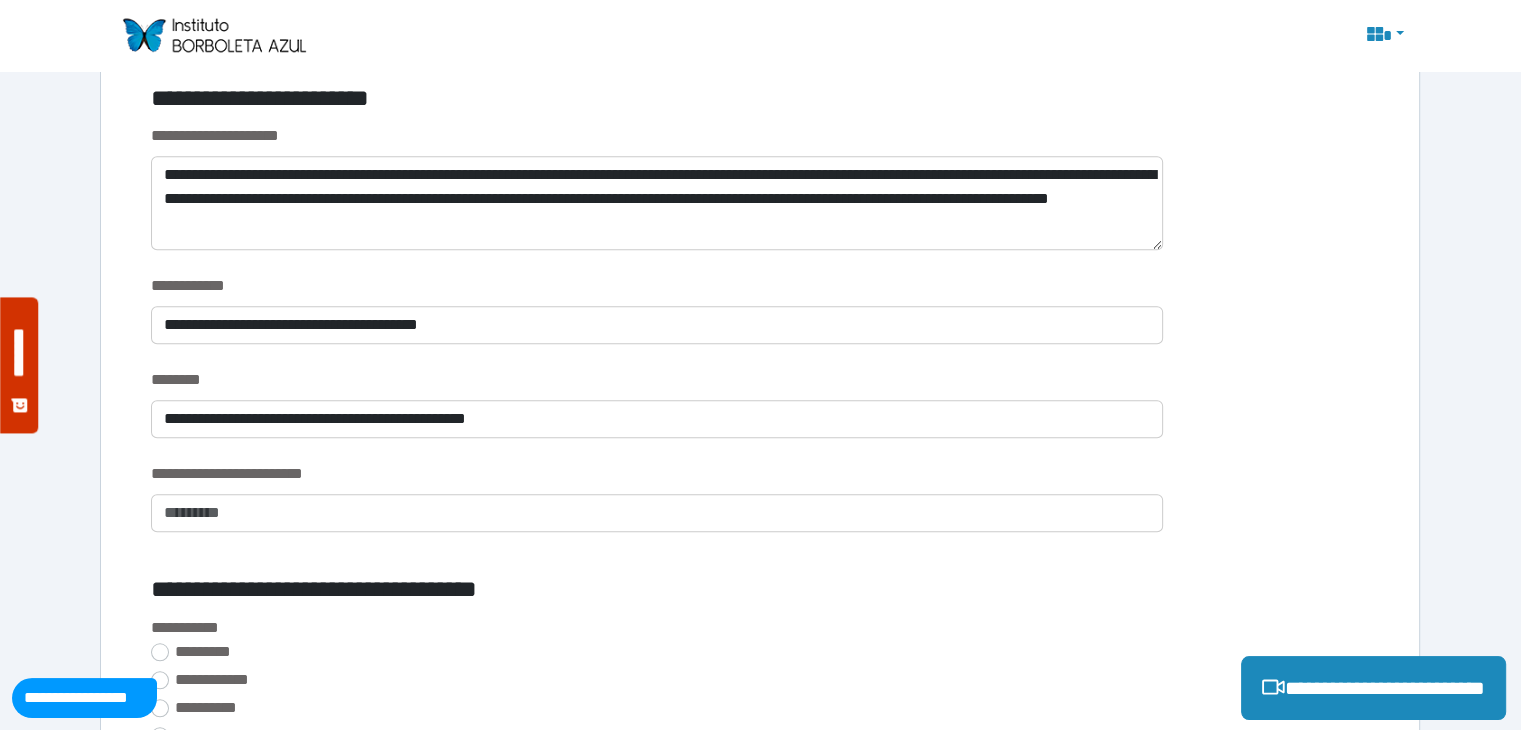 scroll, scrollTop: 1518, scrollLeft: 0, axis: vertical 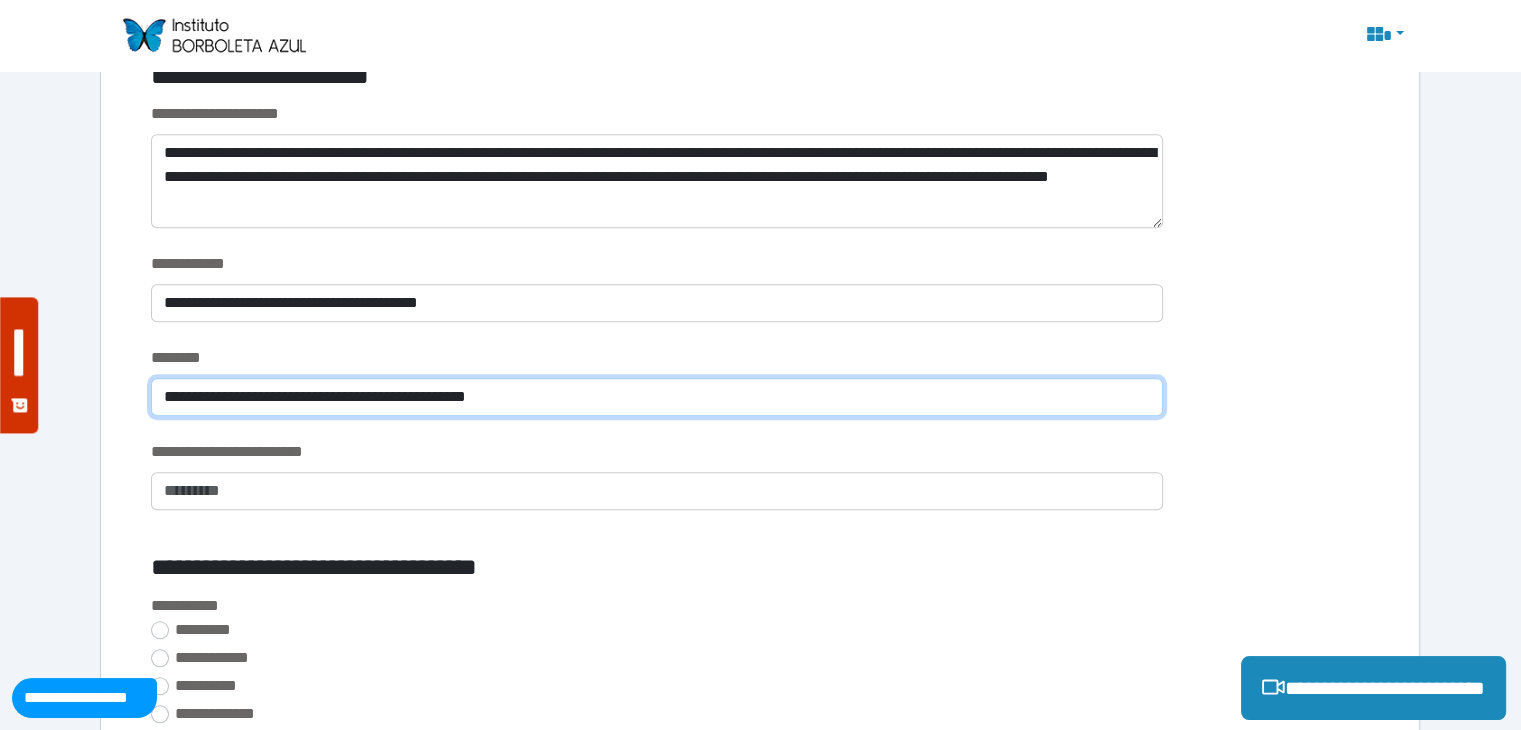 click on "**********" at bounding box center (656, 397) 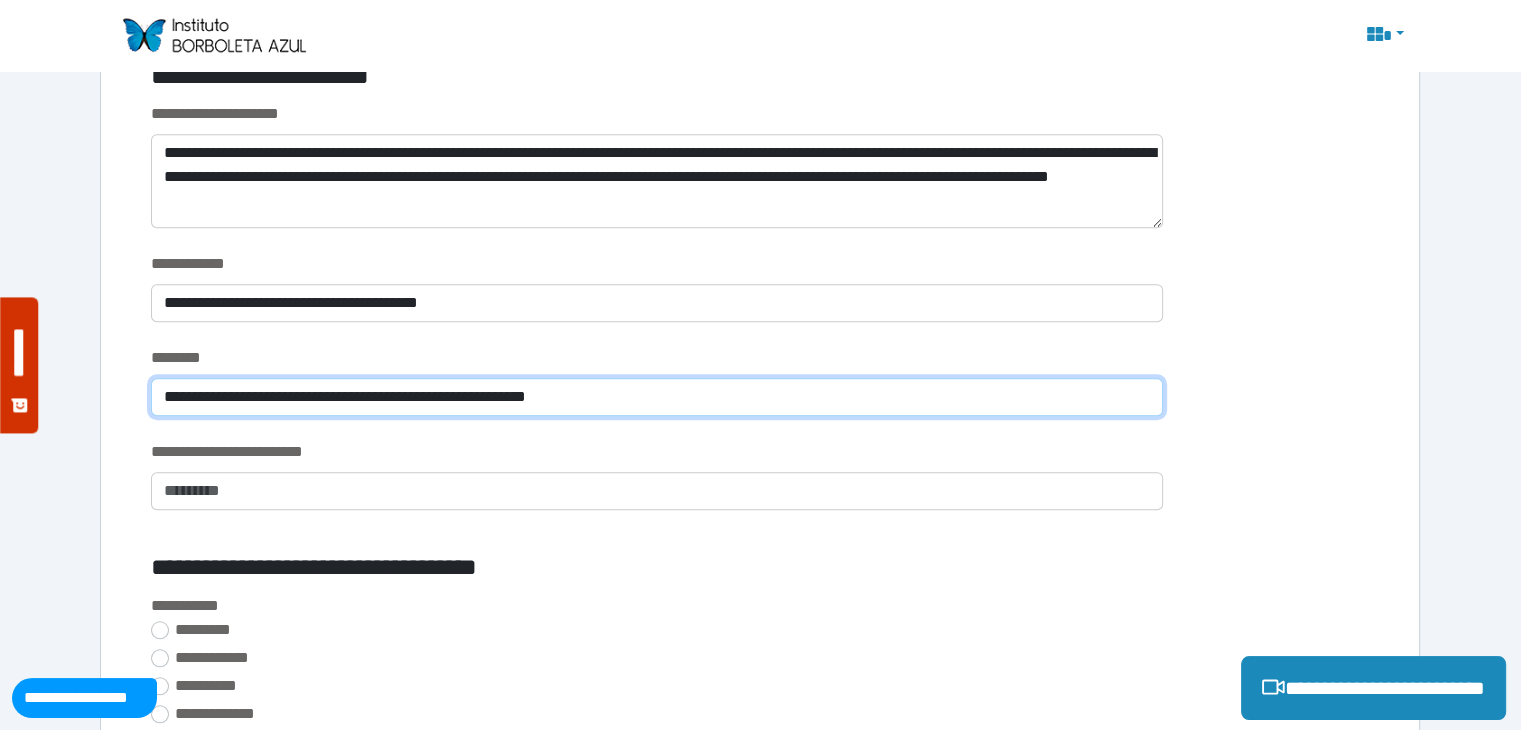 type on "**********" 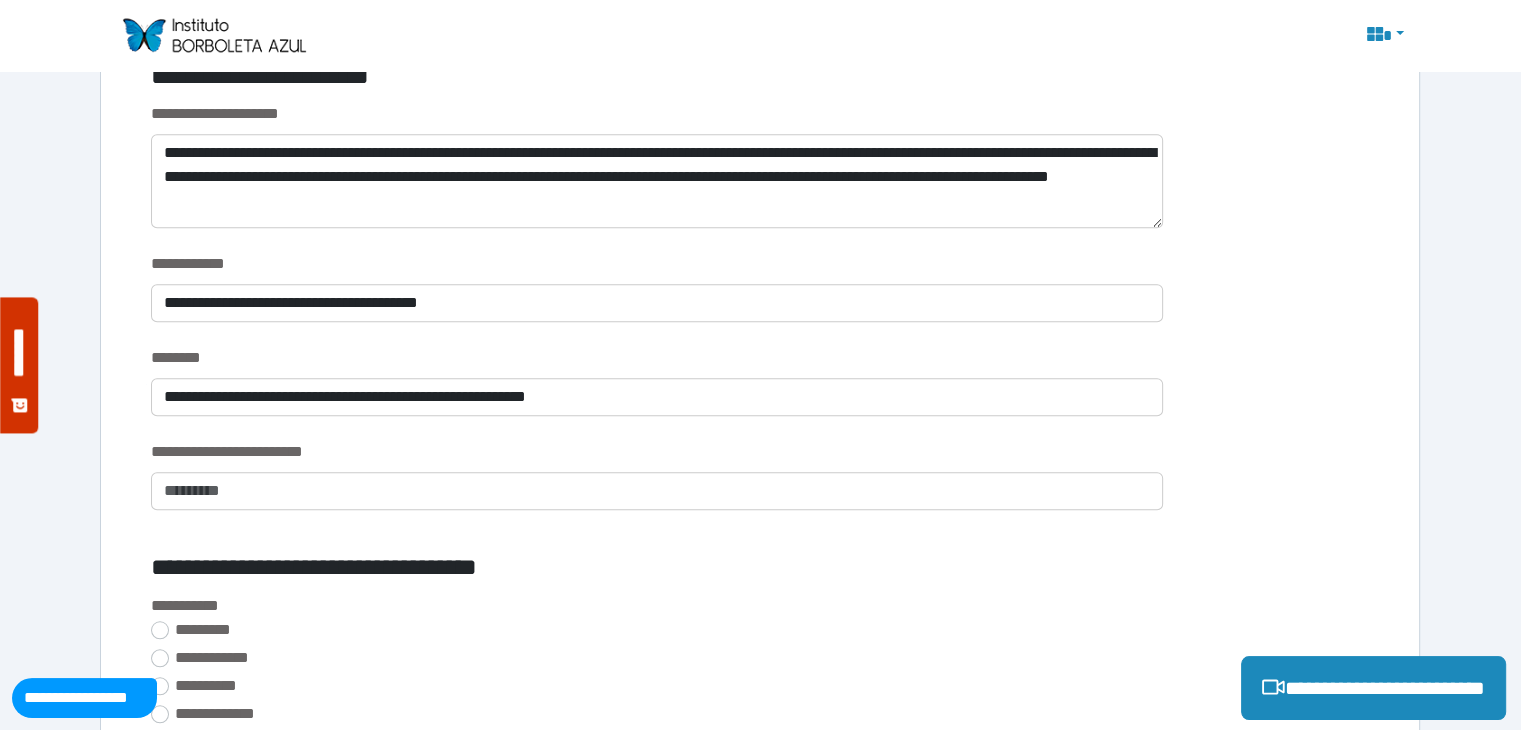 click on "********" at bounding box center [656, 358] 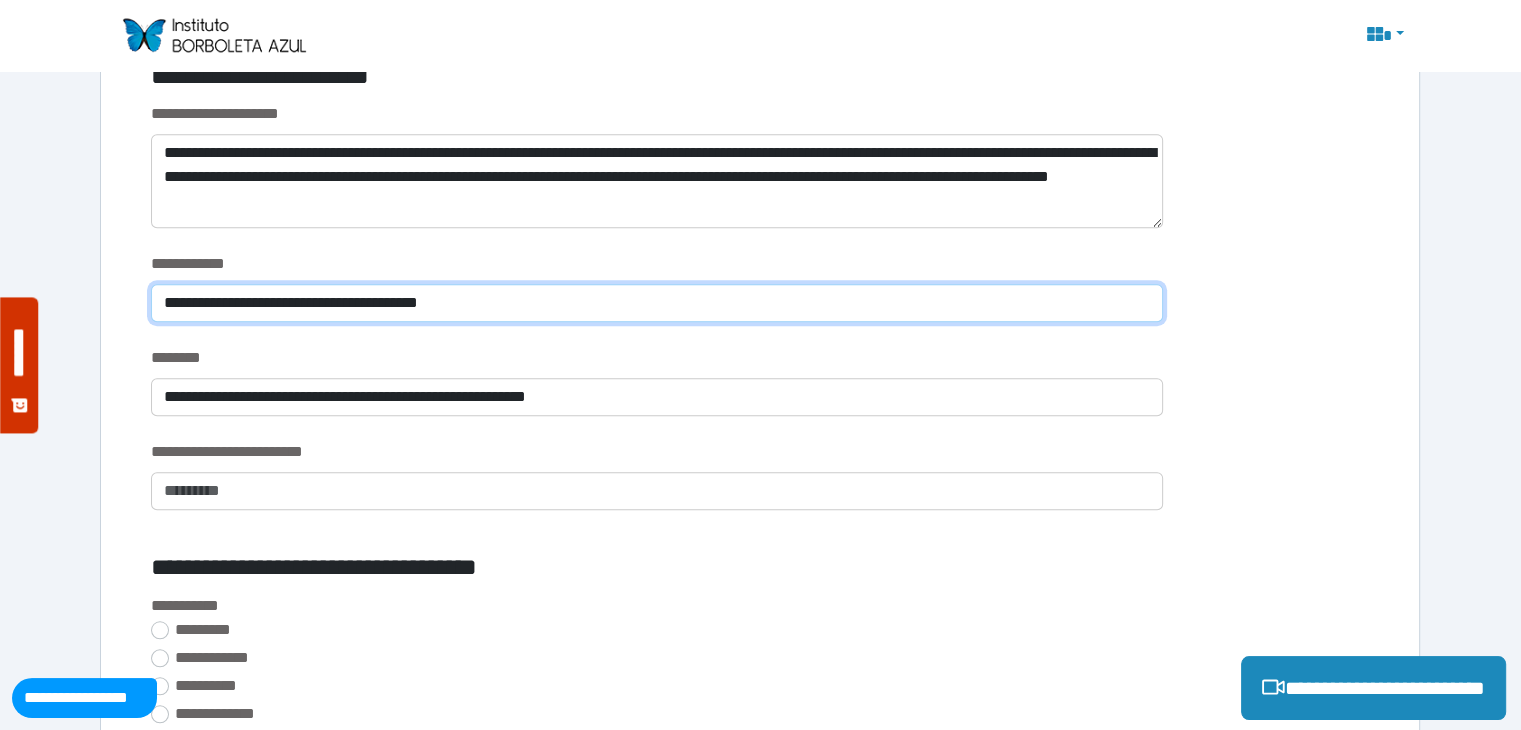 click on "**********" at bounding box center (656, 303) 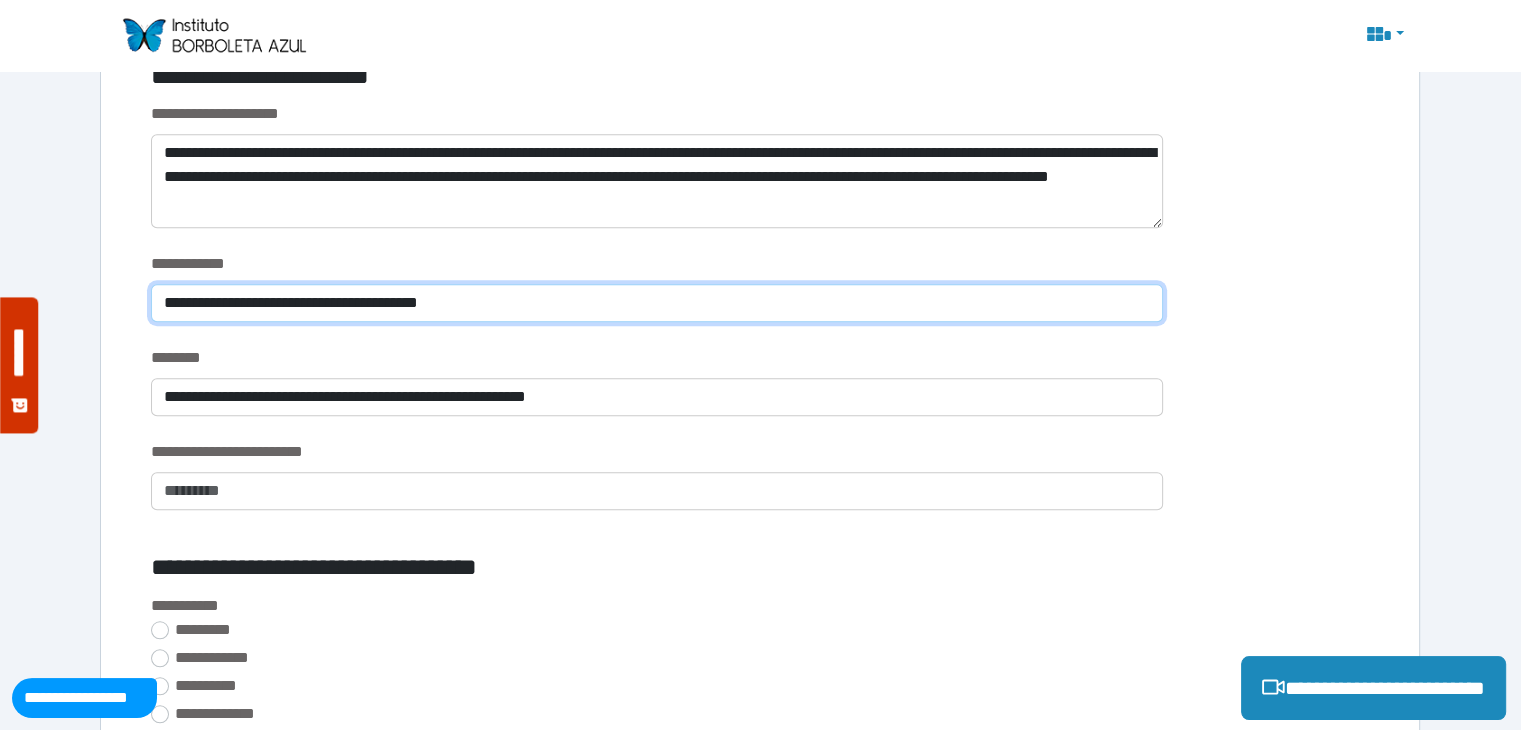 click on "**********" at bounding box center (656, 303) 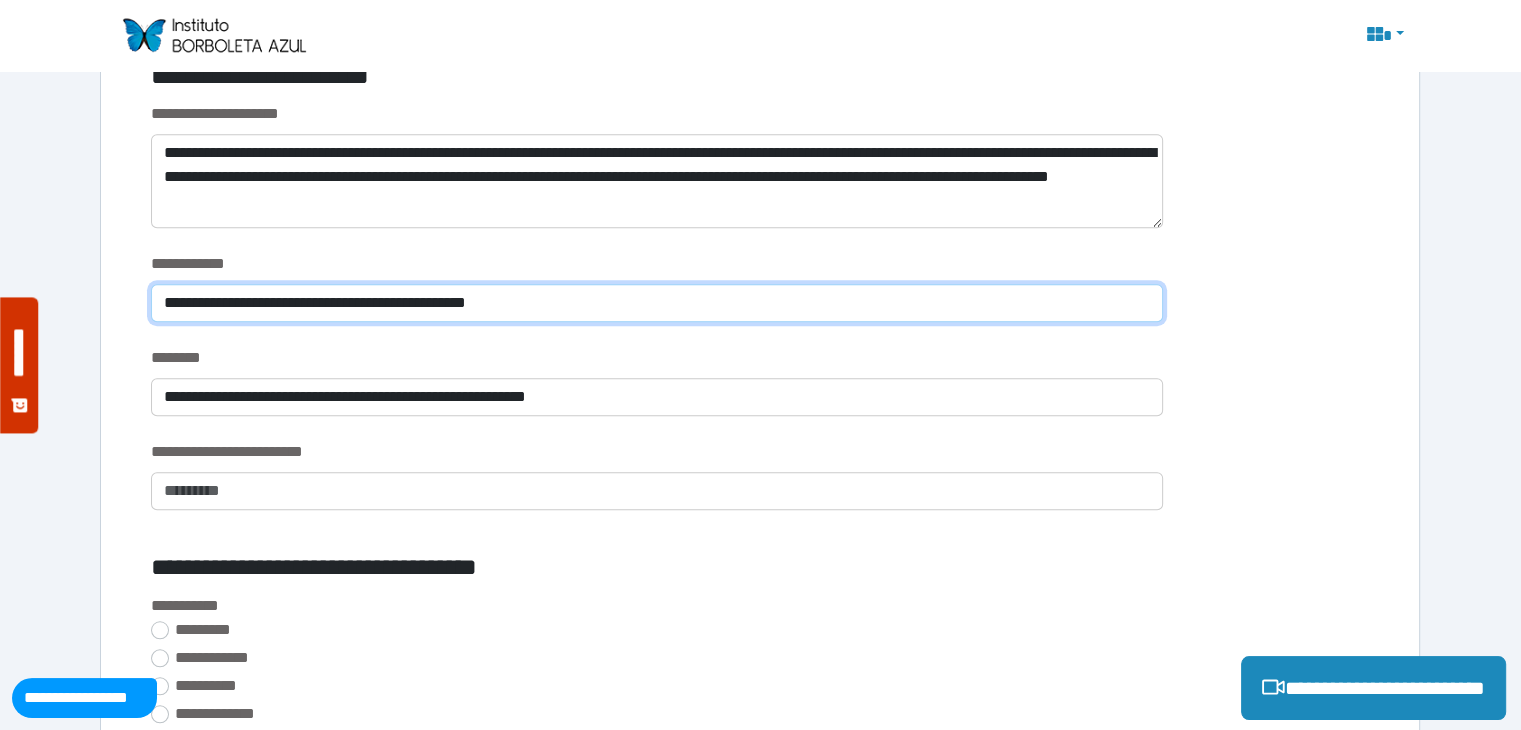 type on "**********" 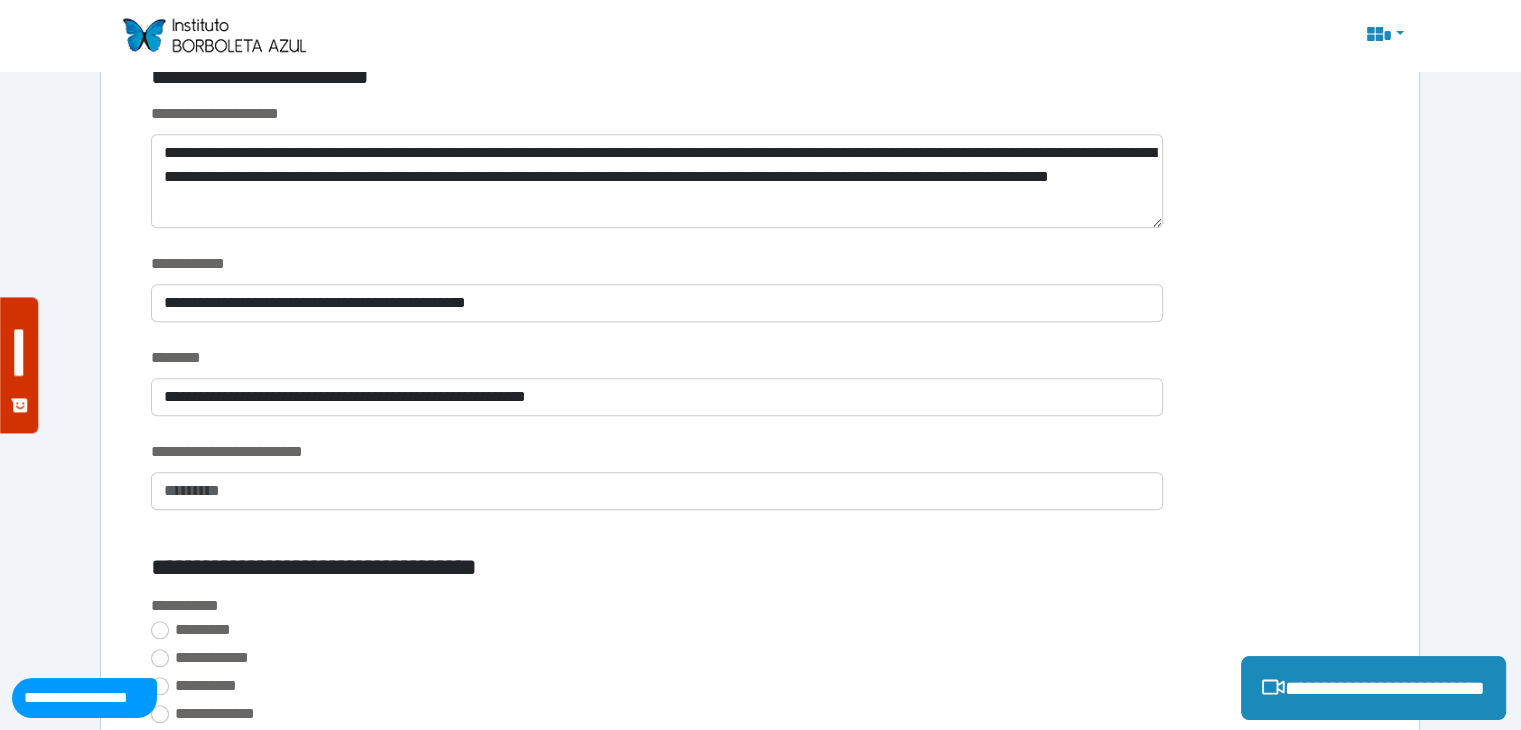 click on "**********" at bounding box center (656, 299) 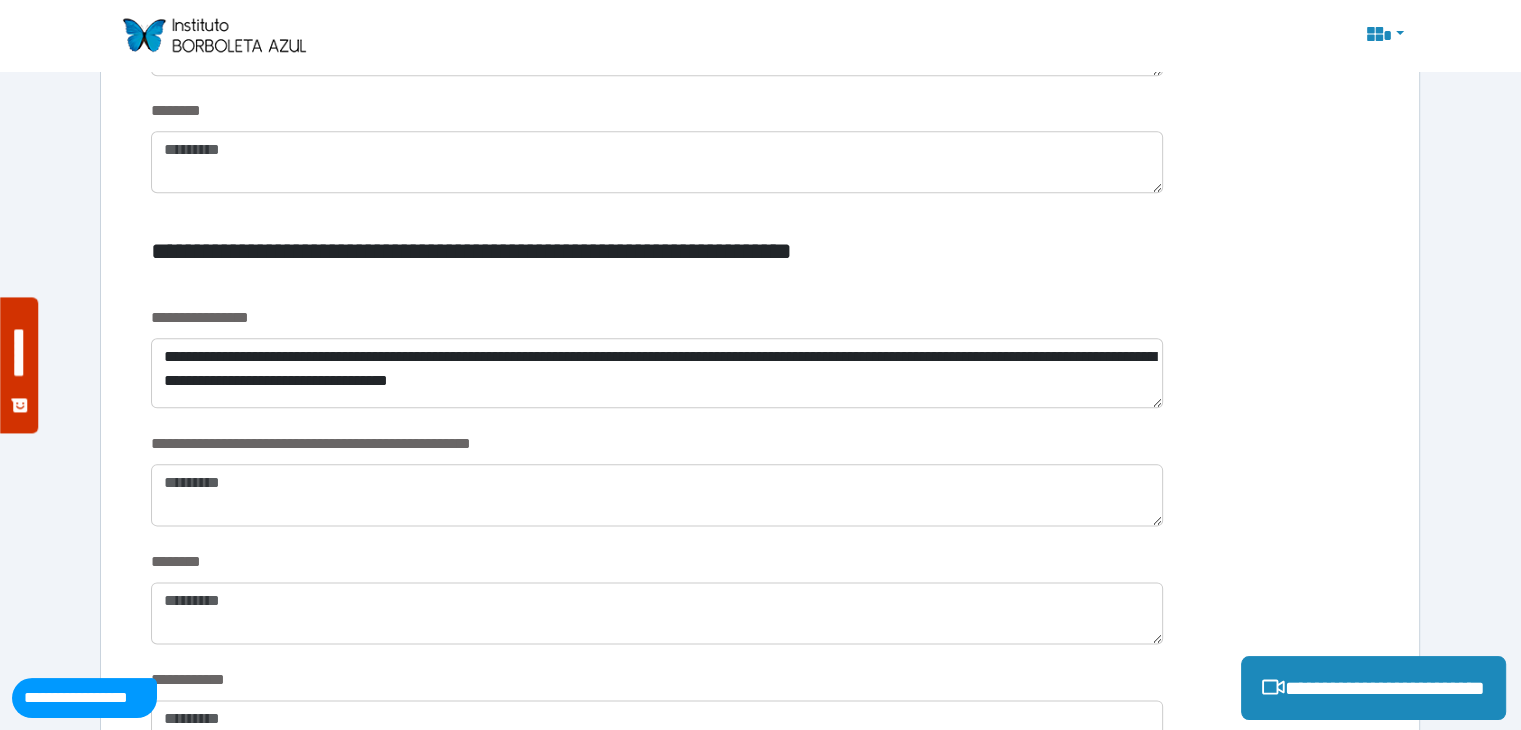 scroll, scrollTop: 2418, scrollLeft: 0, axis: vertical 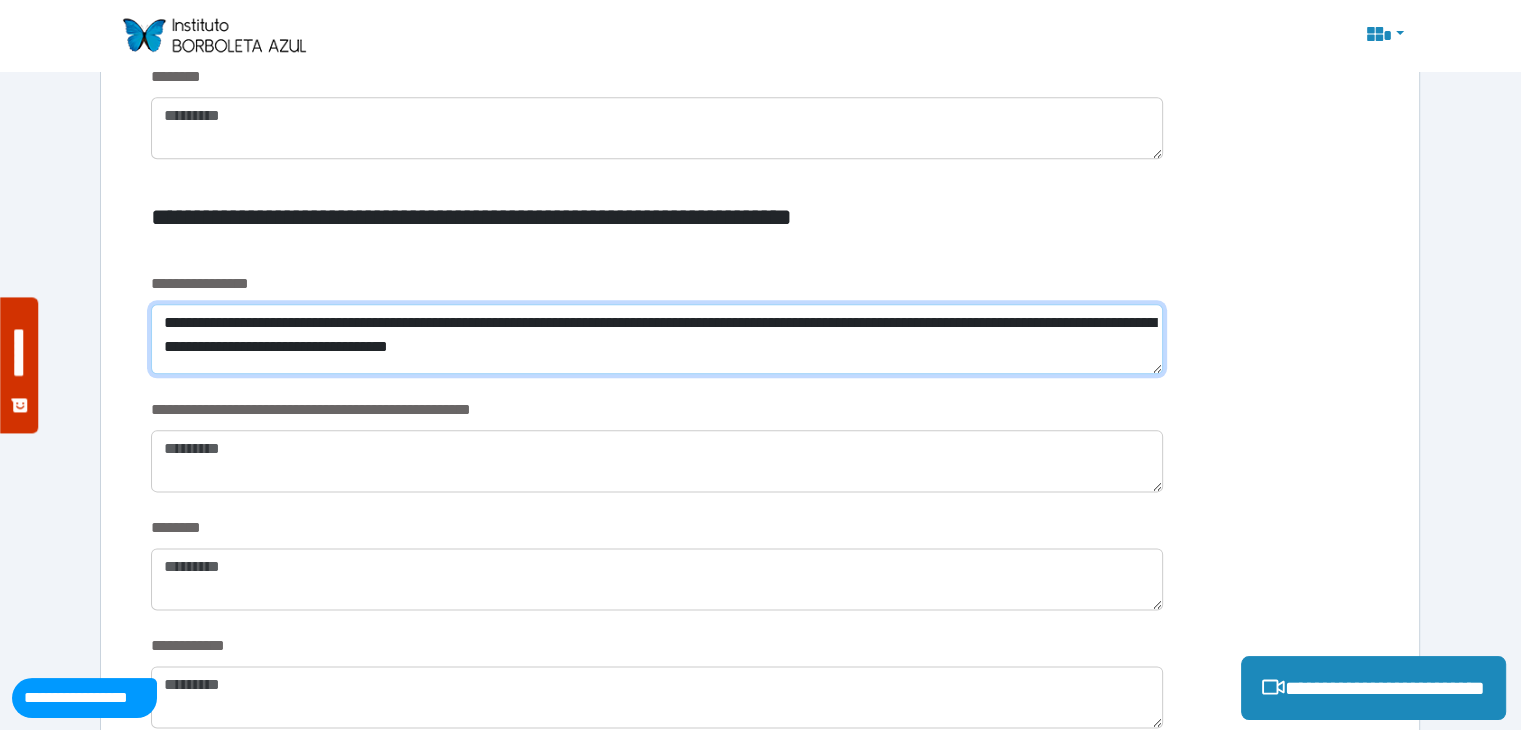 click on "**********" at bounding box center [656, 339] 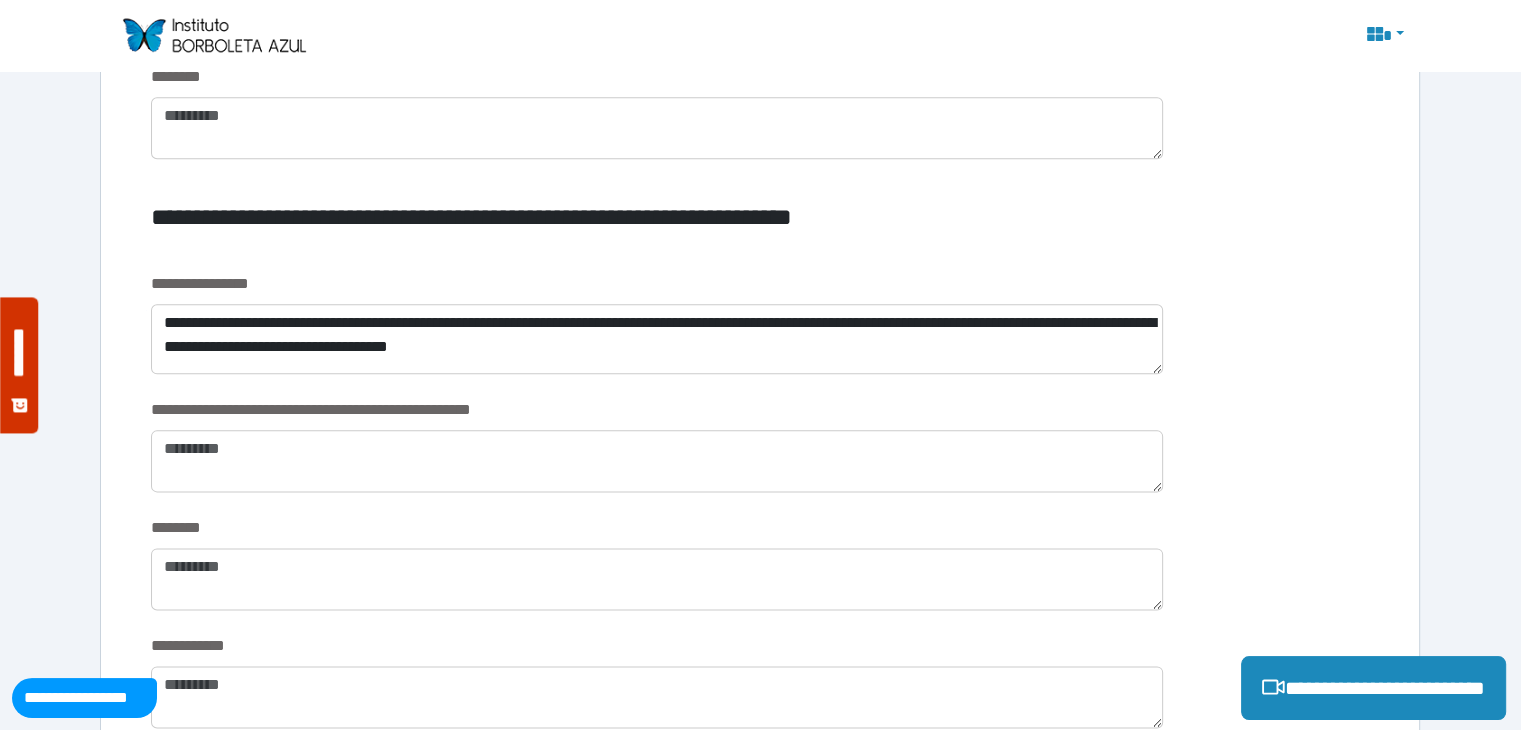 click on "**********" at bounding box center [760, 982] 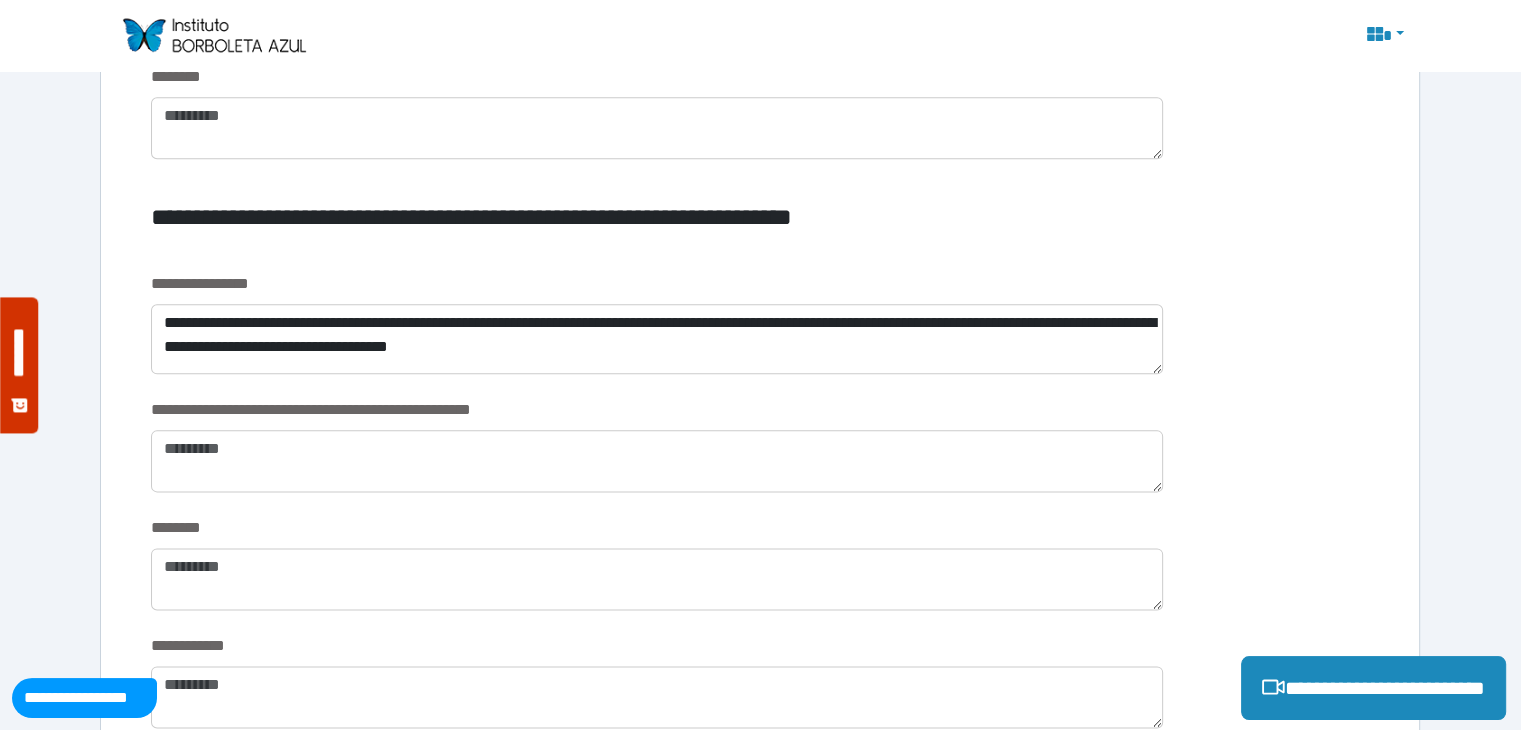 click on "**********" at bounding box center (760, 335) 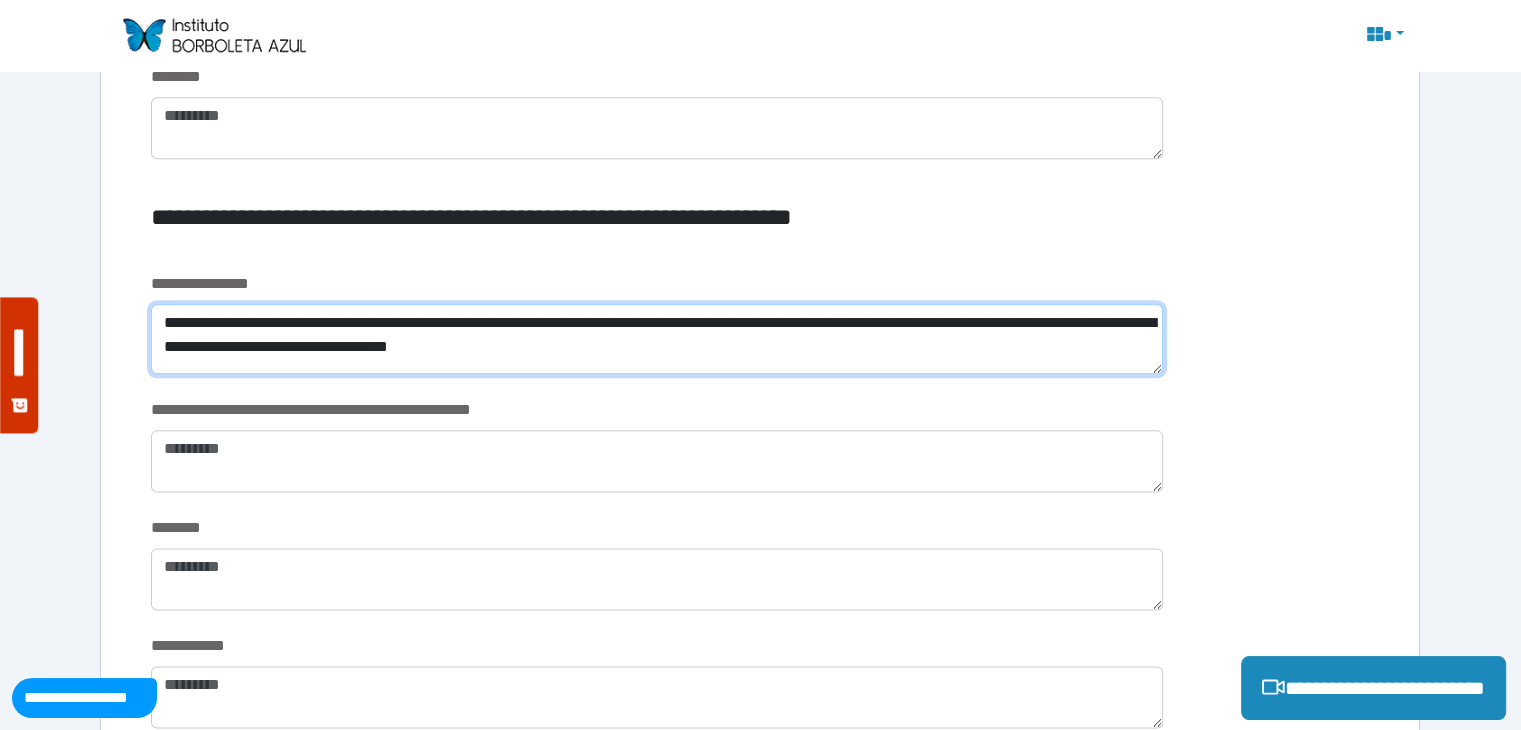 click on "**********" at bounding box center (656, 339) 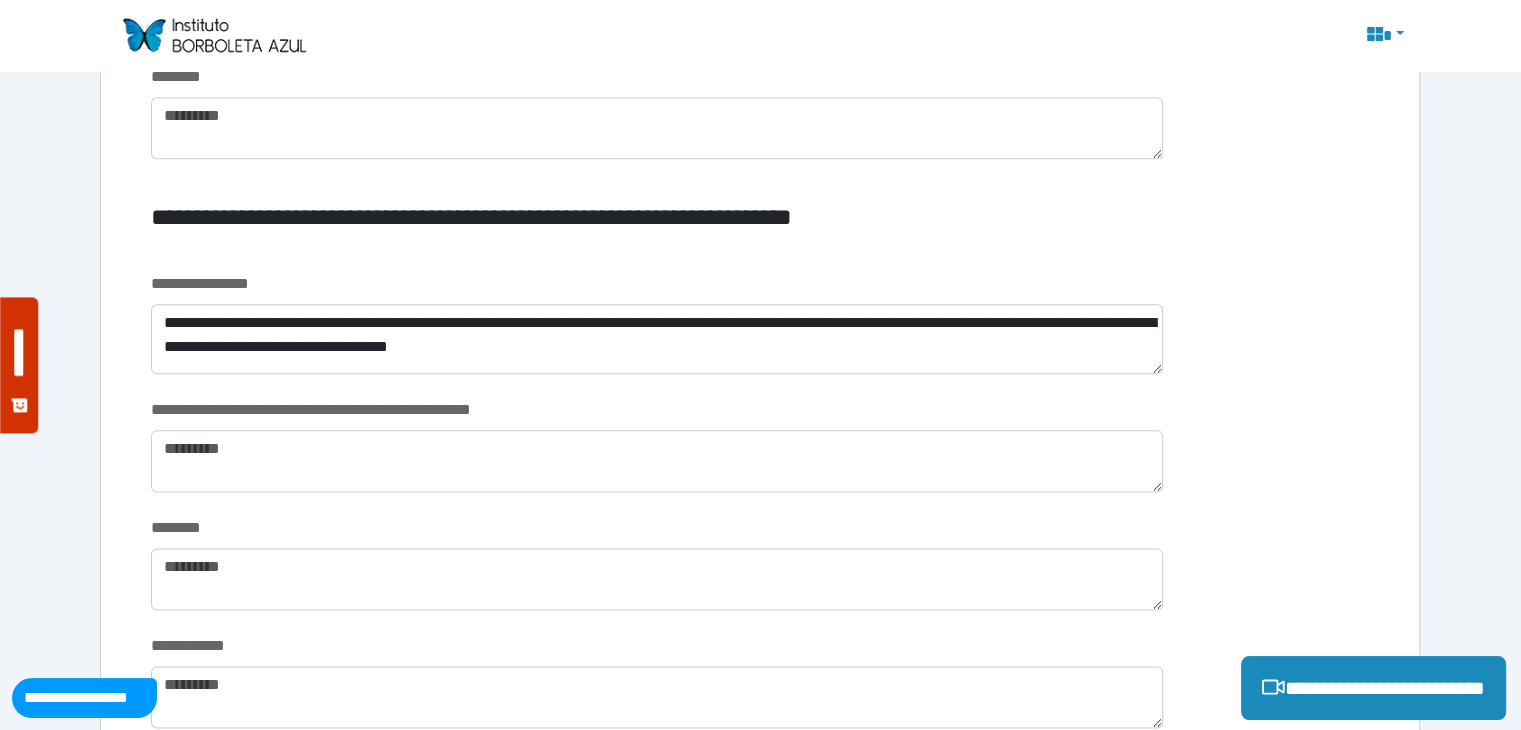 click on "**********" at bounding box center (760, 335) 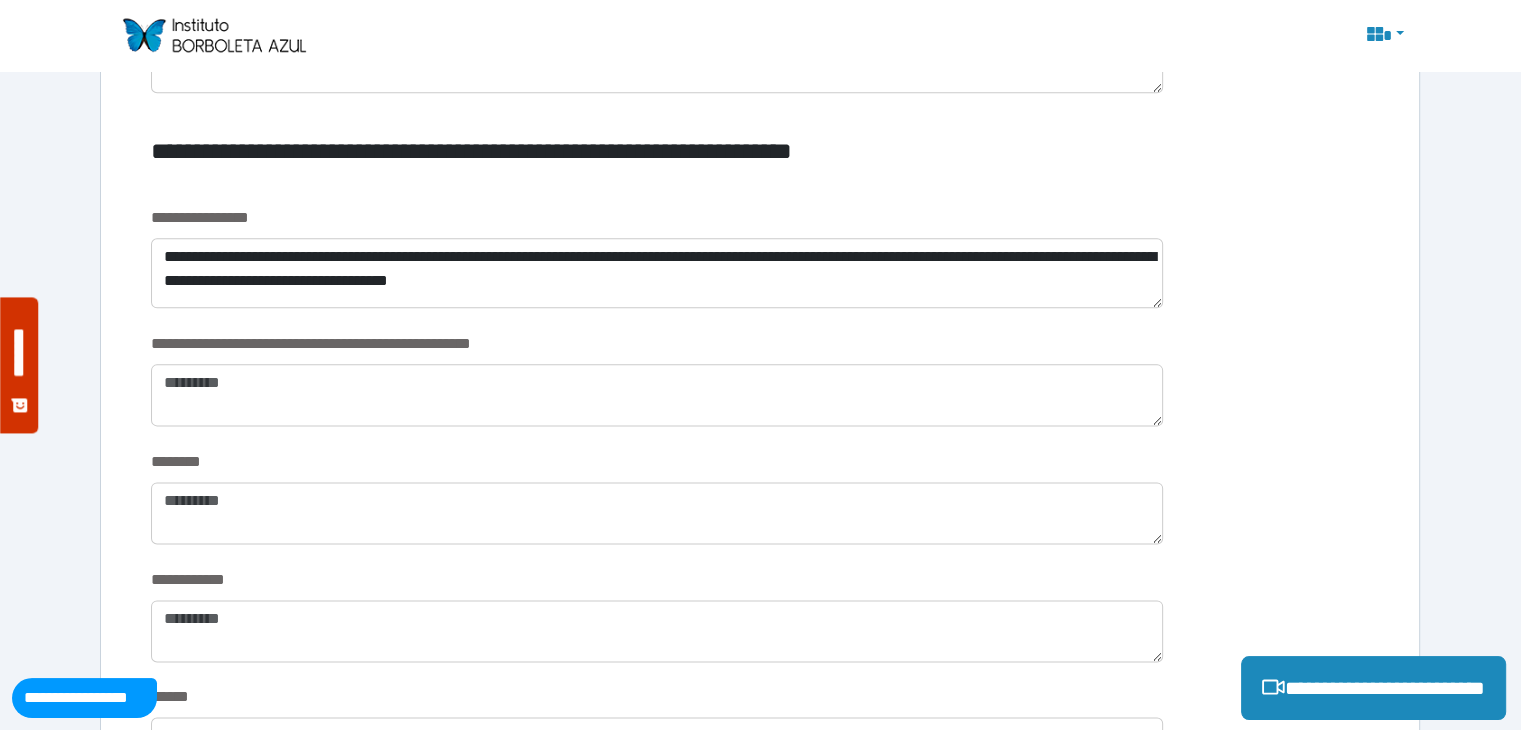 scroll, scrollTop: 2518, scrollLeft: 0, axis: vertical 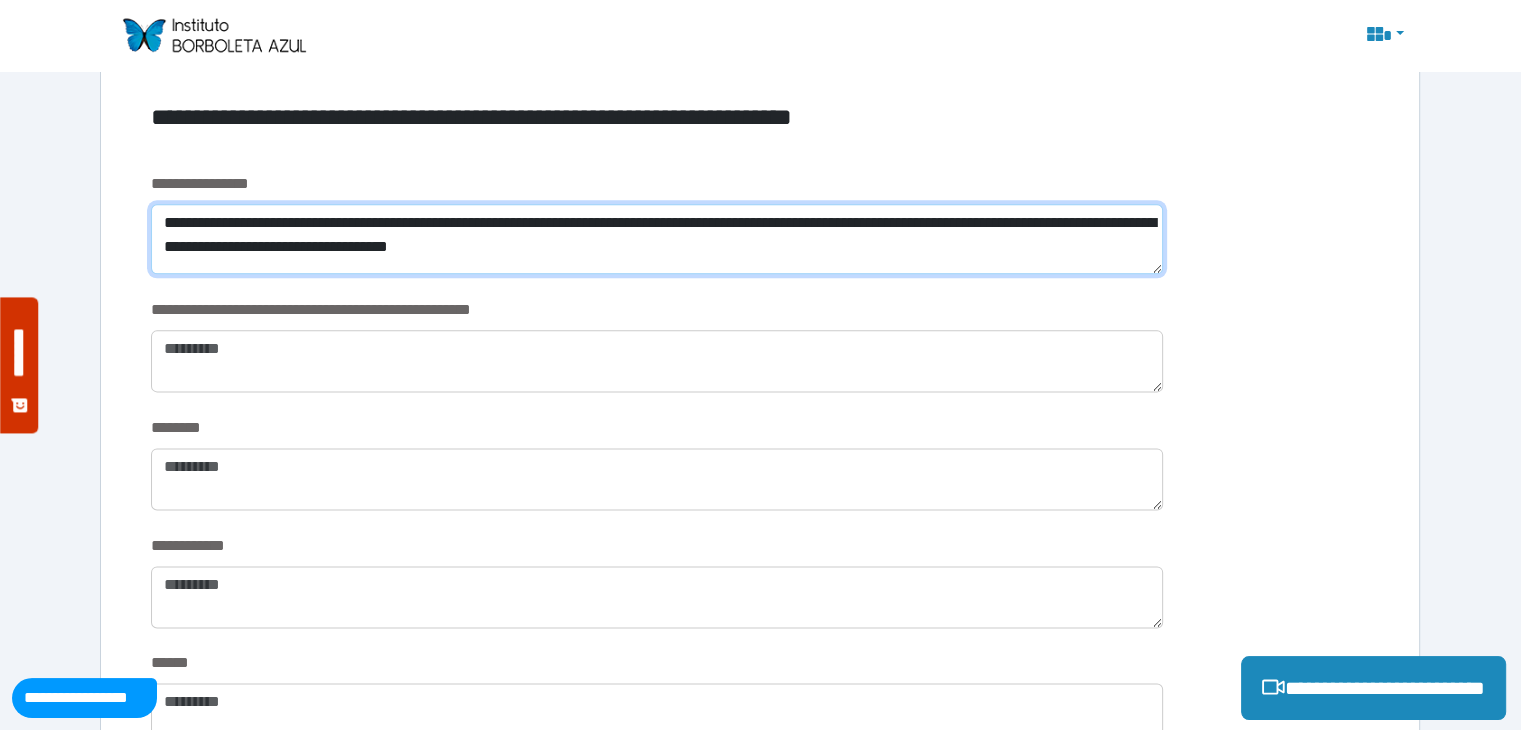 click on "**********" at bounding box center (656, 239) 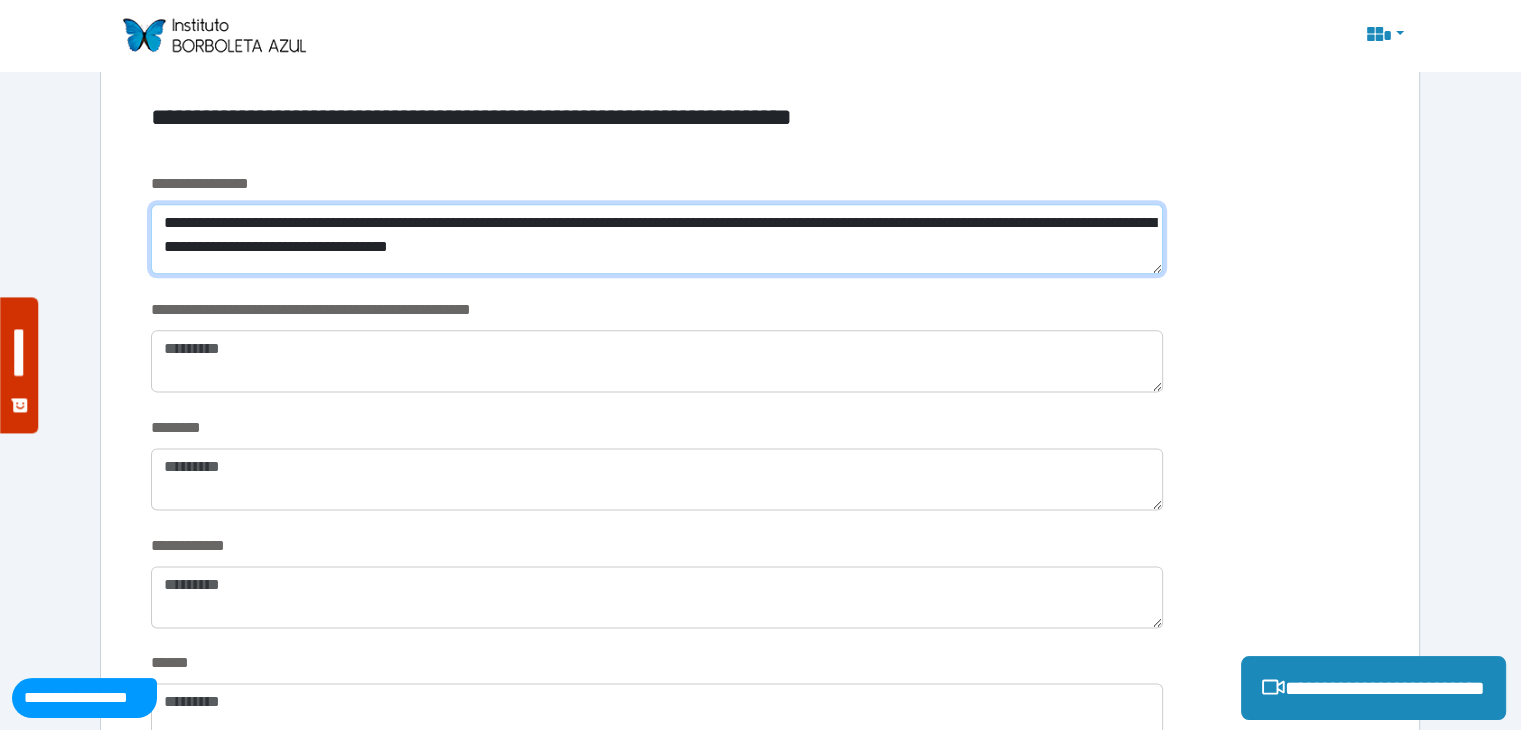 scroll, scrollTop: 2618, scrollLeft: 0, axis: vertical 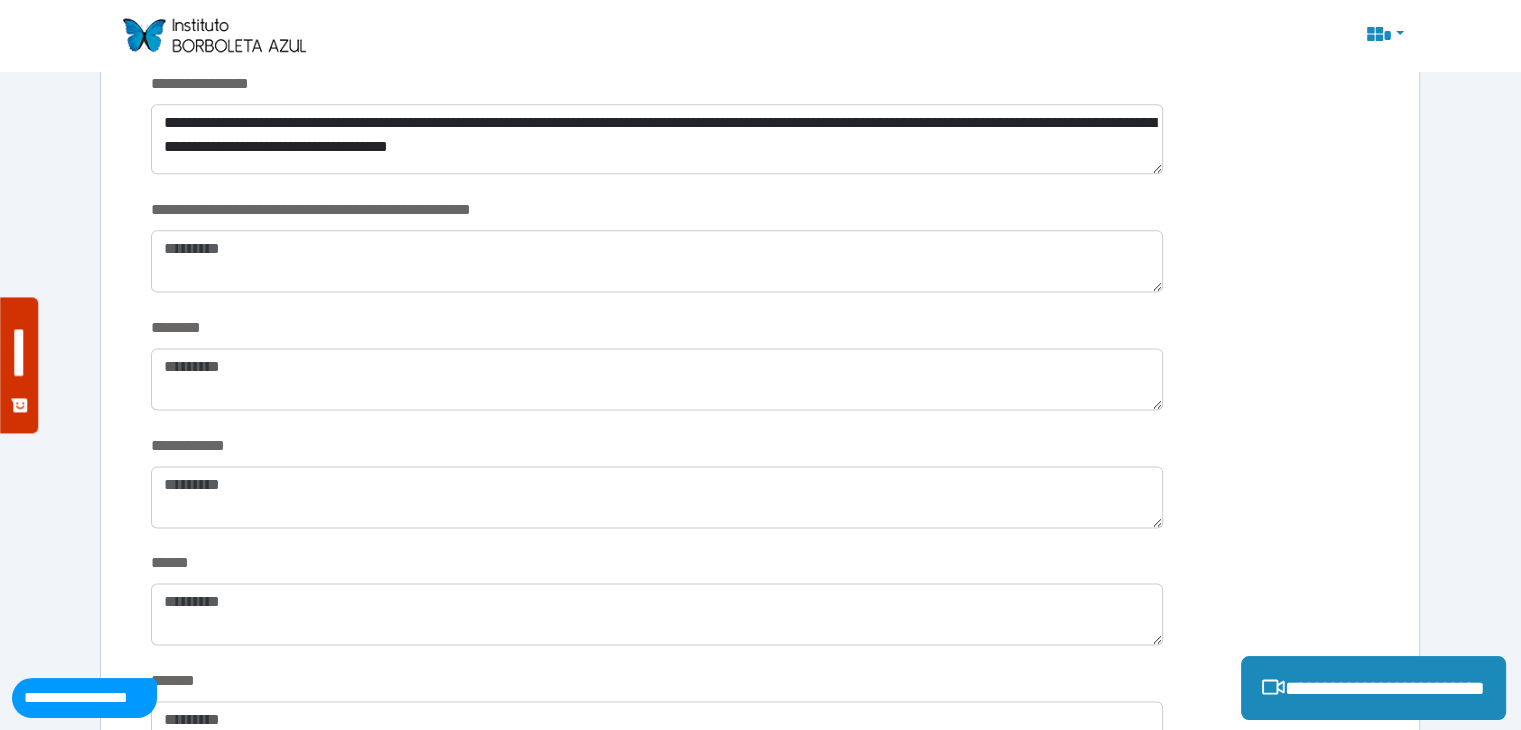 click on "**********" at bounding box center (760, 257) 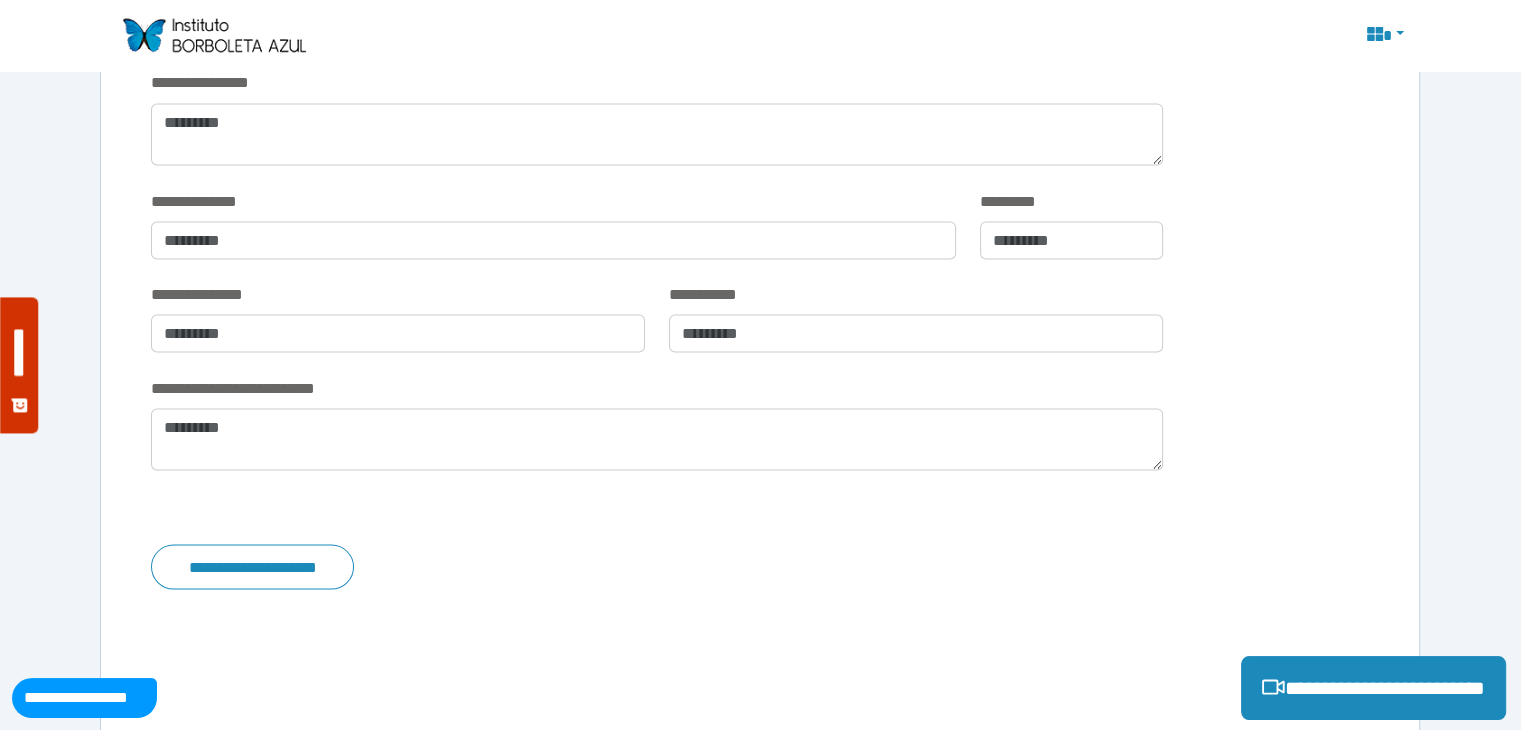 scroll, scrollTop: 3718, scrollLeft: 0, axis: vertical 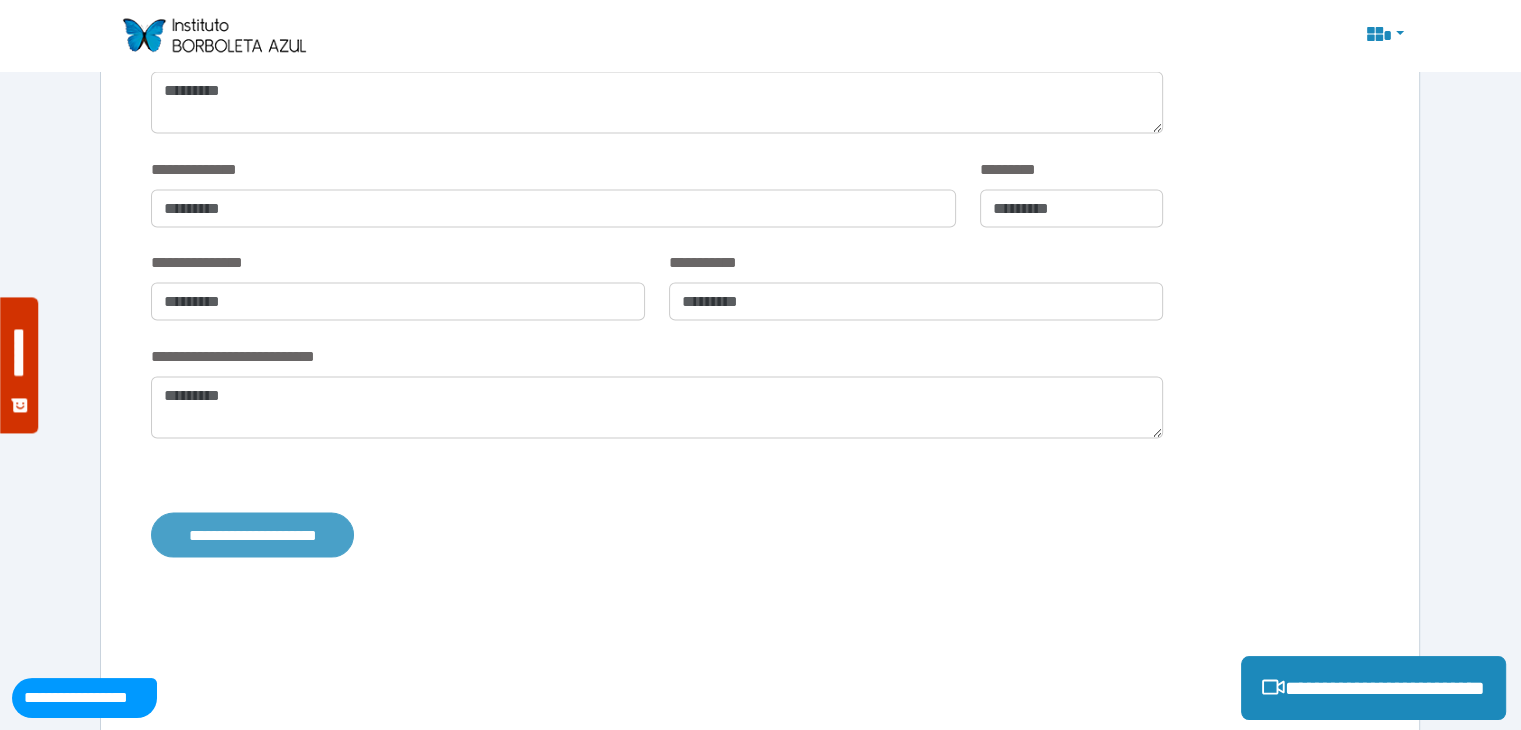 click on "**********" at bounding box center (252, 535) 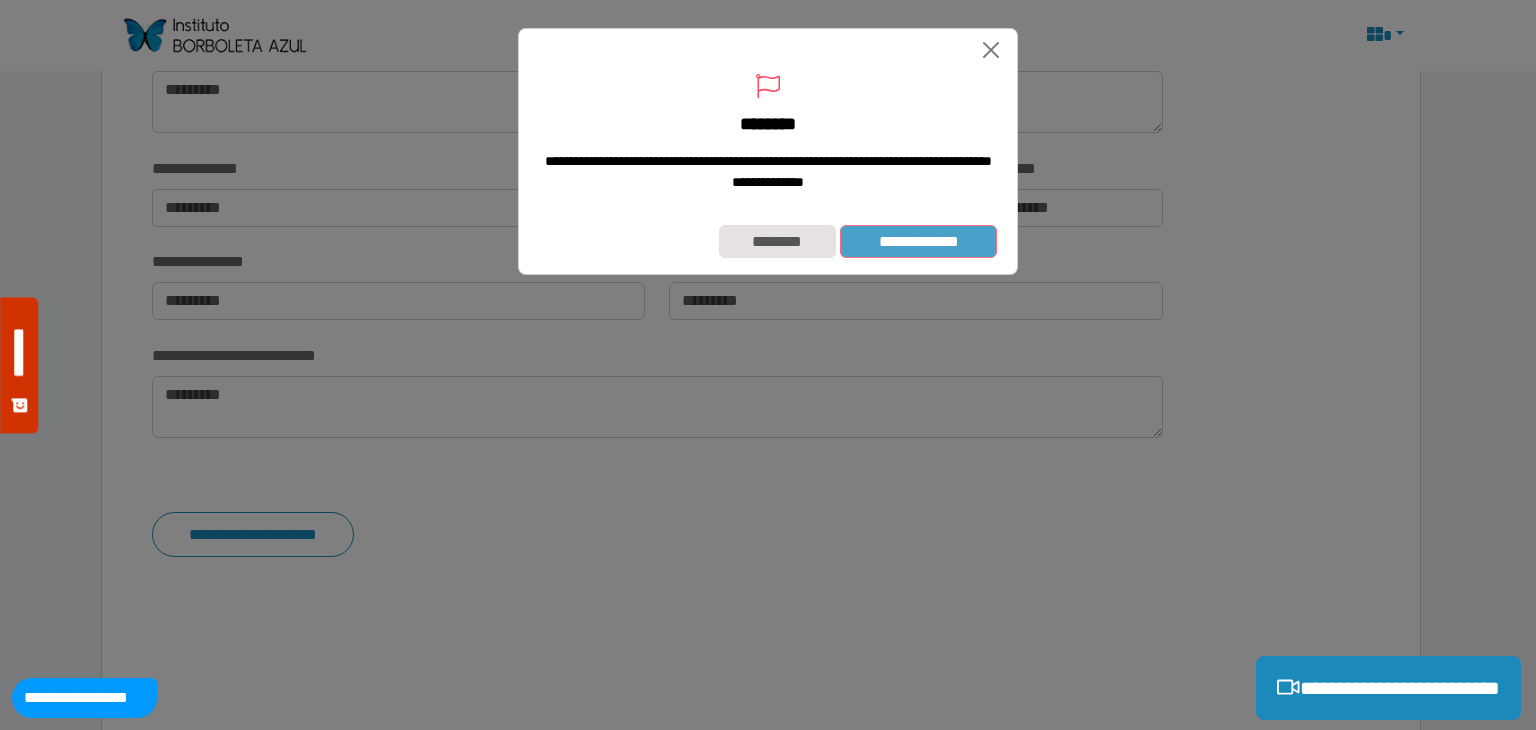 click on "**********" at bounding box center (918, 242) 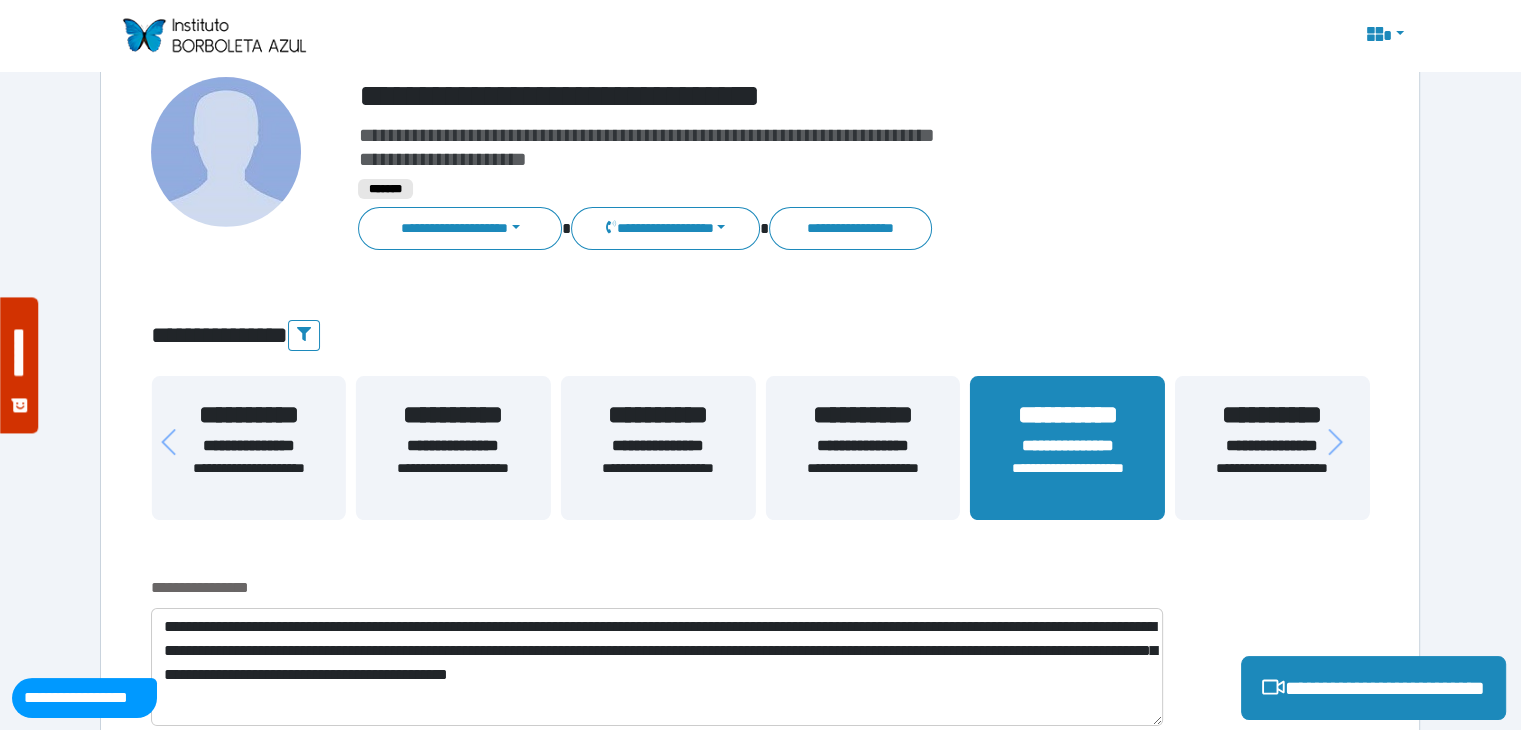 scroll, scrollTop: 118, scrollLeft: 0, axis: vertical 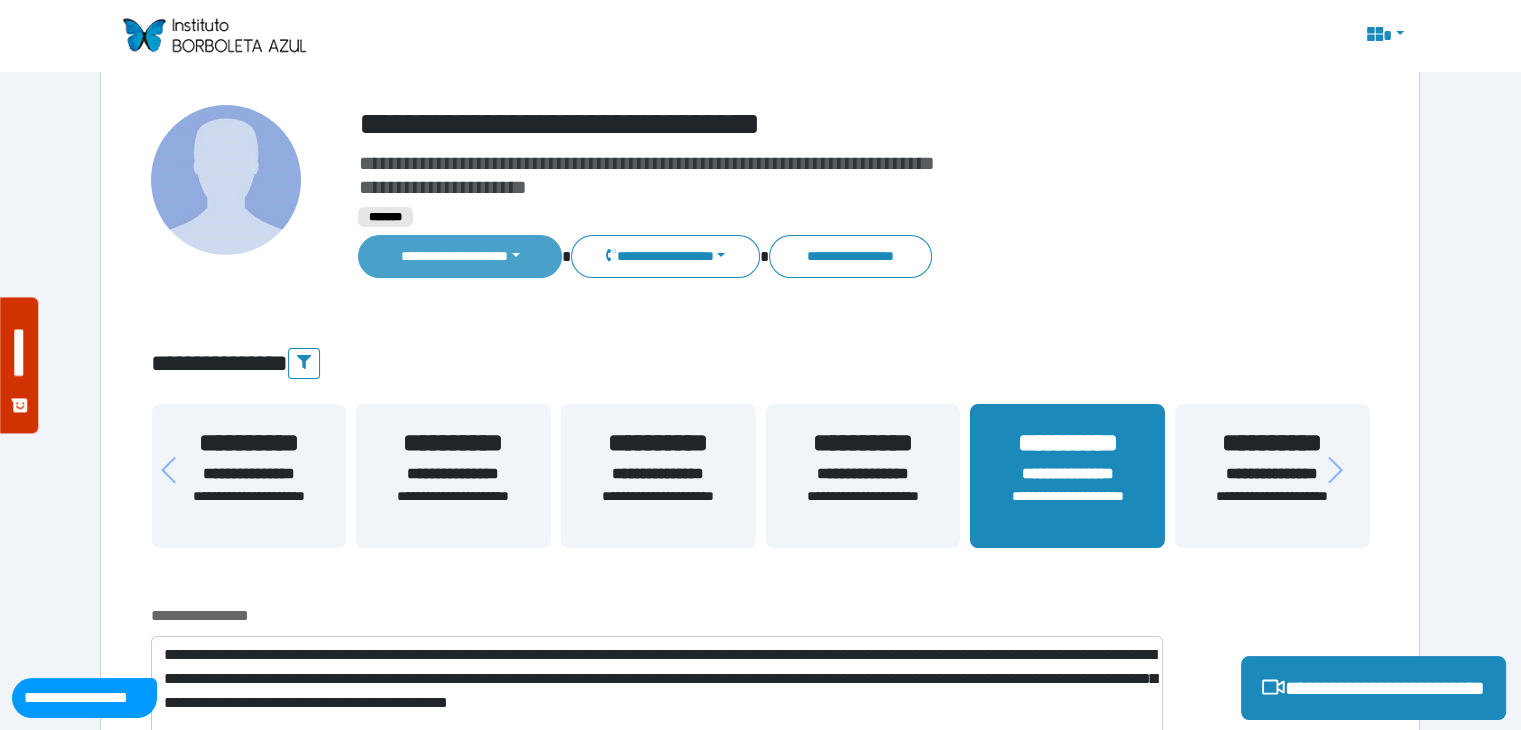 click on "**********" at bounding box center (460, 256) 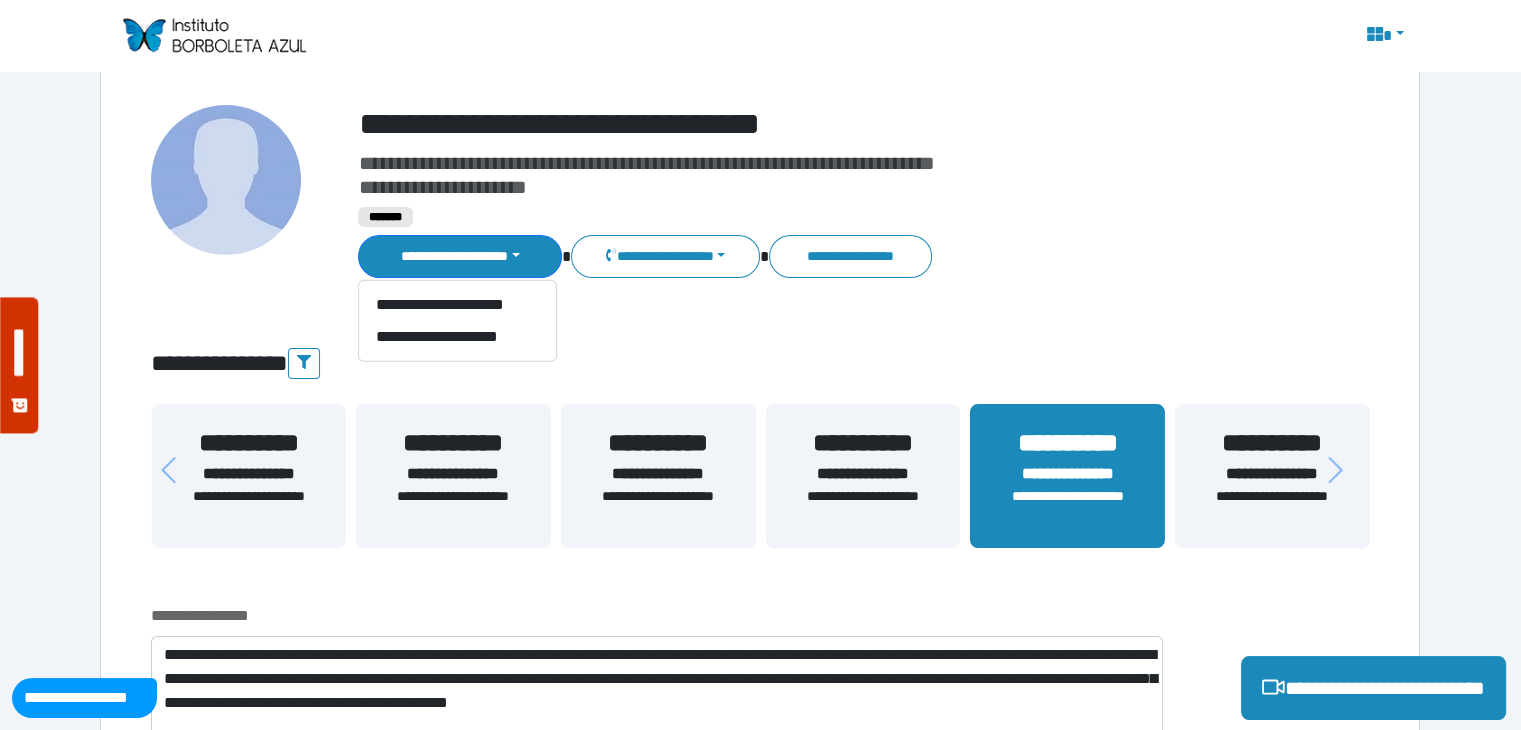click on "**********" at bounding box center [442, 187] 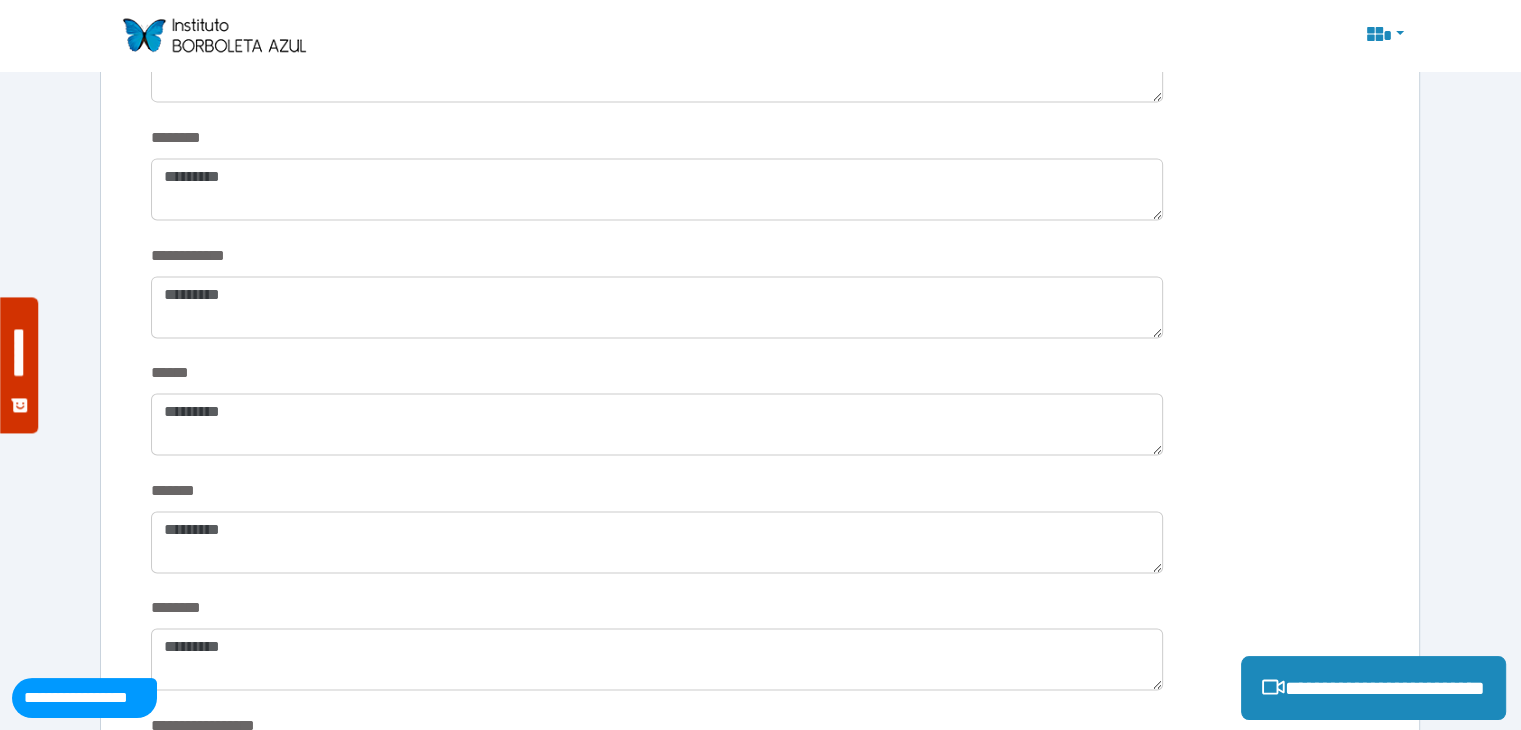 scroll, scrollTop: 3018, scrollLeft: 0, axis: vertical 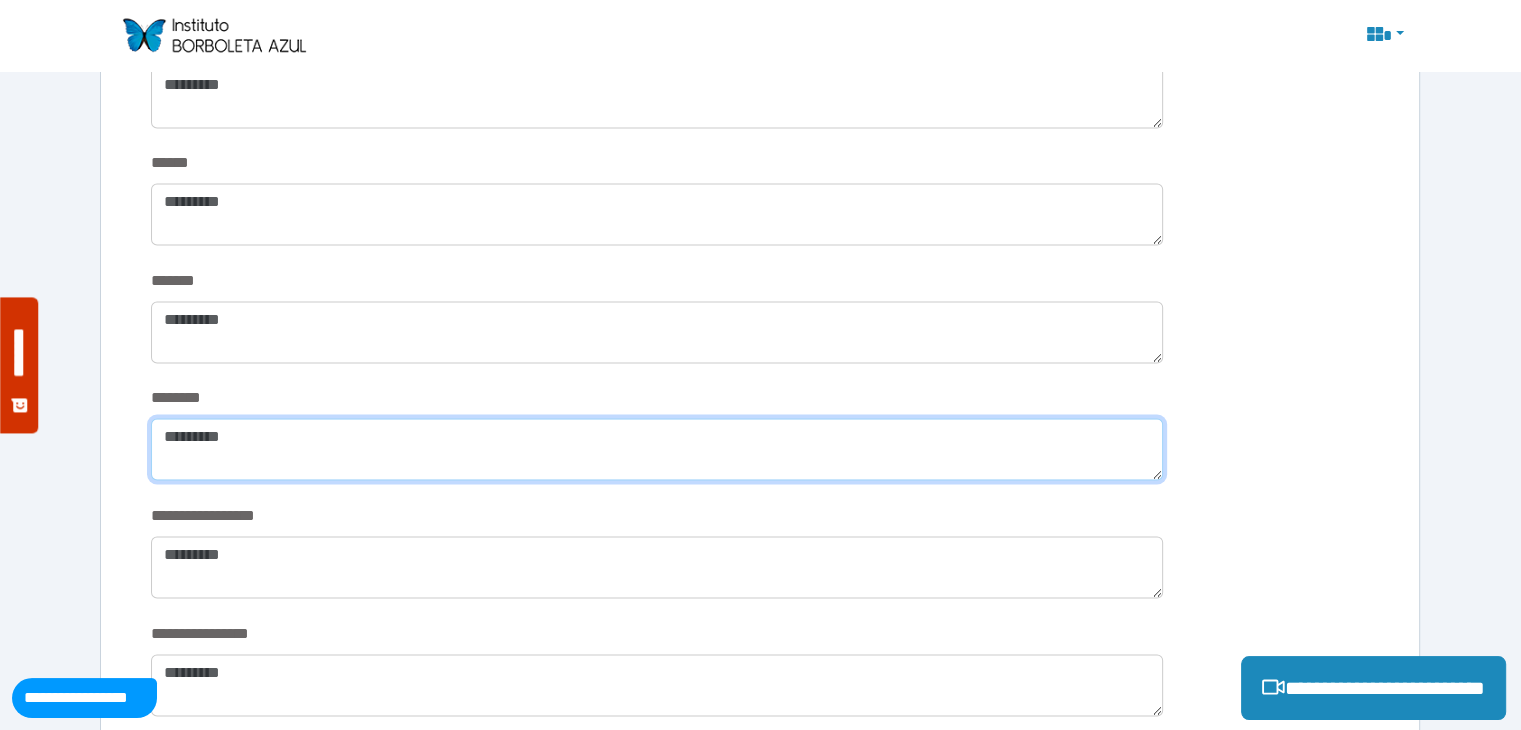 click at bounding box center [656, 449] 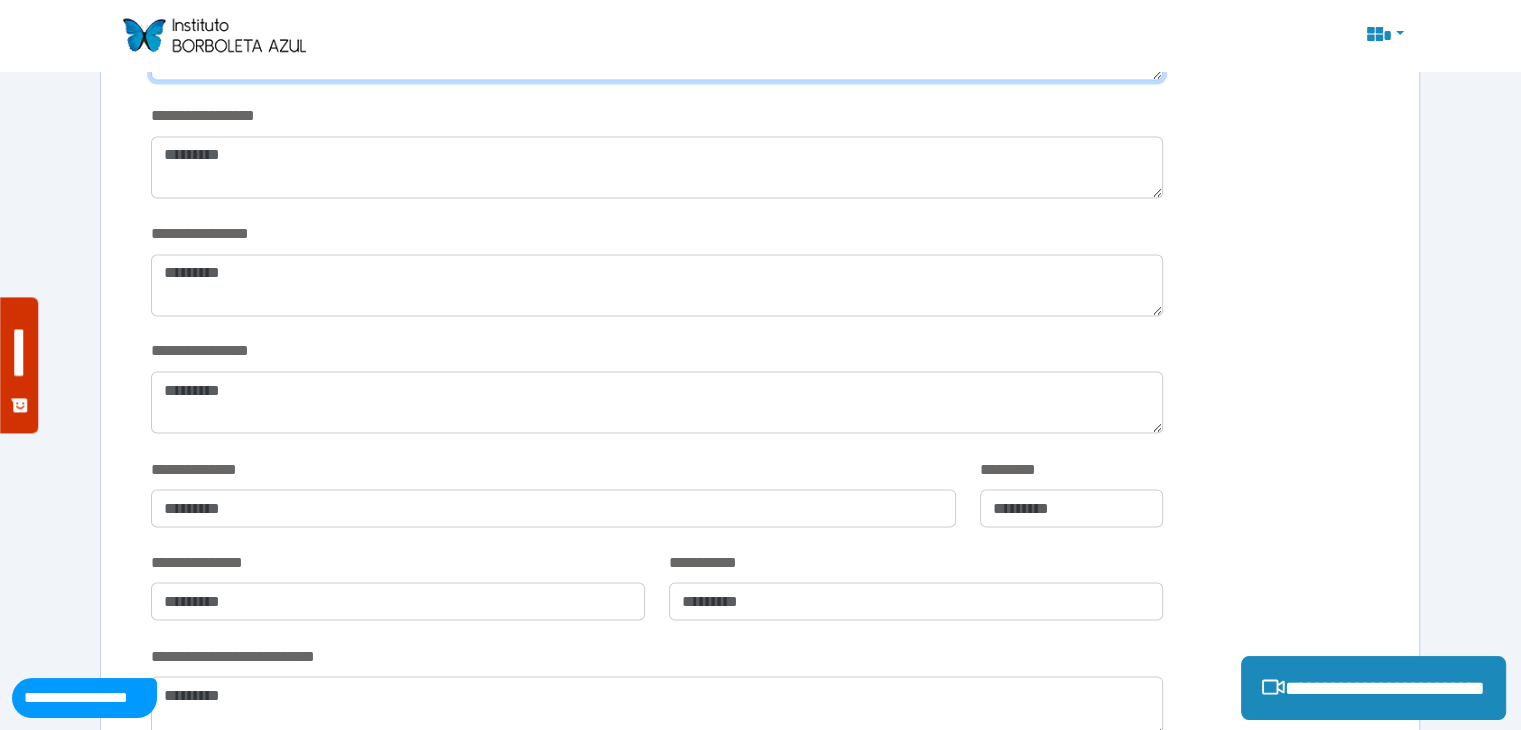 scroll, scrollTop: 3766, scrollLeft: 0, axis: vertical 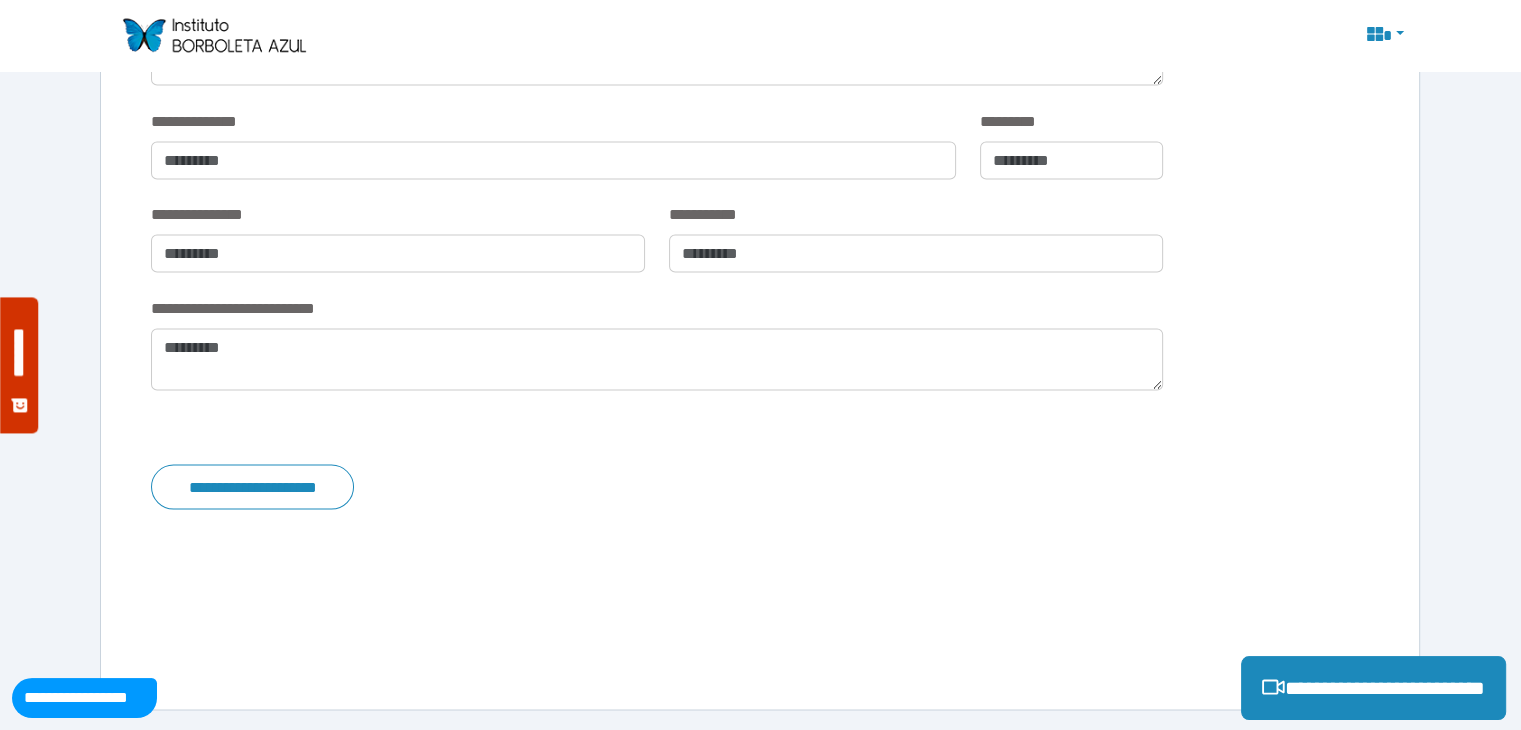 click on "**********" at bounding box center [760, -1478] 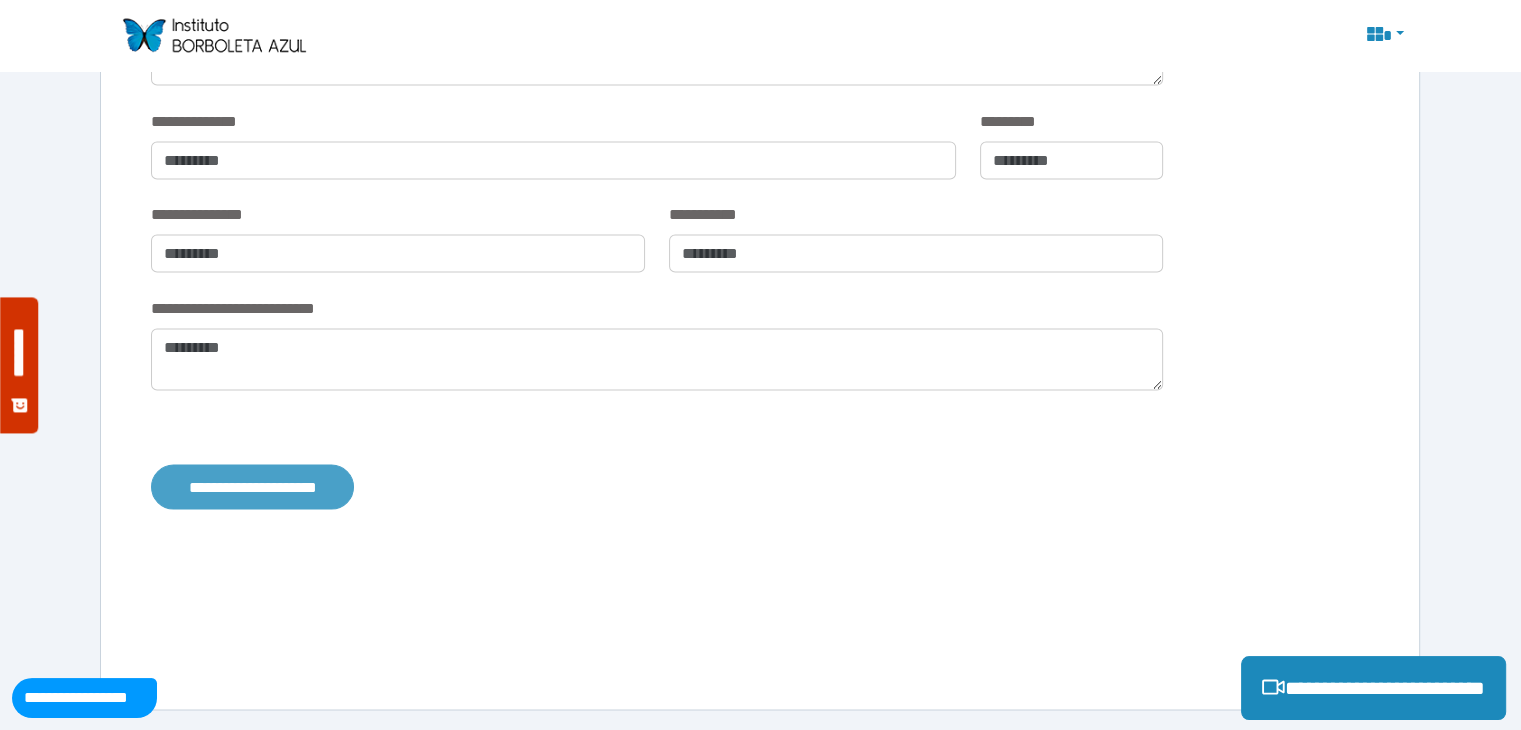 click on "**********" at bounding box center (252, 487) 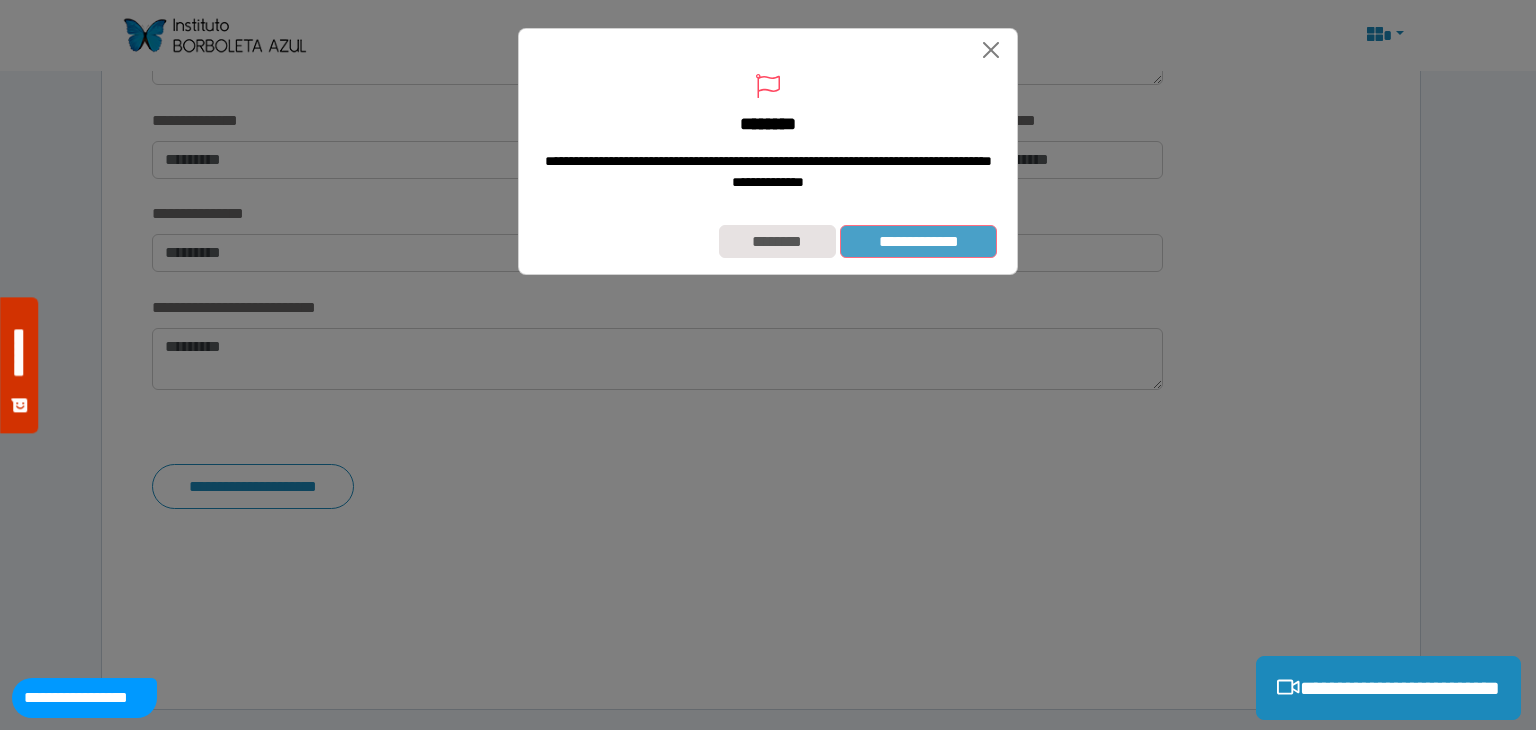 click on "**********" at bounding box center [918, 242] 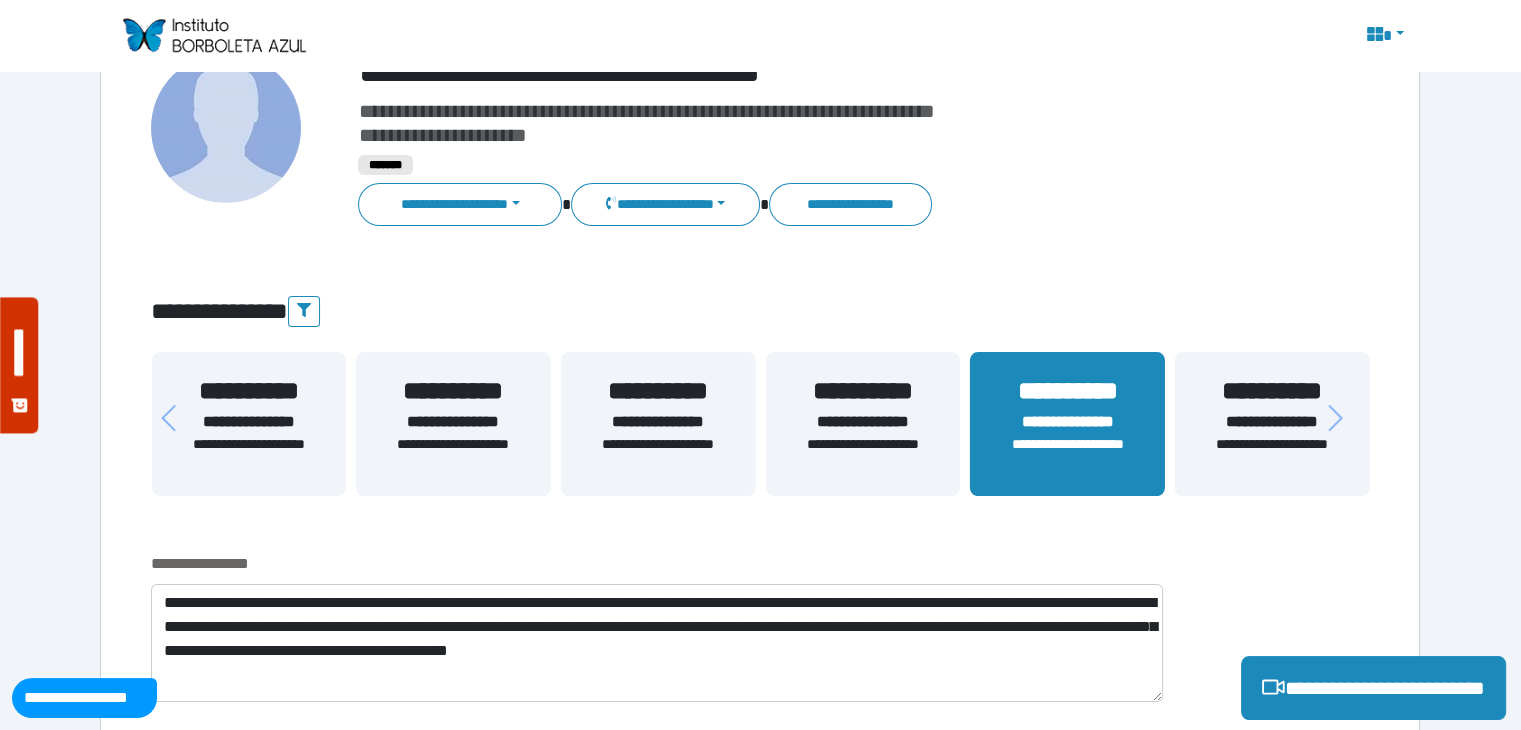 scroll, scrollTop: 200, scrollLeft: 0, axis: vertical 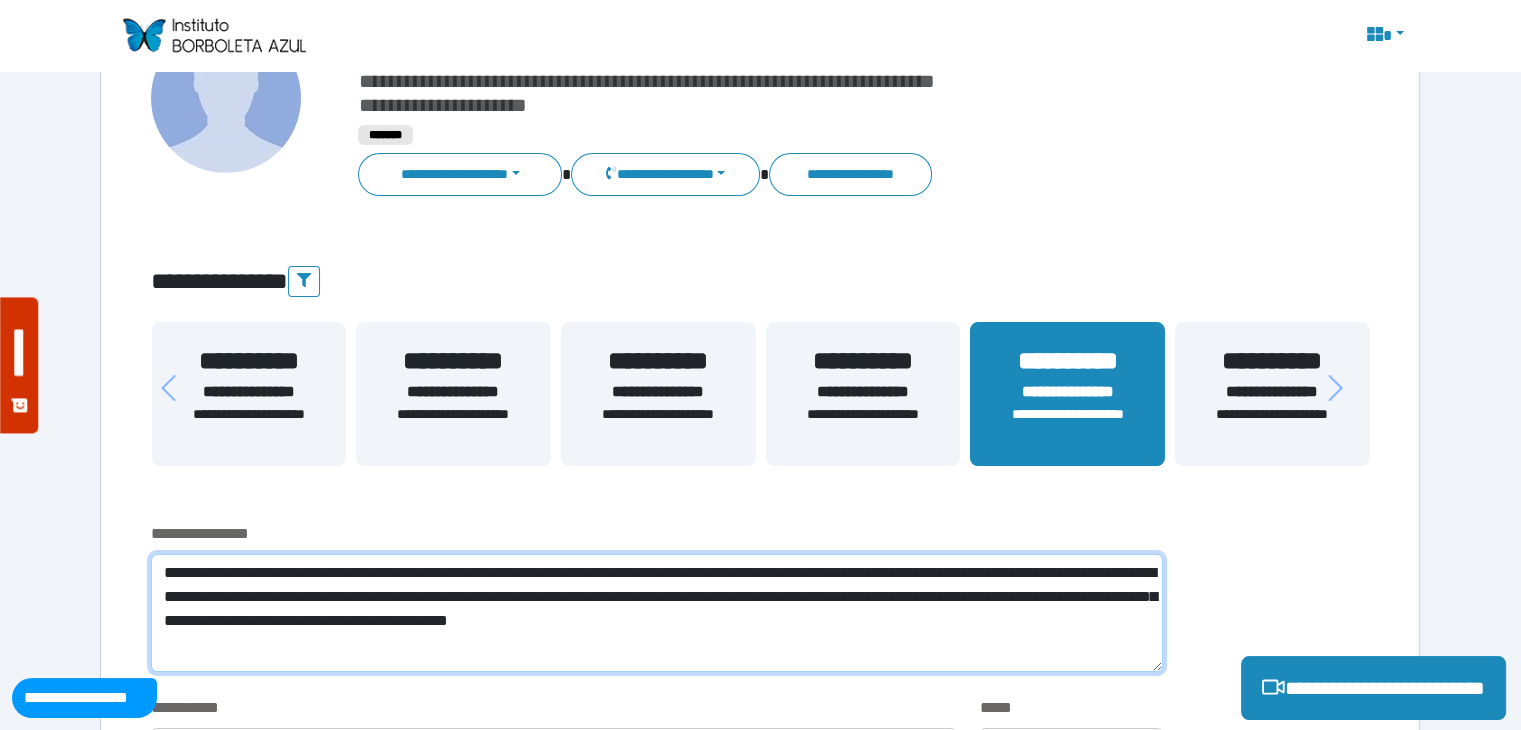 drag, startPoint x: 166, startPoint y: 571, endPoint x: 1188, endPoint y: 625, distance: 1023.4256 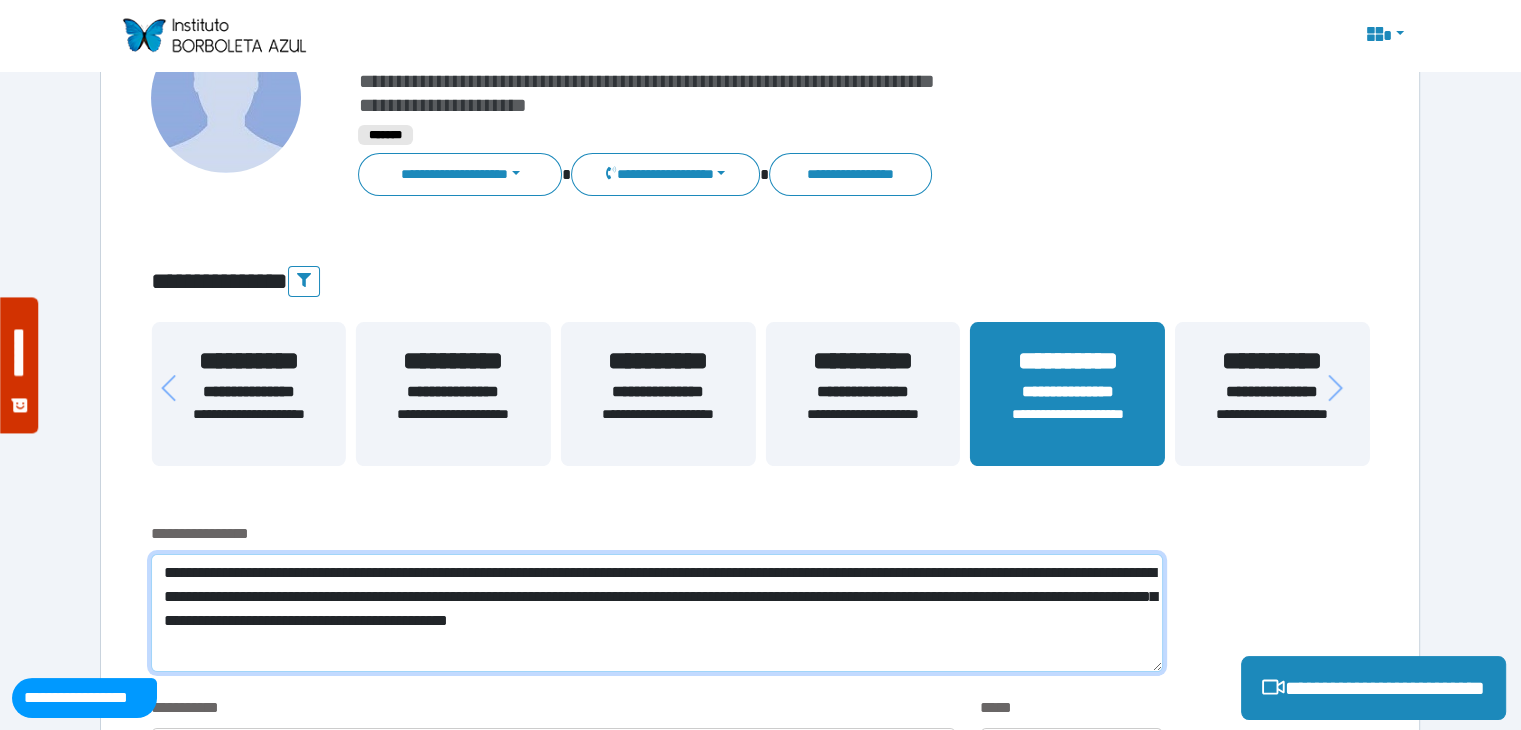 click on "**********" at bounding box center (760, 609) 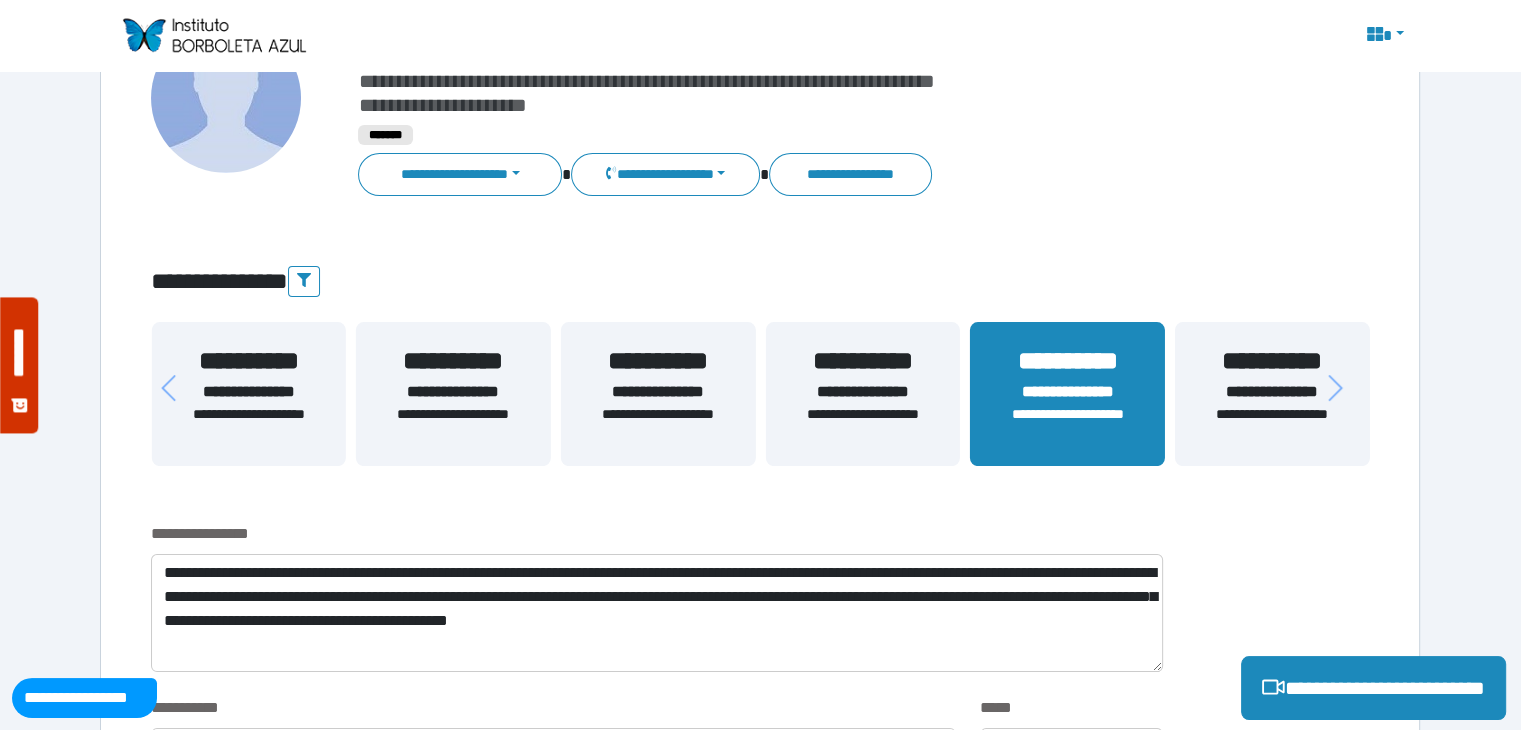 click on "**********" at bounding box center (656, 534) 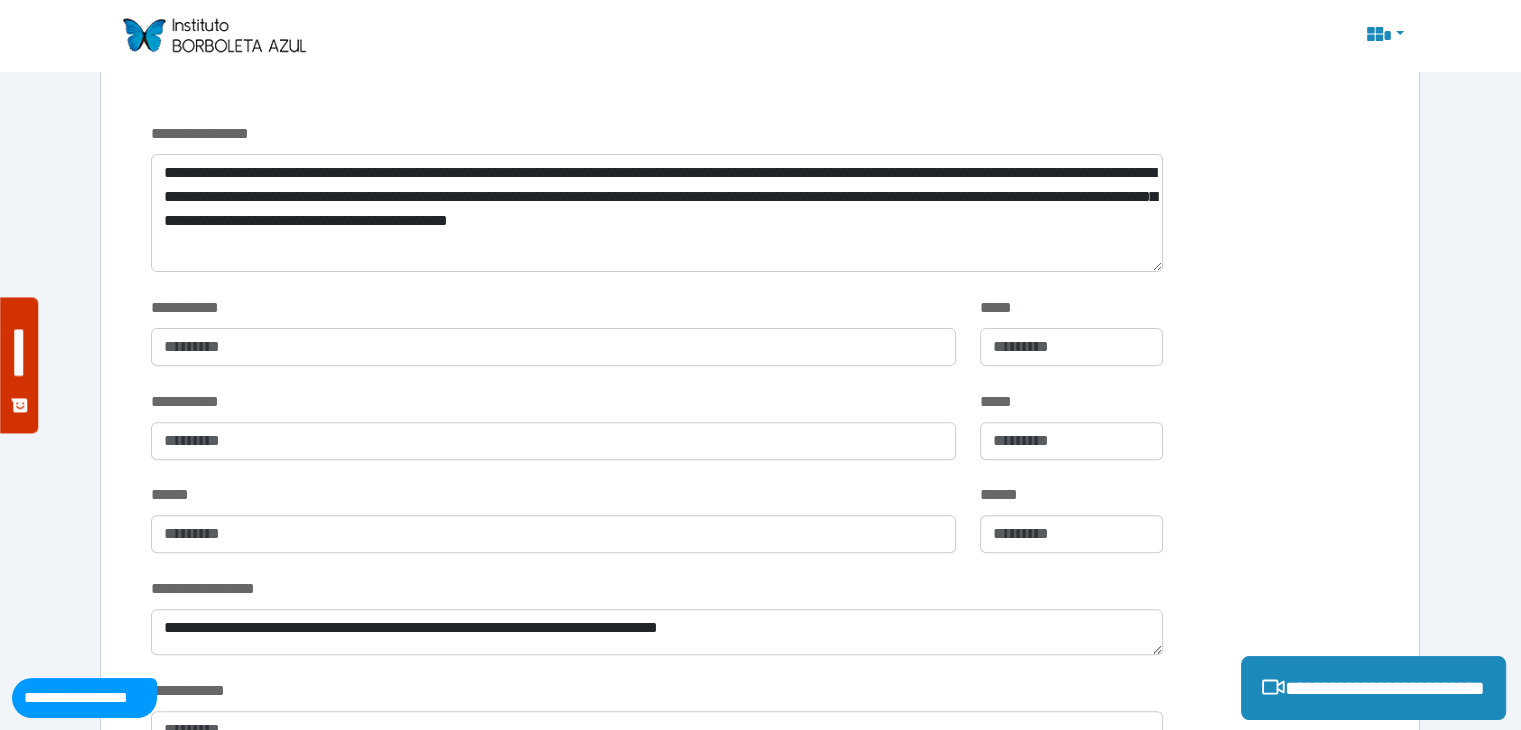 scroll, scrollTop: 800, scrollLeft: 0, axis: vertical 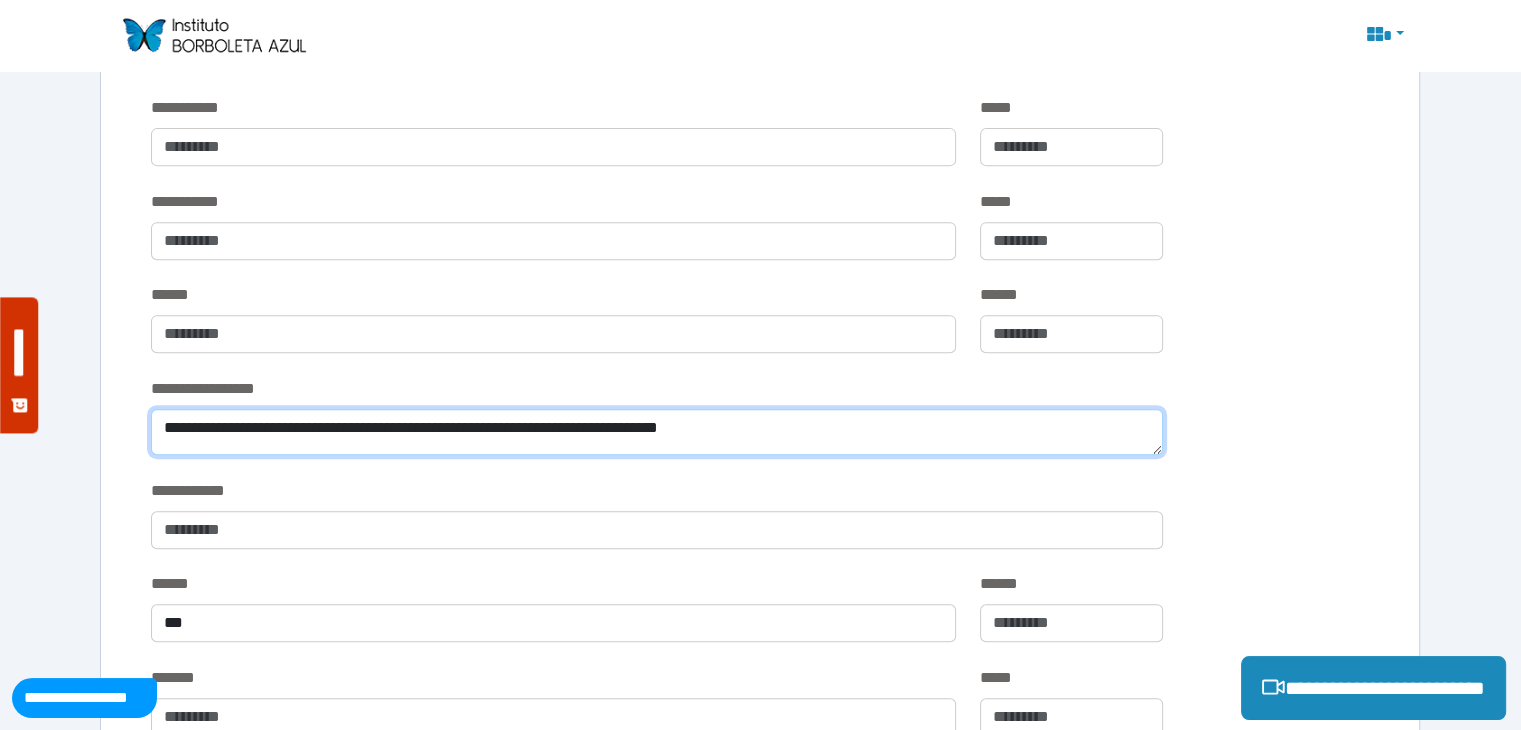 click on "**********" at bounding box center (656, 432) 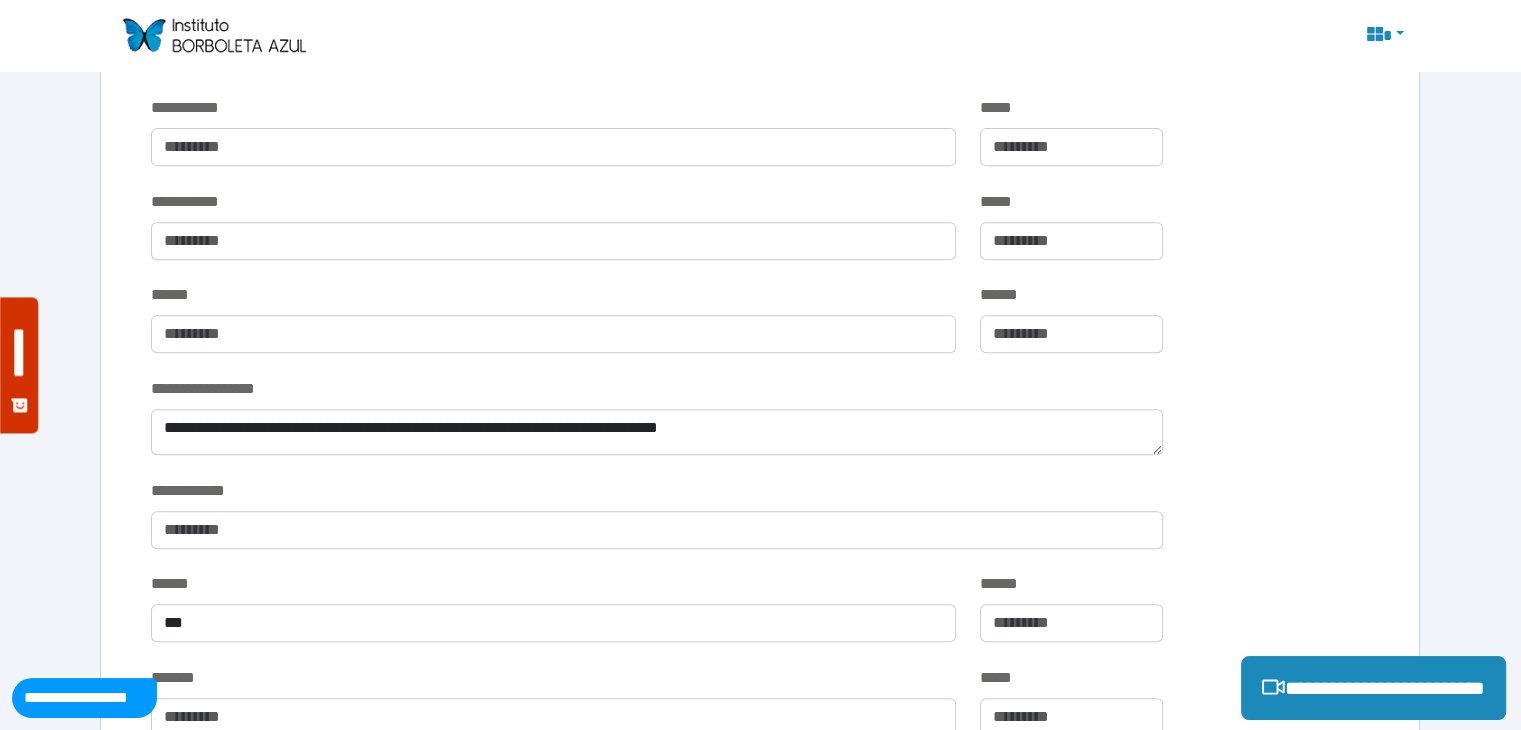 click on "**********" at bounding box center (656, 491) 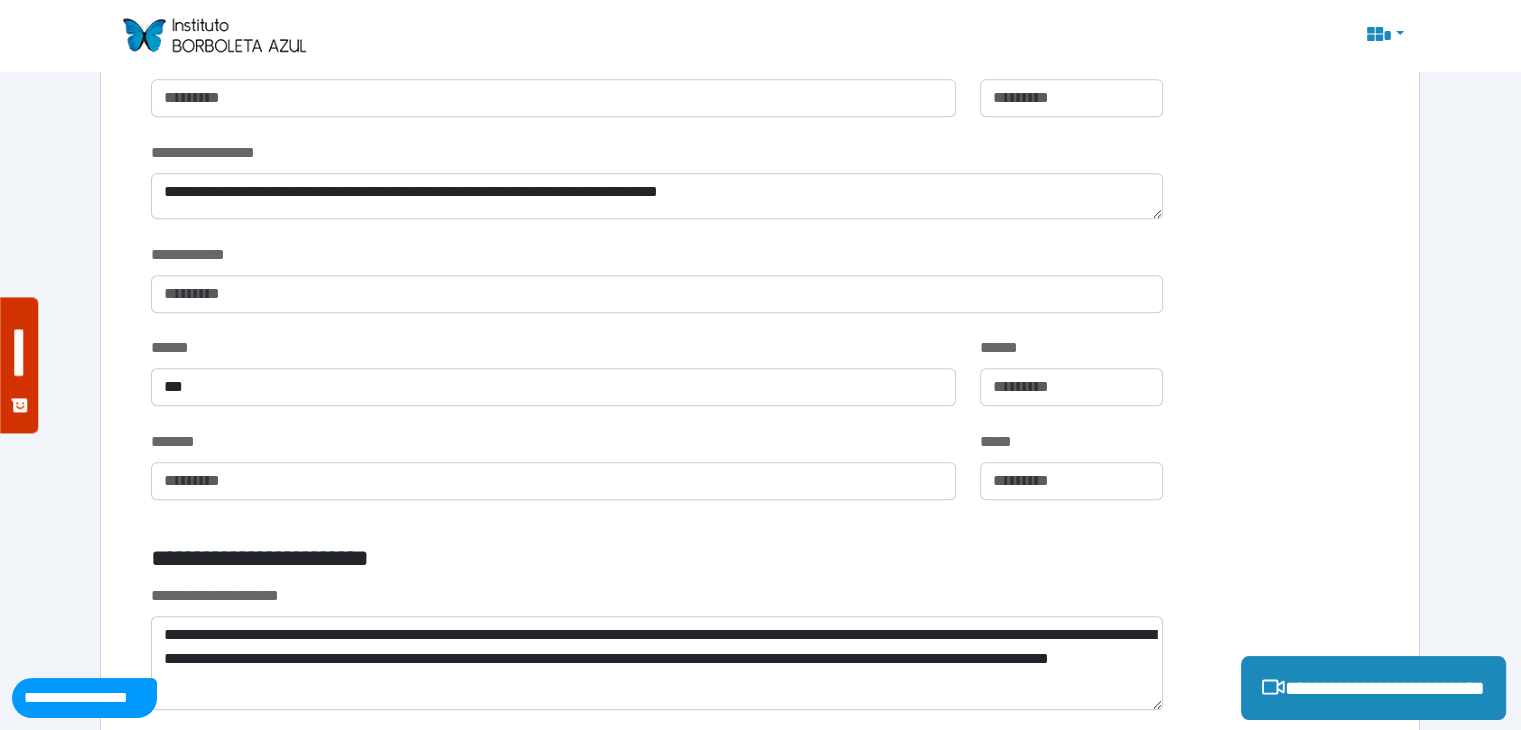 scroll, scrollTop: 1100, scrollLeft: 0, axis: vertical 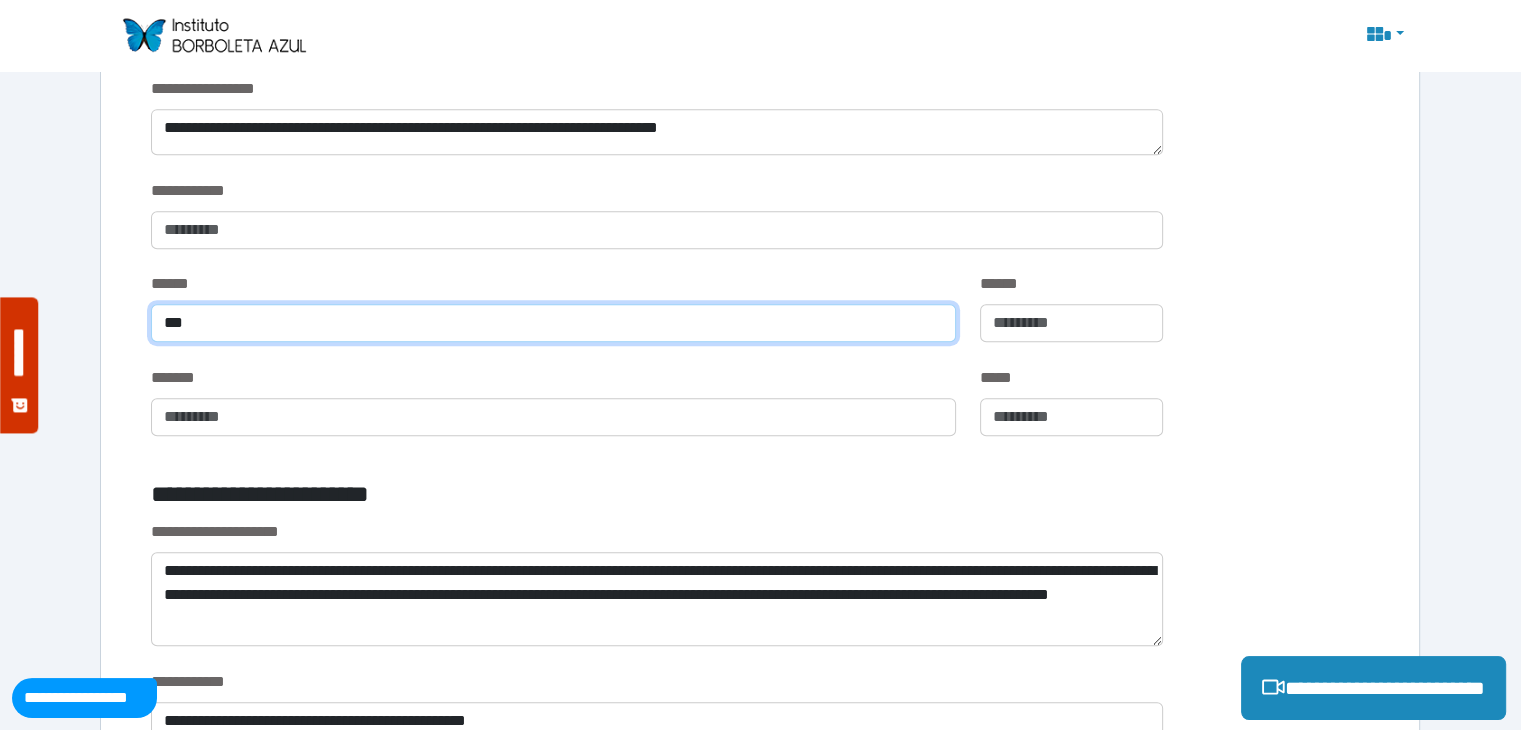 click on "***" at bounding box center (553, 323) 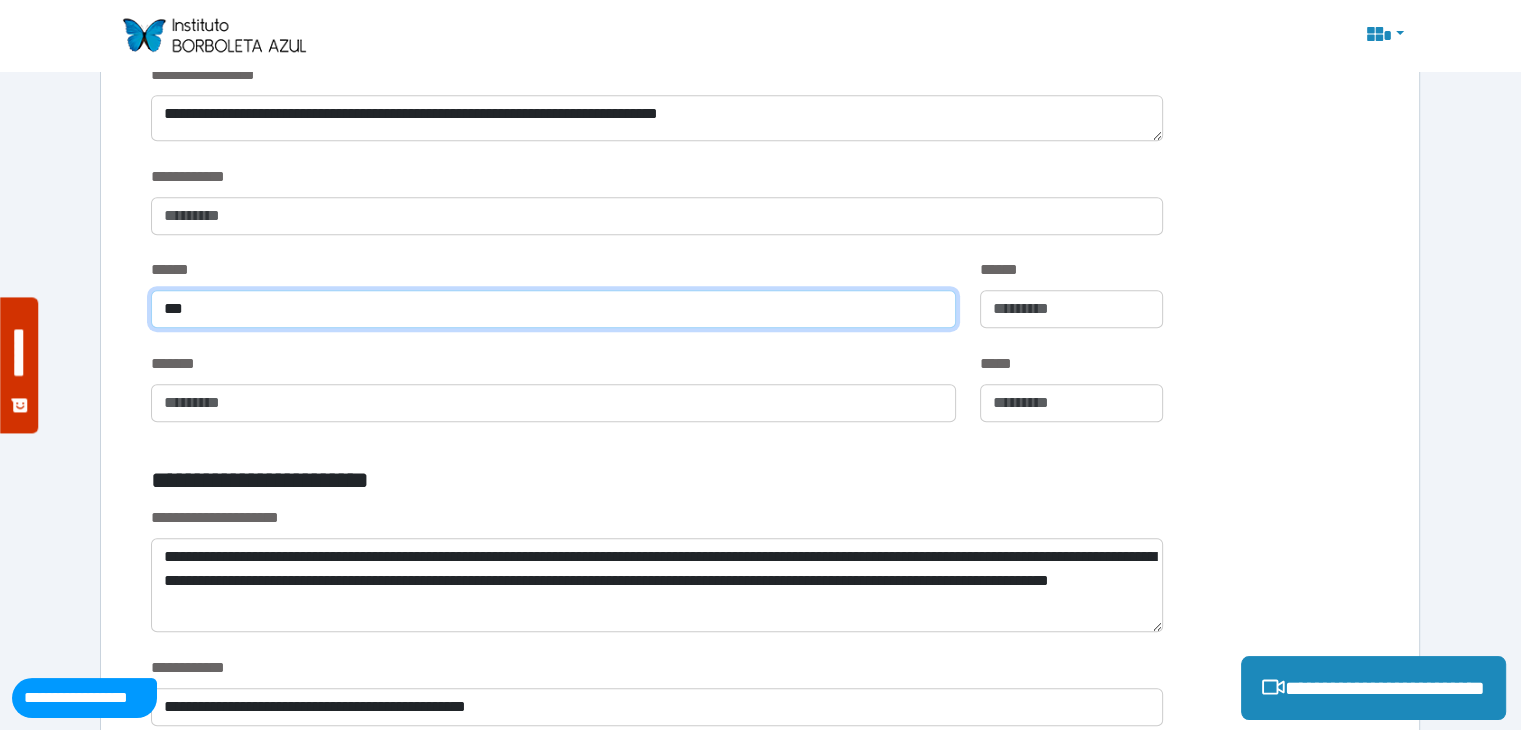 scroll, scrollTop: 1300, scrollLeft: 0, axis: vertical 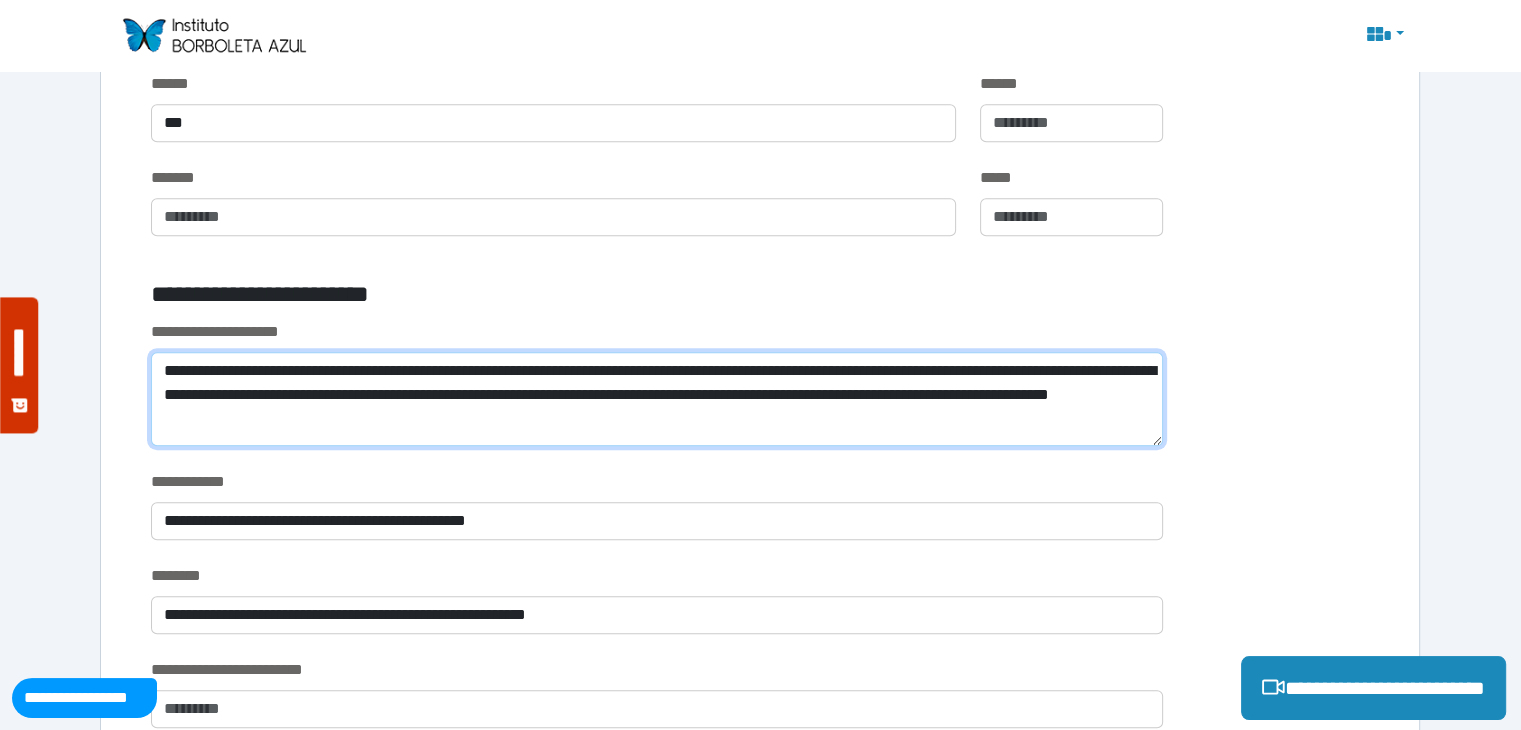 drag, startPoint x: 592, startPoint y: 416, endPoint x: 134, endPoint y: 332, distance: 465.63934 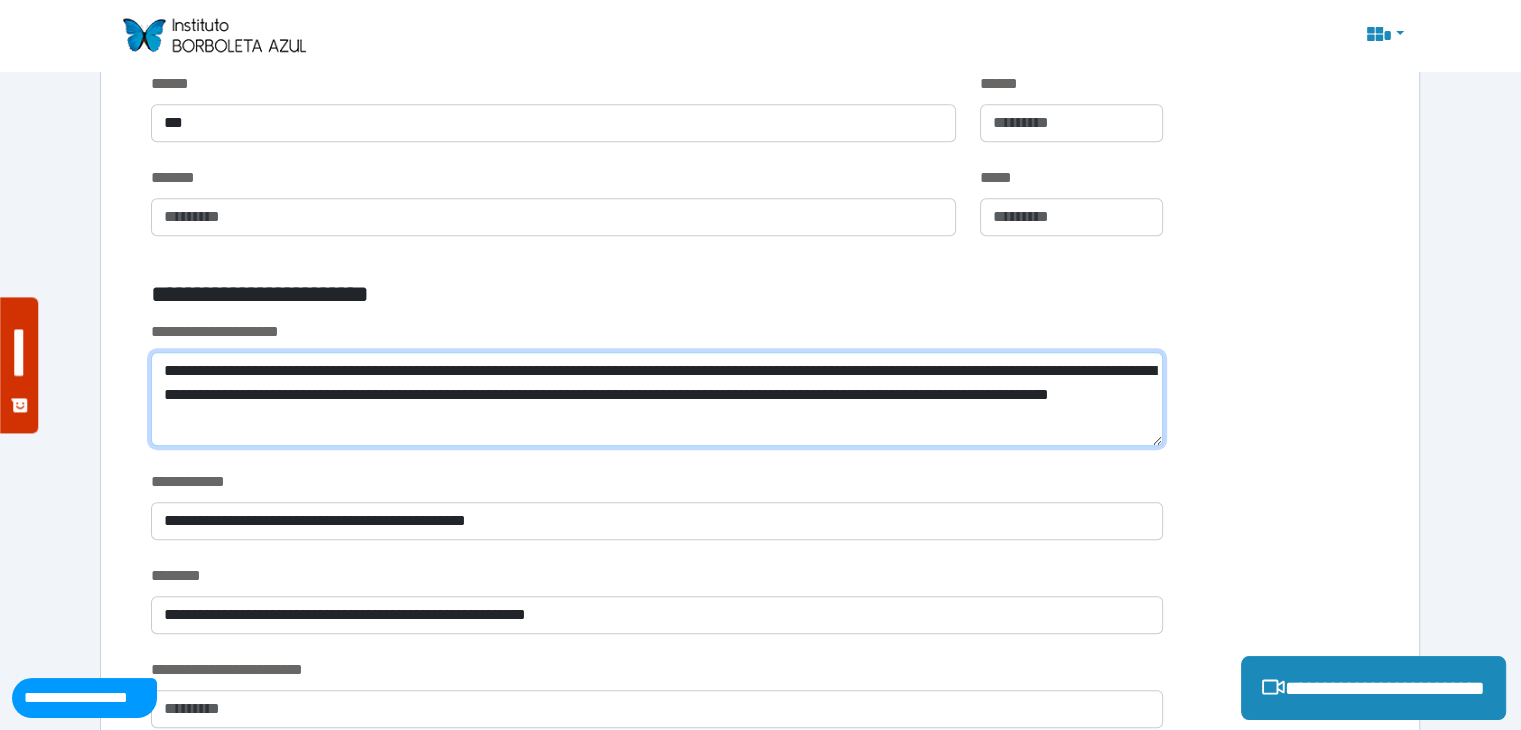 click on "**********" at bounding box center (760, 988) 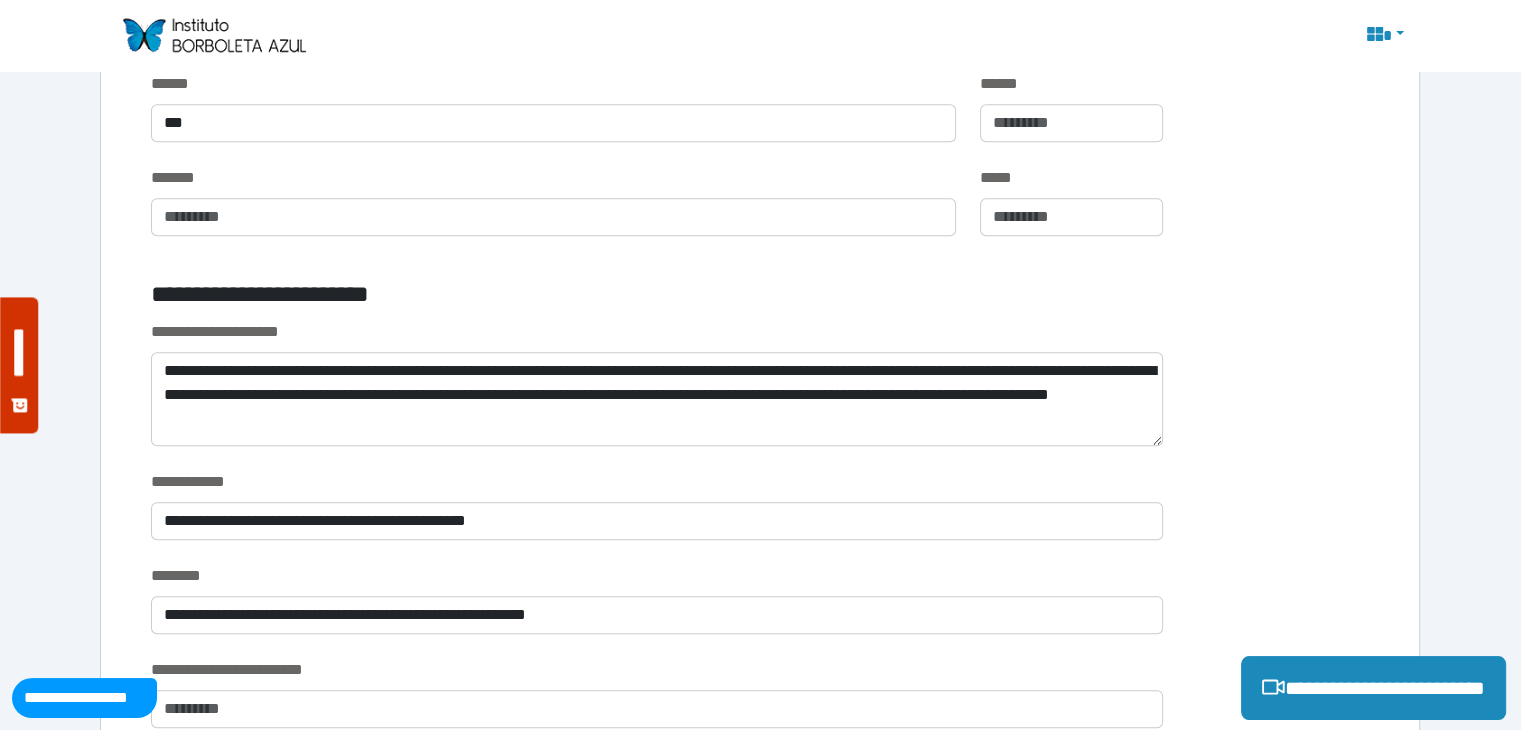 click on "**********" at bounding box center (553, 298) 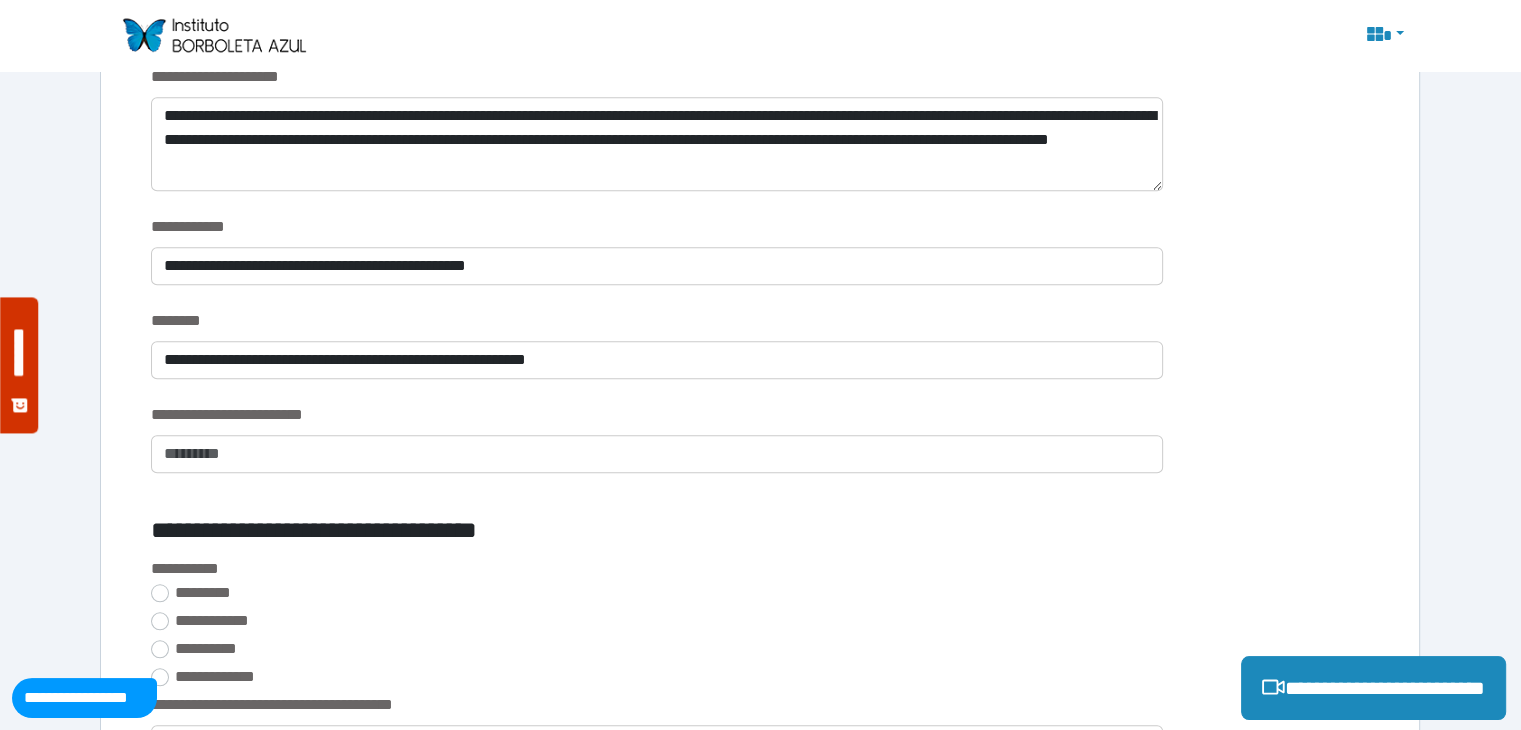 scroll, scrollTop: 1600, scrollLeft: 0, axis: vertical 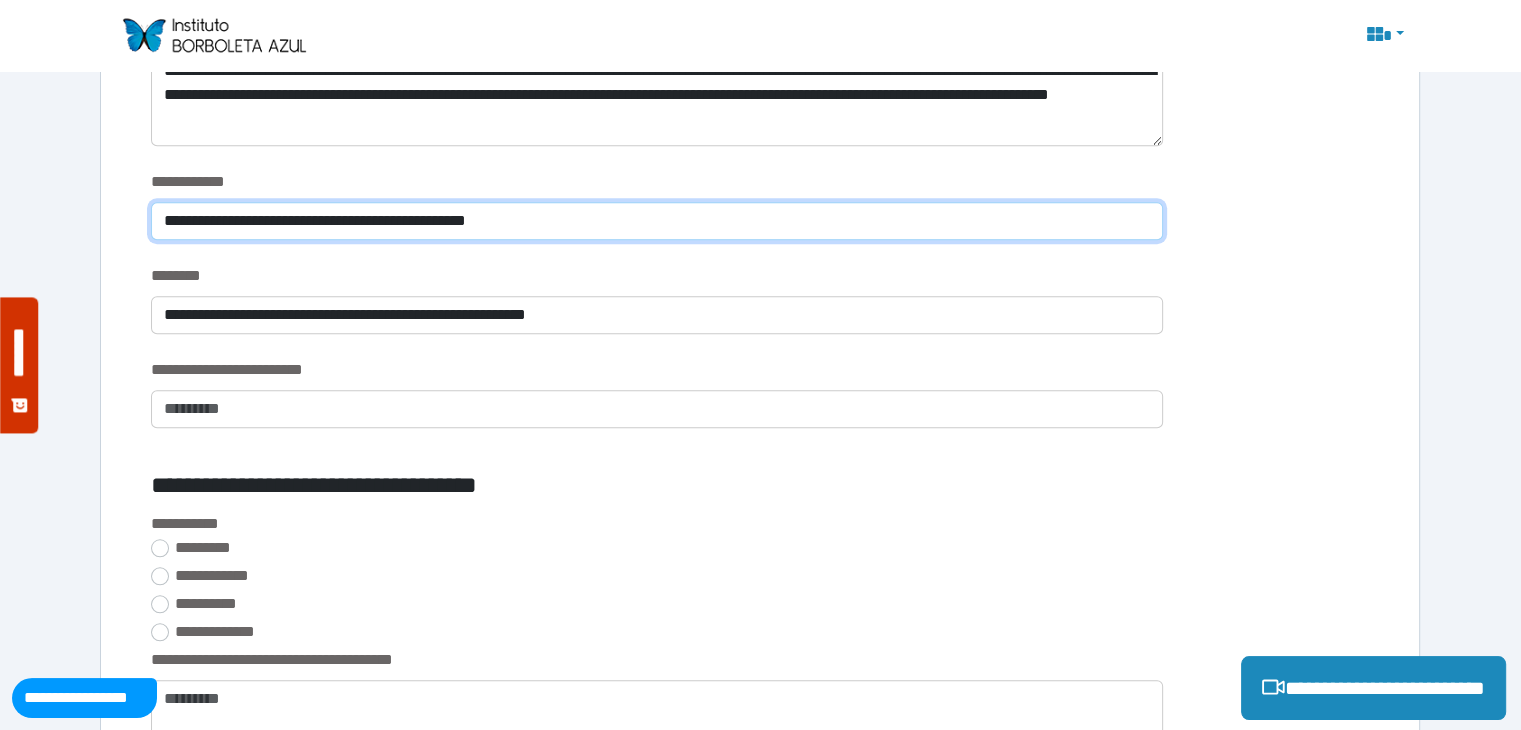 click on "**********" at bounding box center [656, 221] 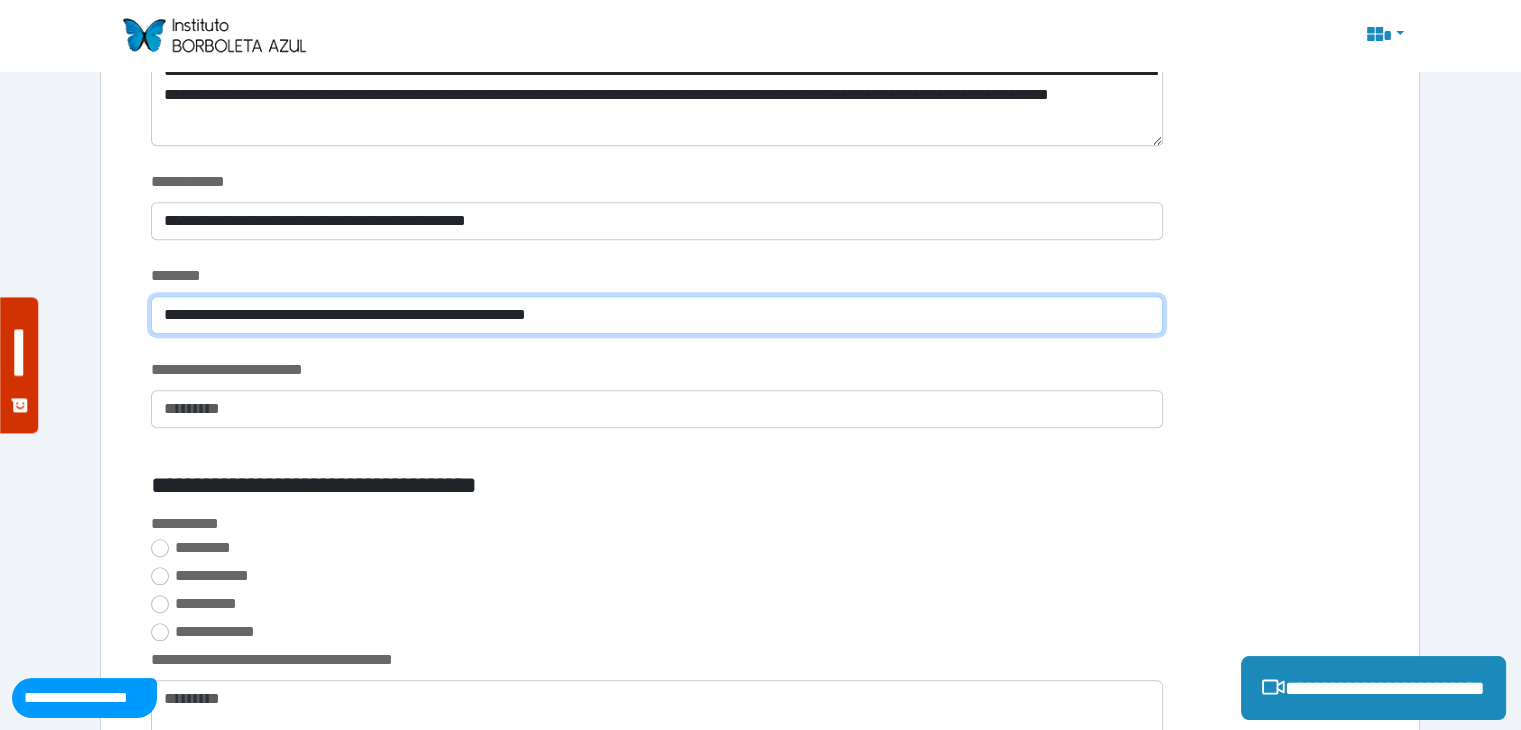 click on "**********" at bounding box center (656, 315) 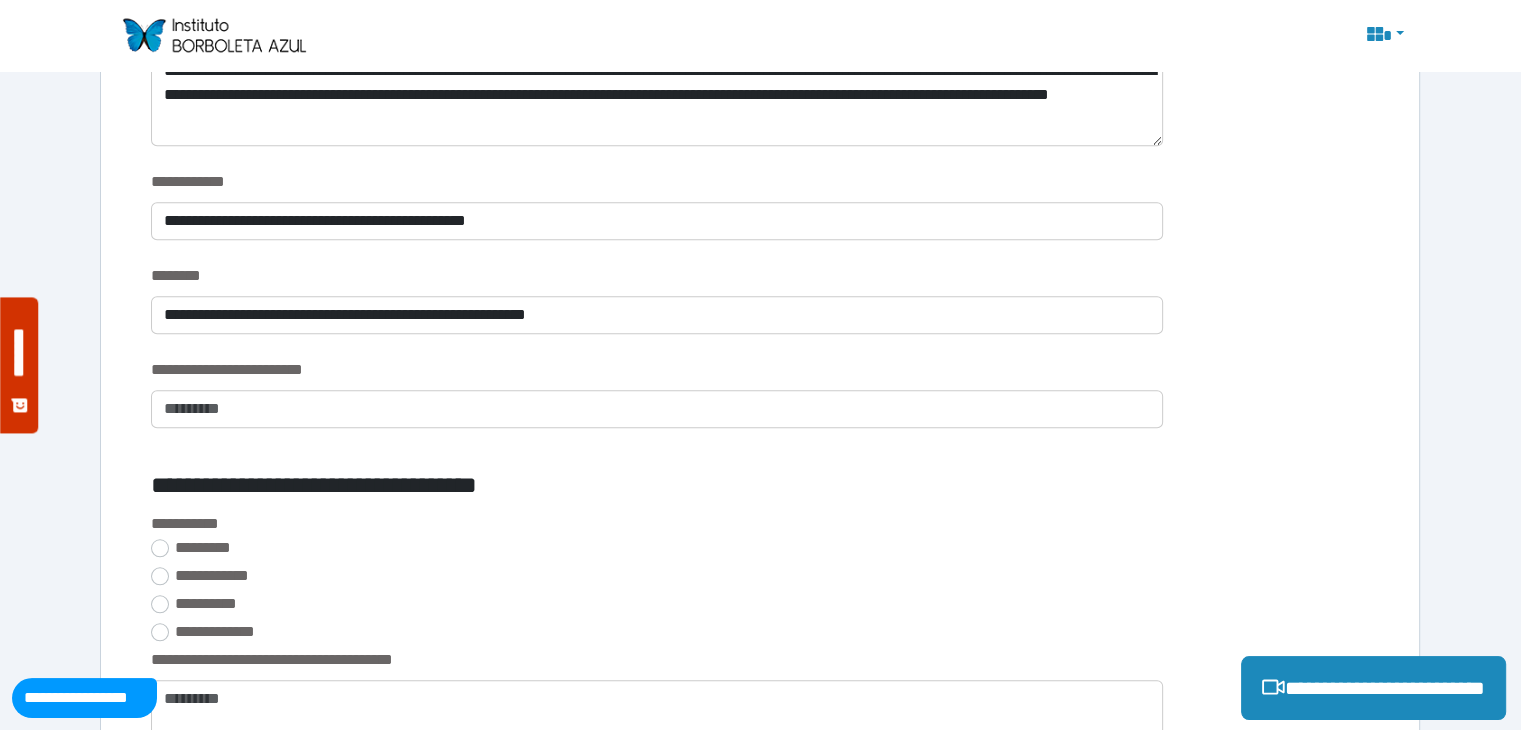 click on "**********" at bounding box center (760, 892) 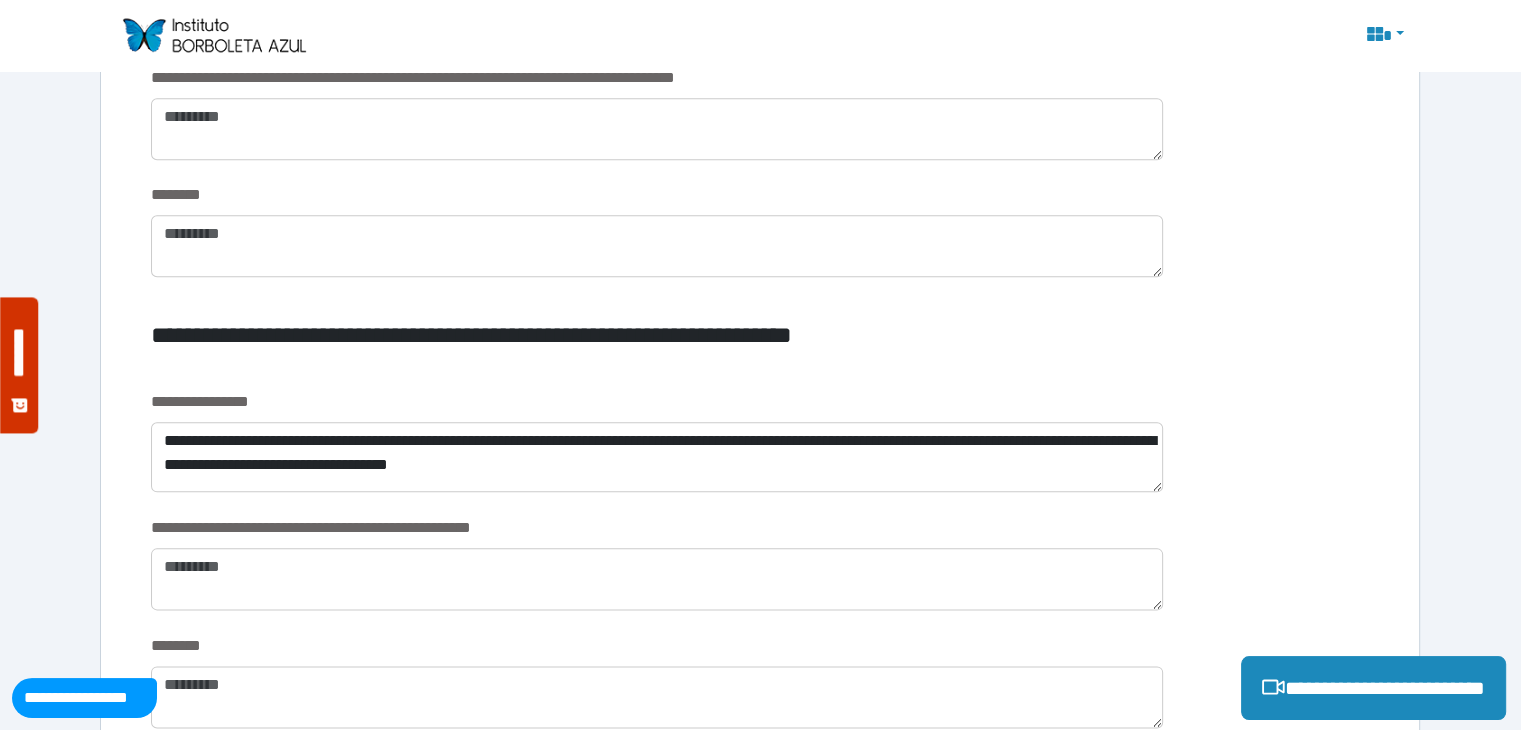 scroll, scrollTop: 2400, scrollLeft: 0, axis: vertical 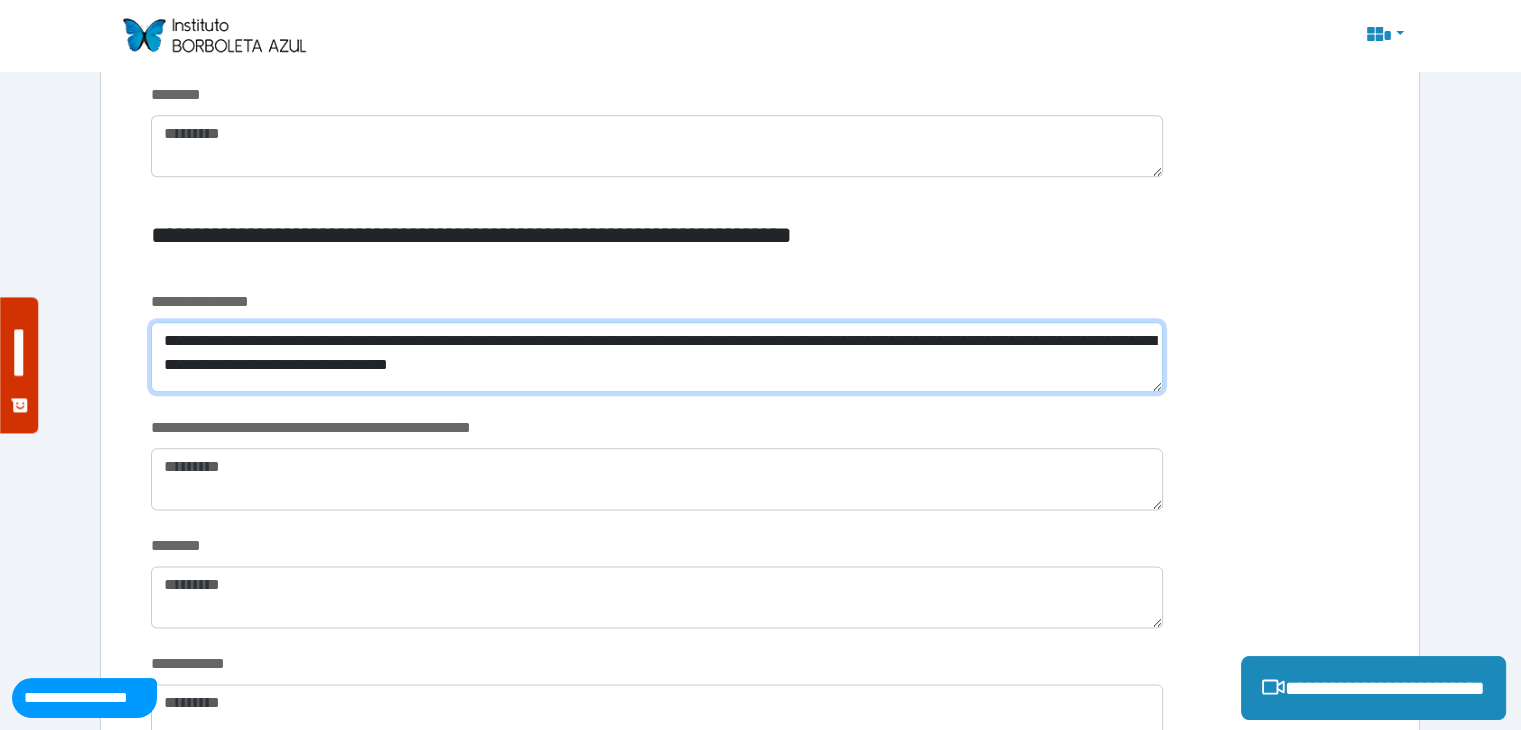 drag, startPoint x: 765, startPoint y: 361, endPoint x: 166, endPoint y: 341, distance: 599.3338 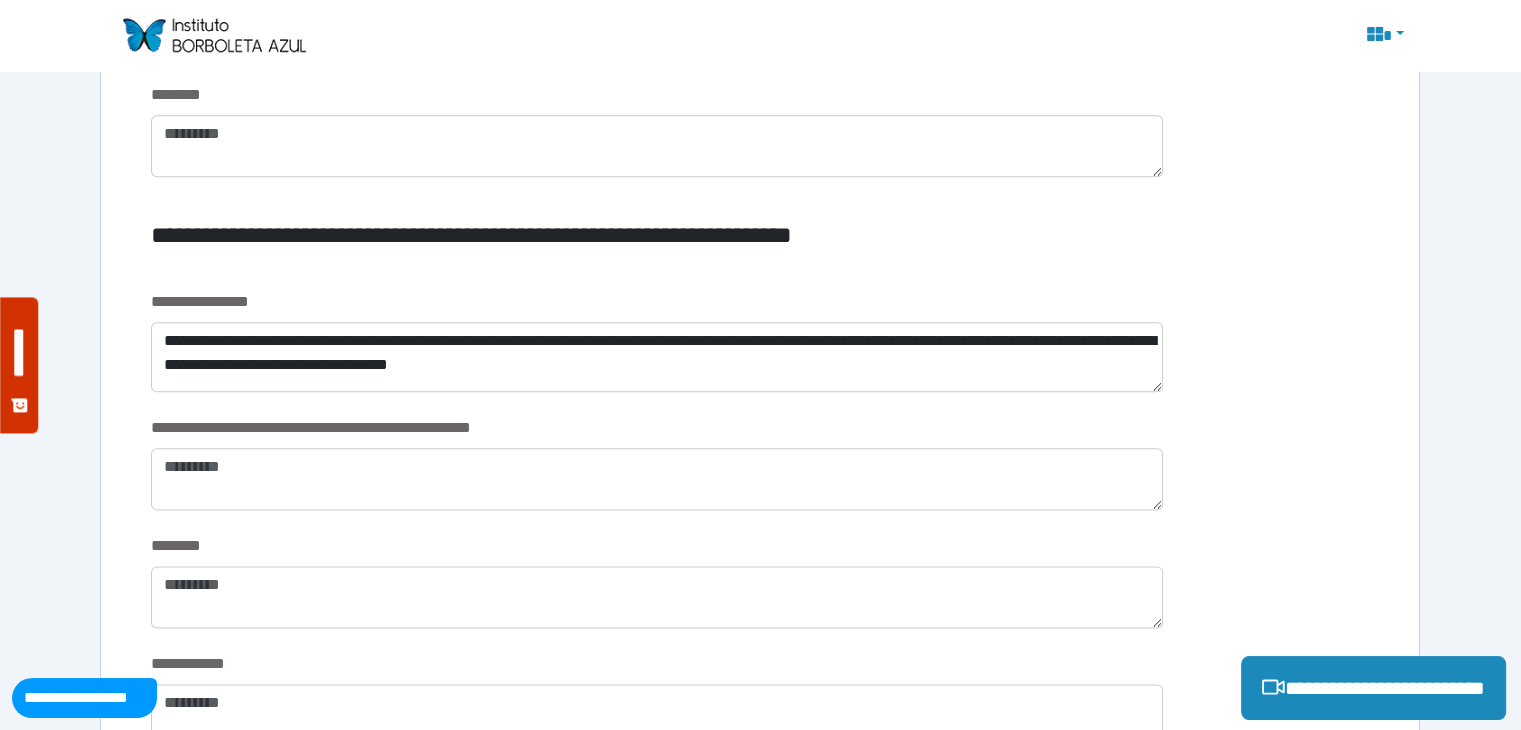 click on "**********" at bounding box center [656, 353] 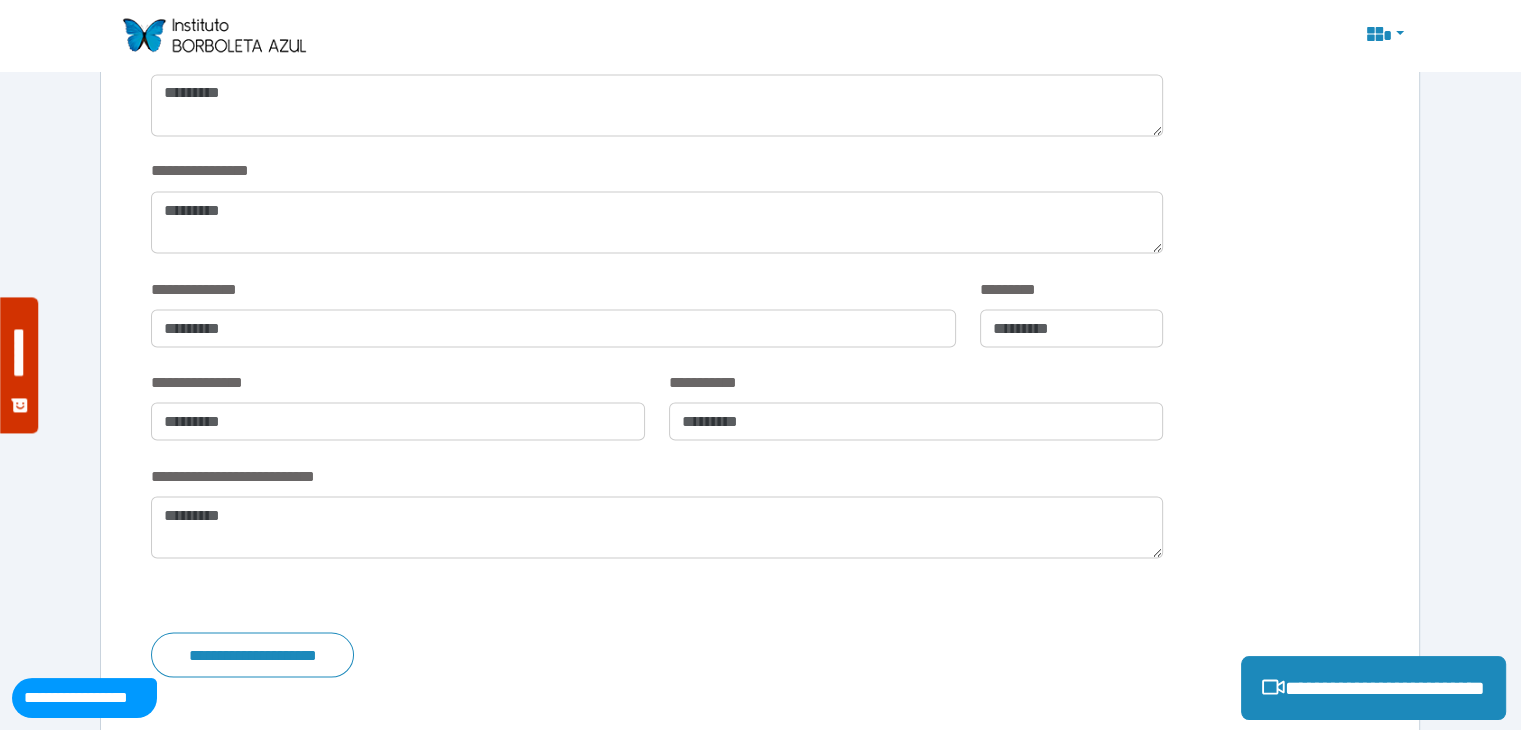 scroll, scrollTop: 3600, scrollLeft: 0, axis: vertical 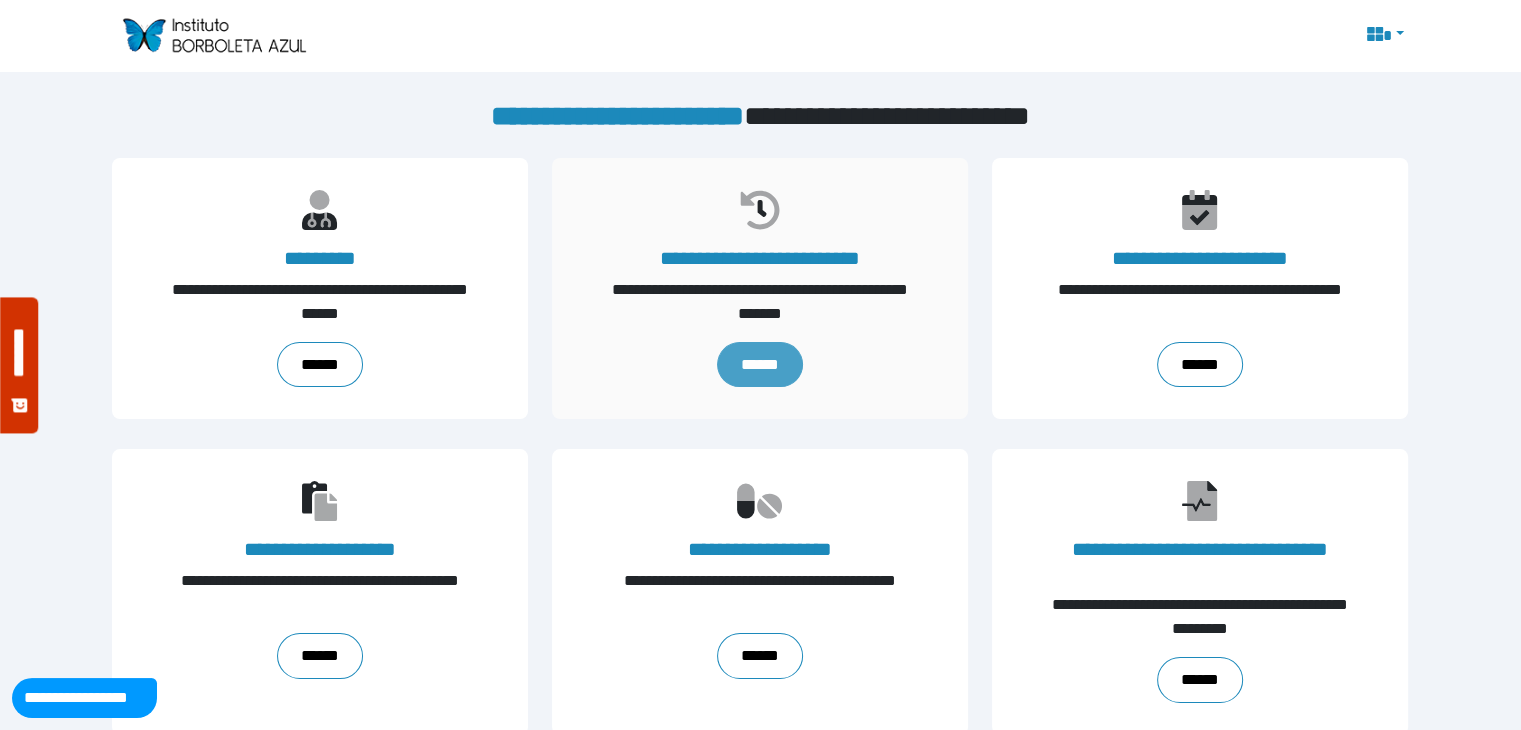 click on "******" at bounding box center [760, 365] 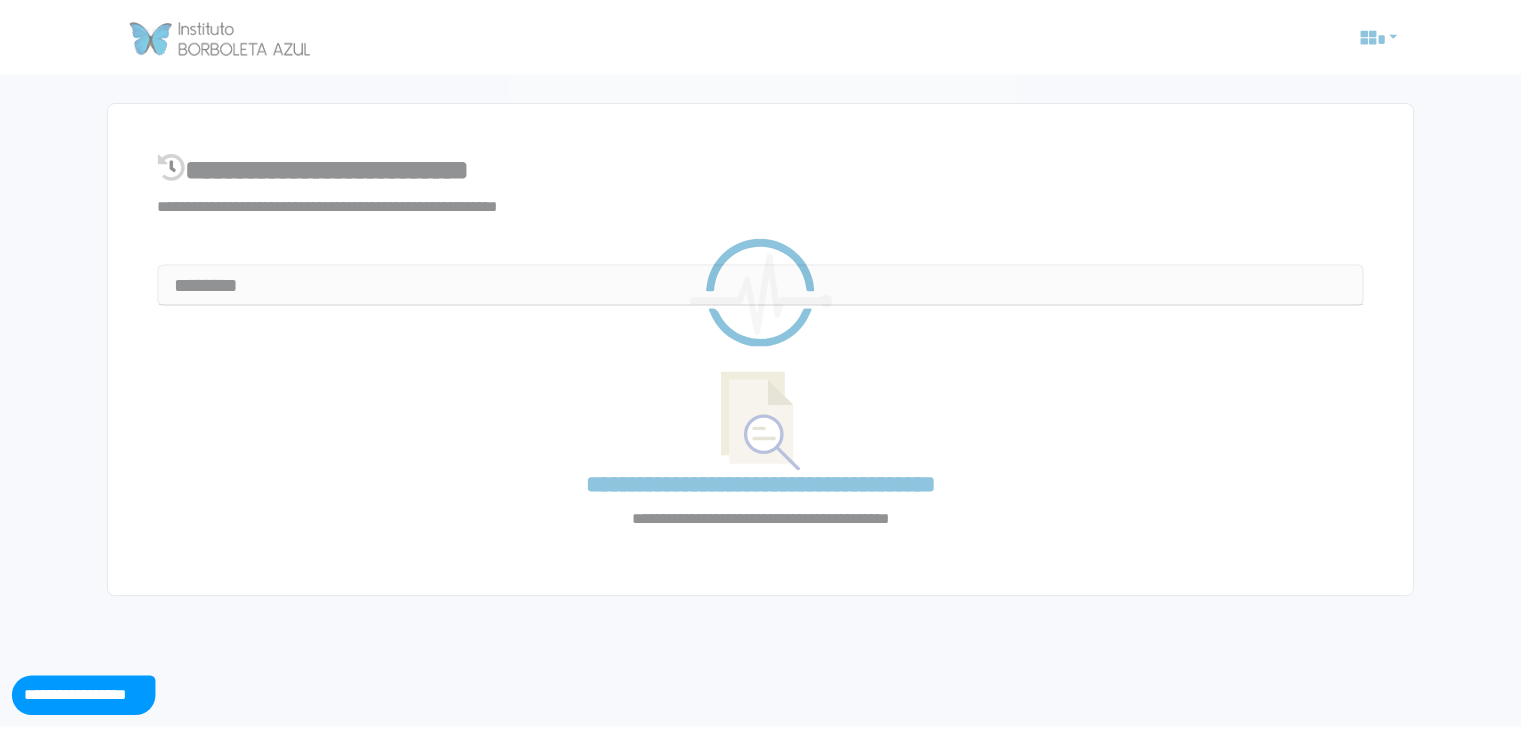 scroll, scrollTop: 0, scrollLeft: 0, axis: both 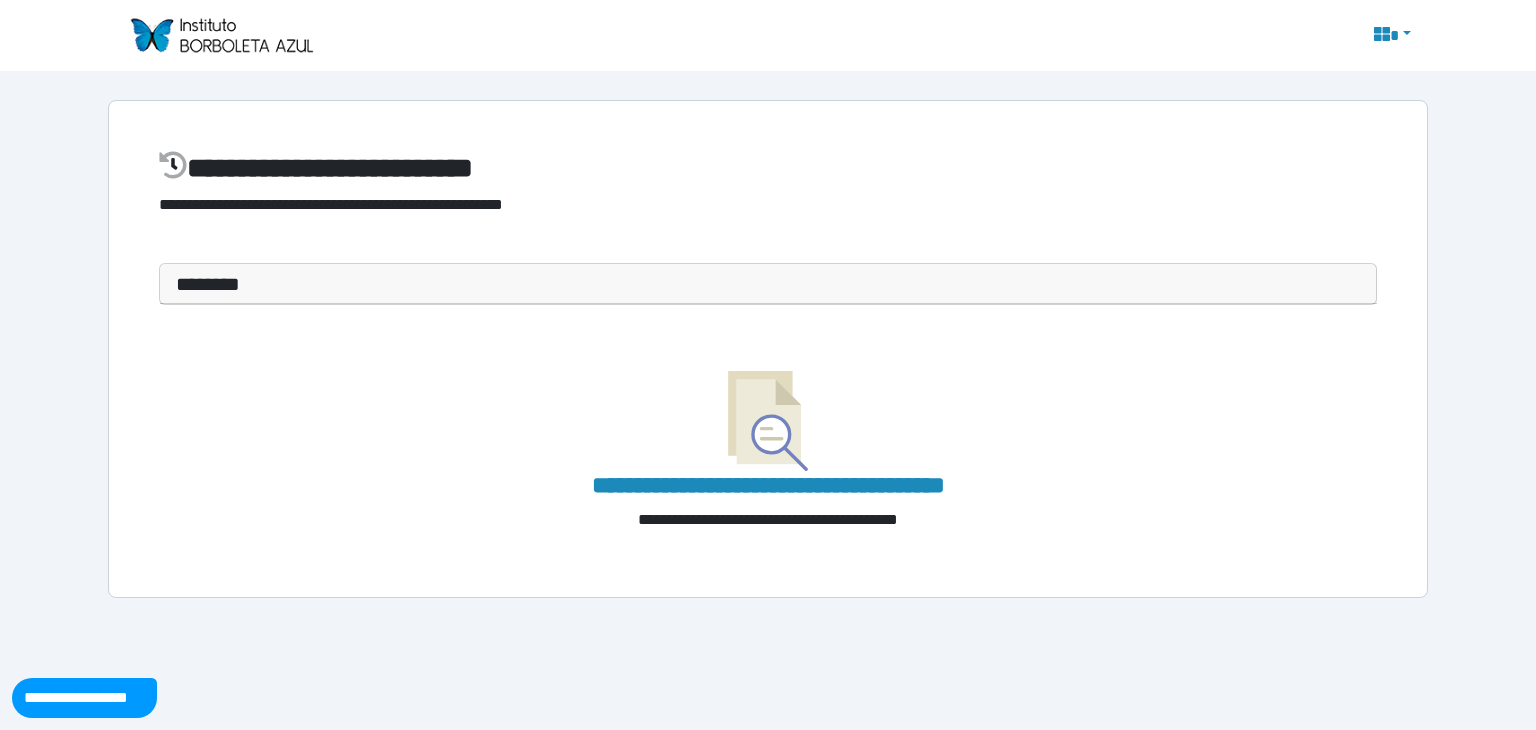 click on "********" at bounding box center (768, 284) 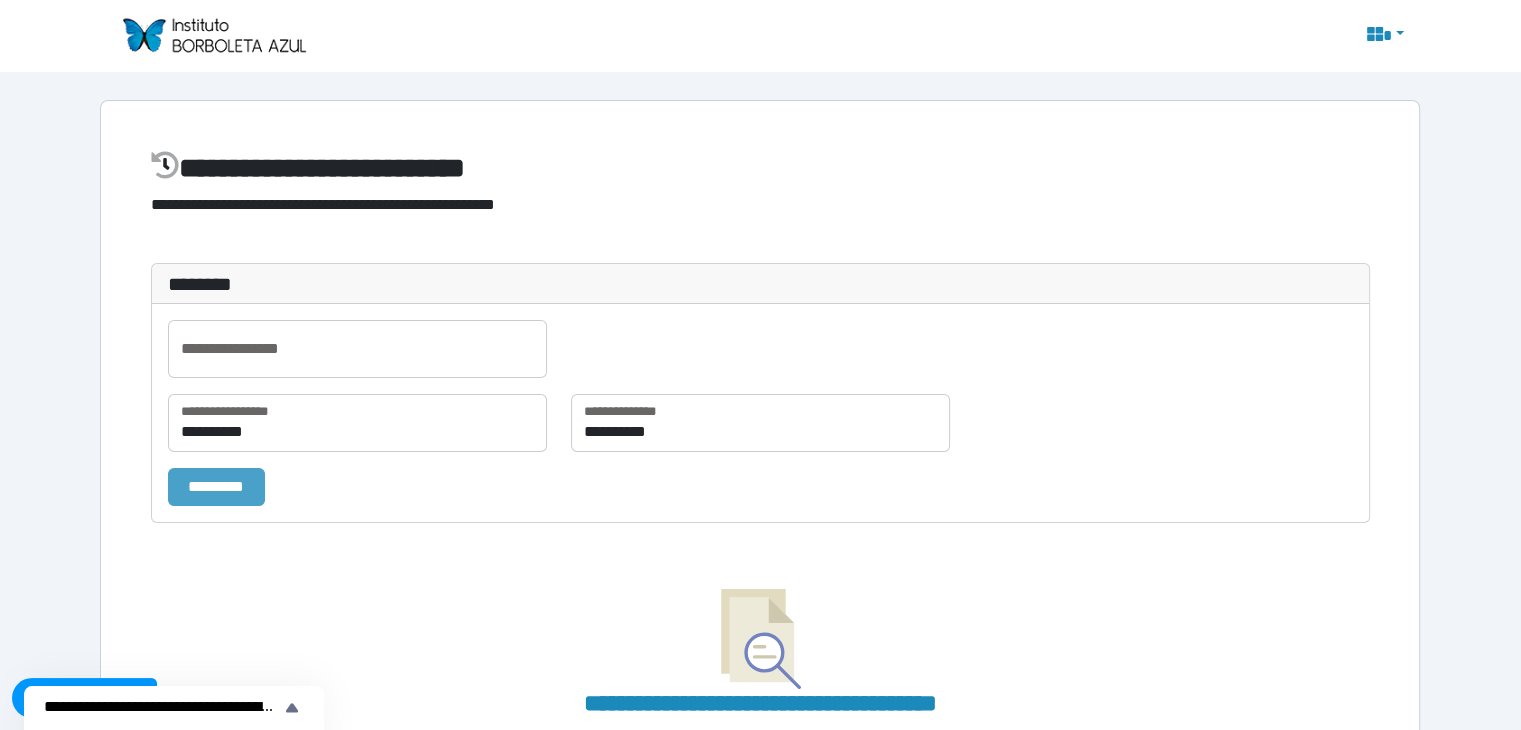 click on "*********" at bounding box center (216, 487) 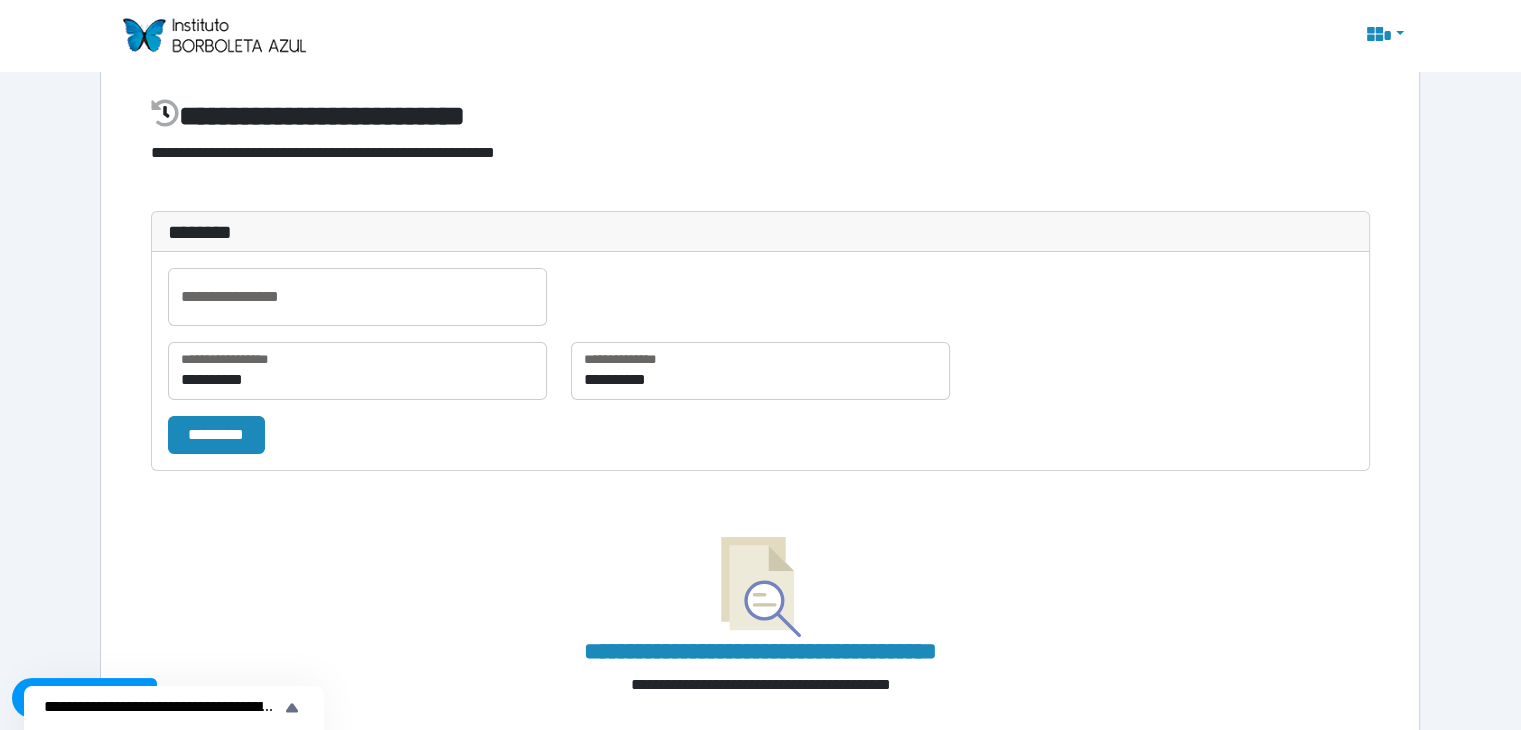 scroll, scrollTop: 0, scrollLeft: 0, axis: both 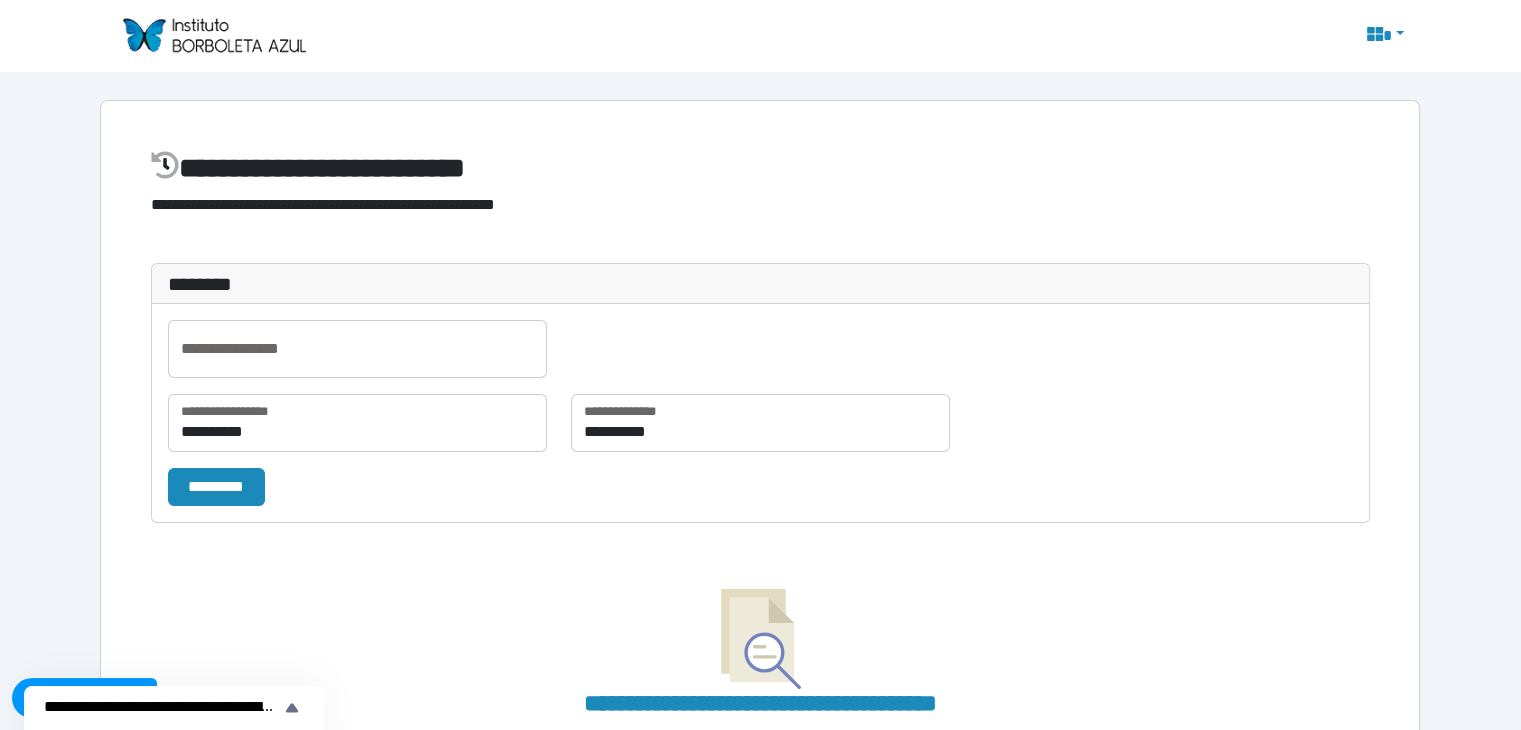 click at bounding box center (213, 35) 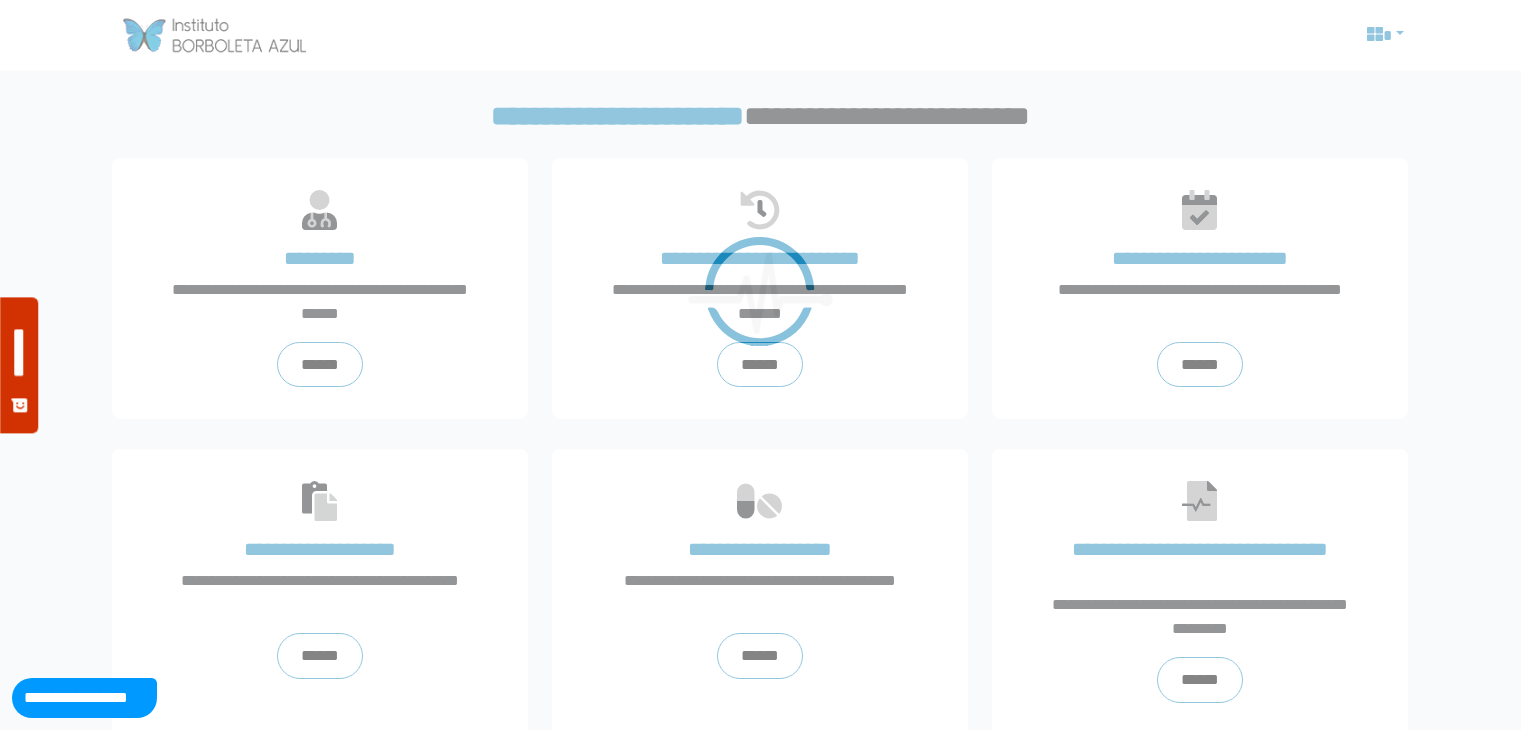 scroll, scrollTop: 0, scrollLeft: 0, axis: both 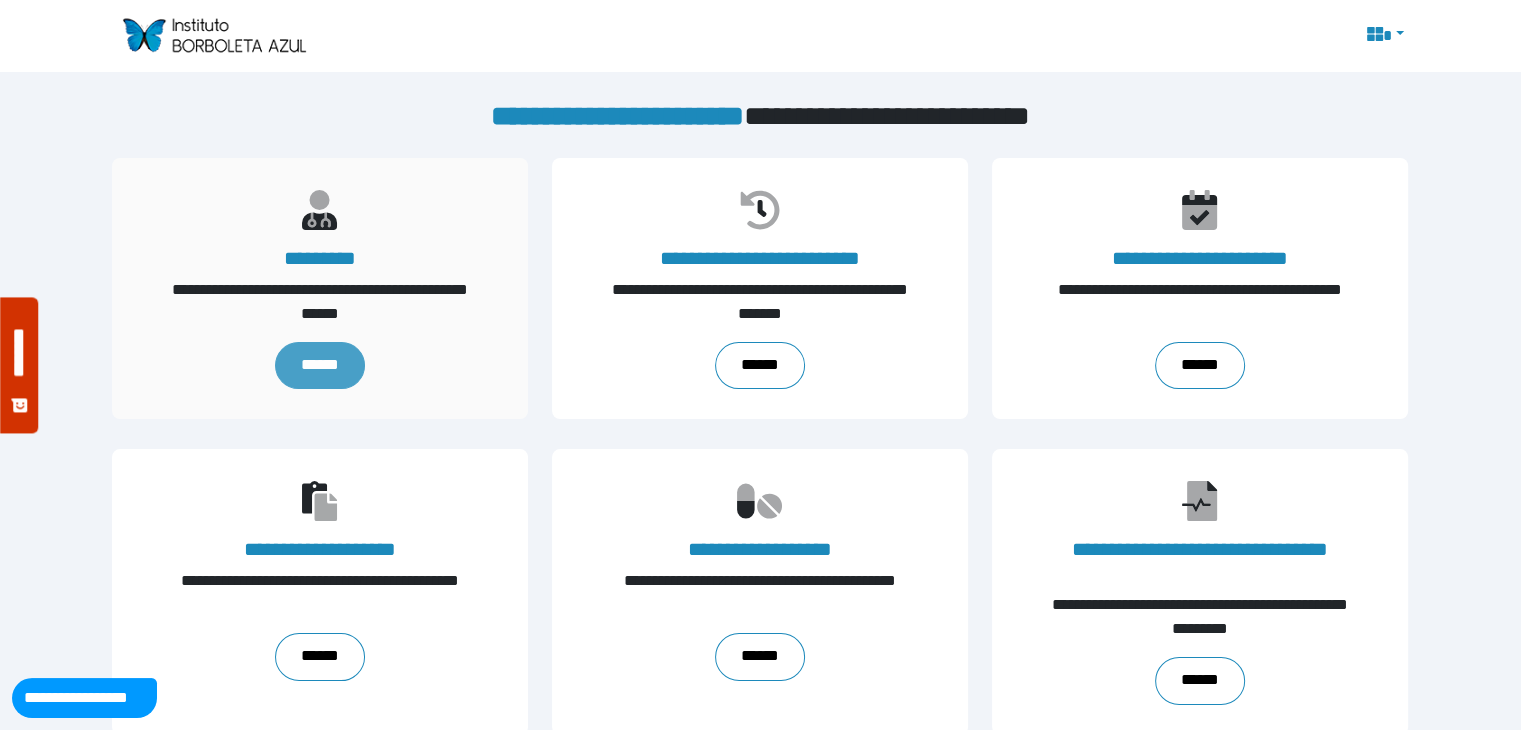 click on "******" at bounding box center [320, 366] 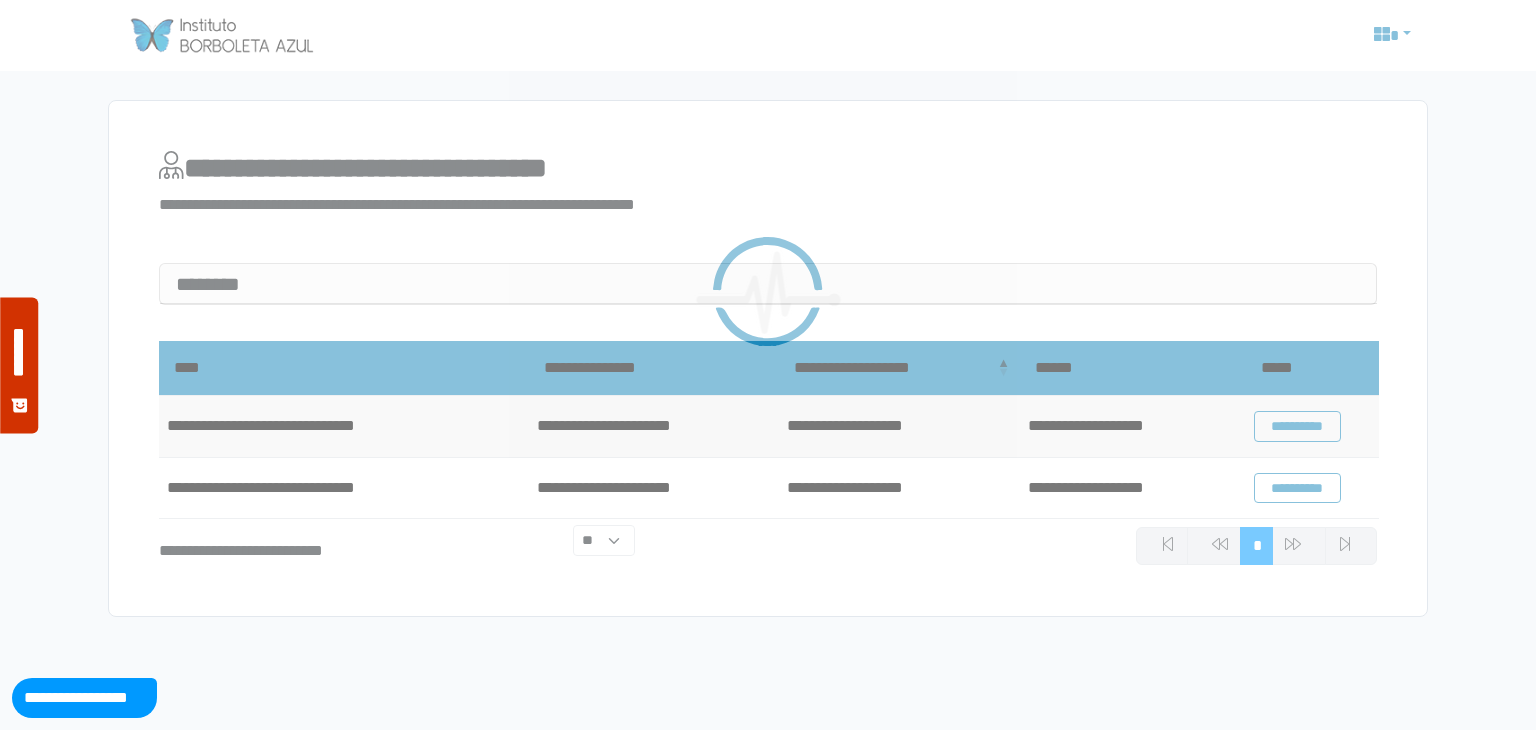 scroll, scrollTop: 0, scrollLeft: 0, axis: both 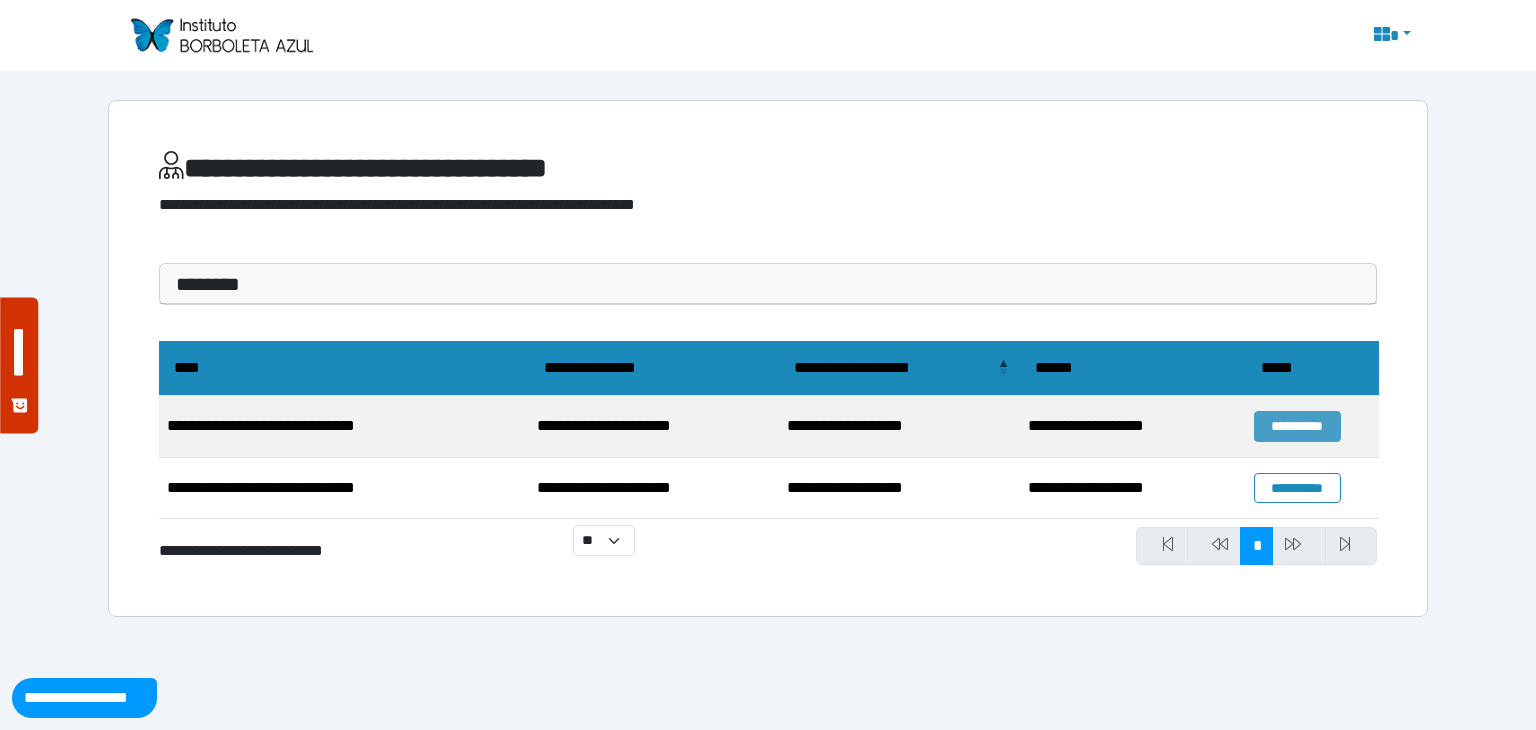 click on "**********" at bounding box center (1297, 426) 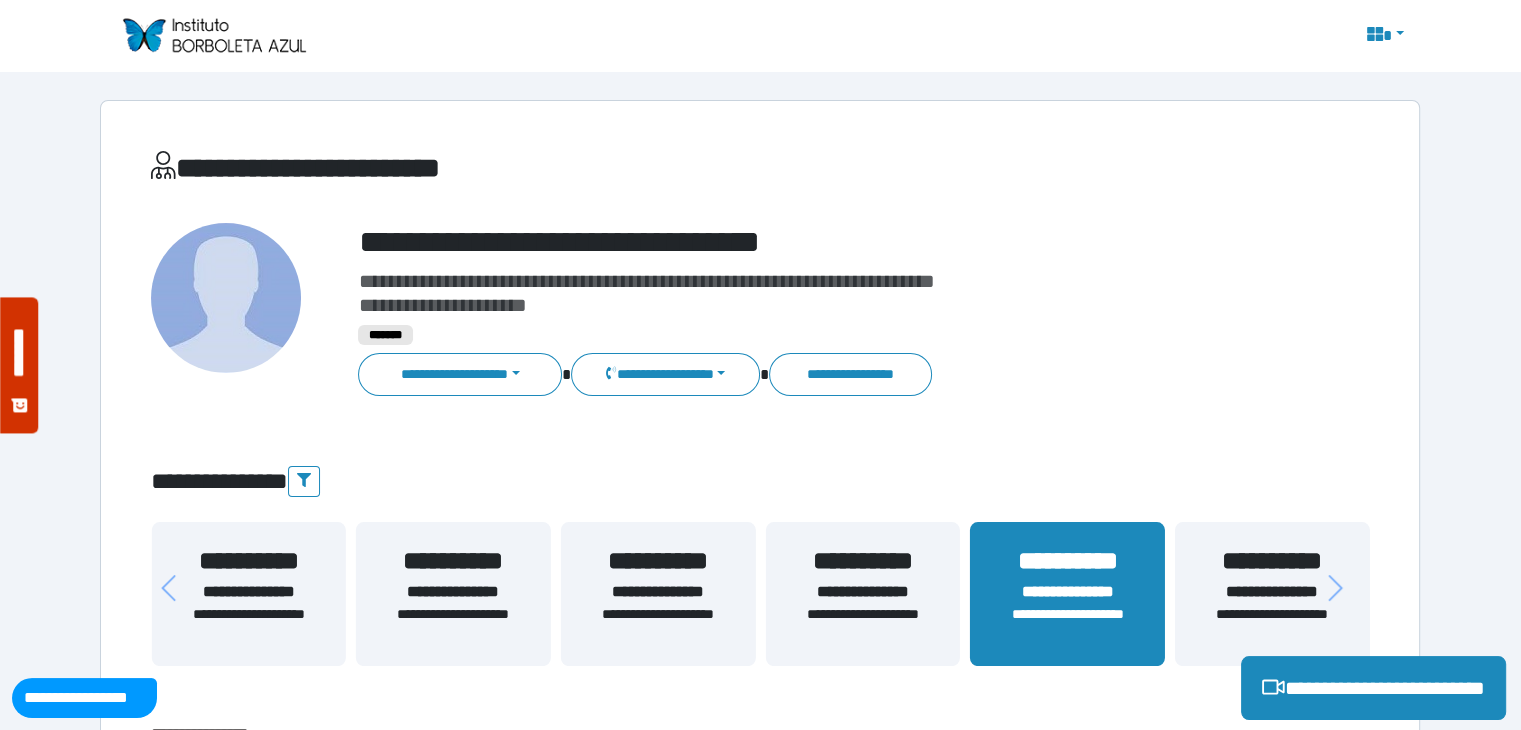 scroll, scrollTop: 500, scrollLeft: 0, axis: vertical 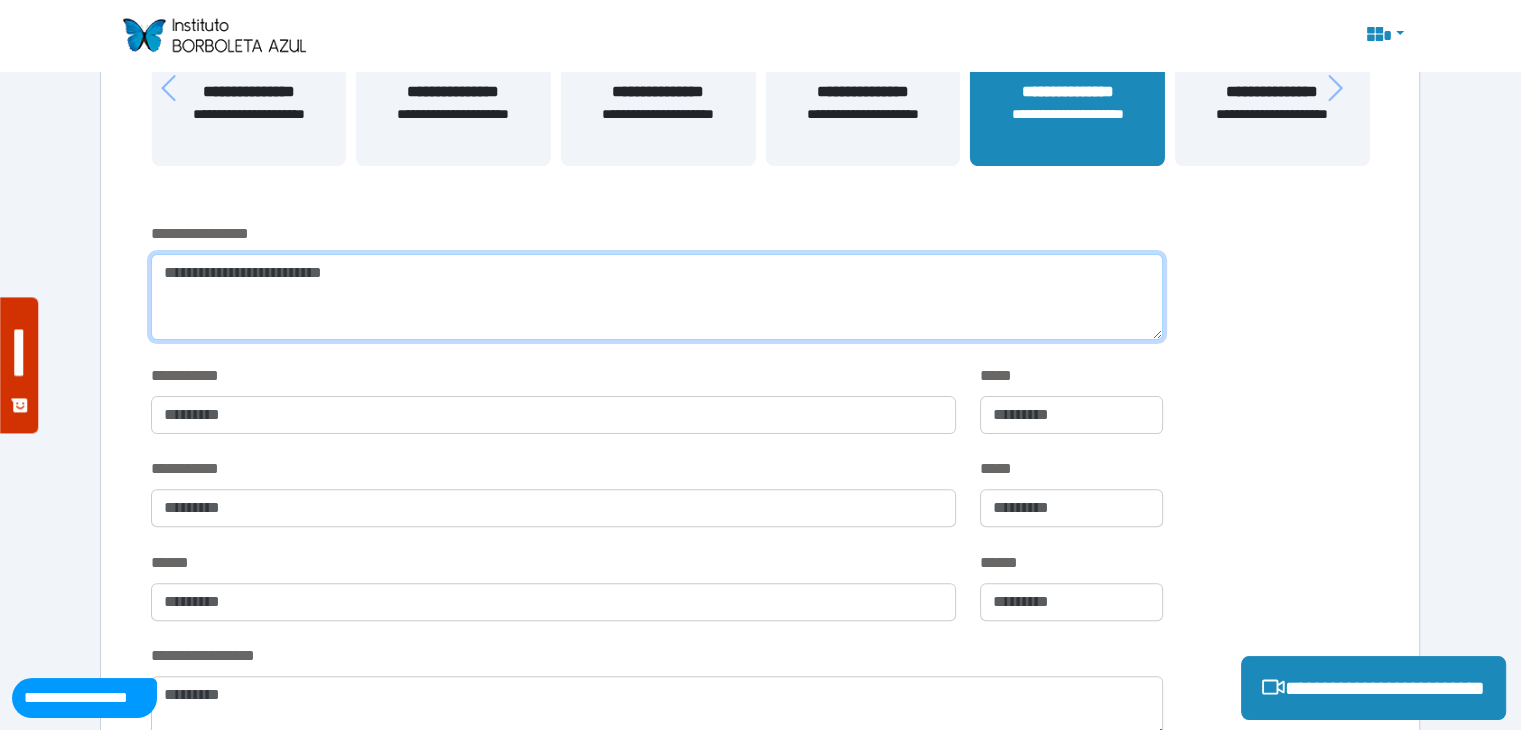 click at bounding box center [656, 297] 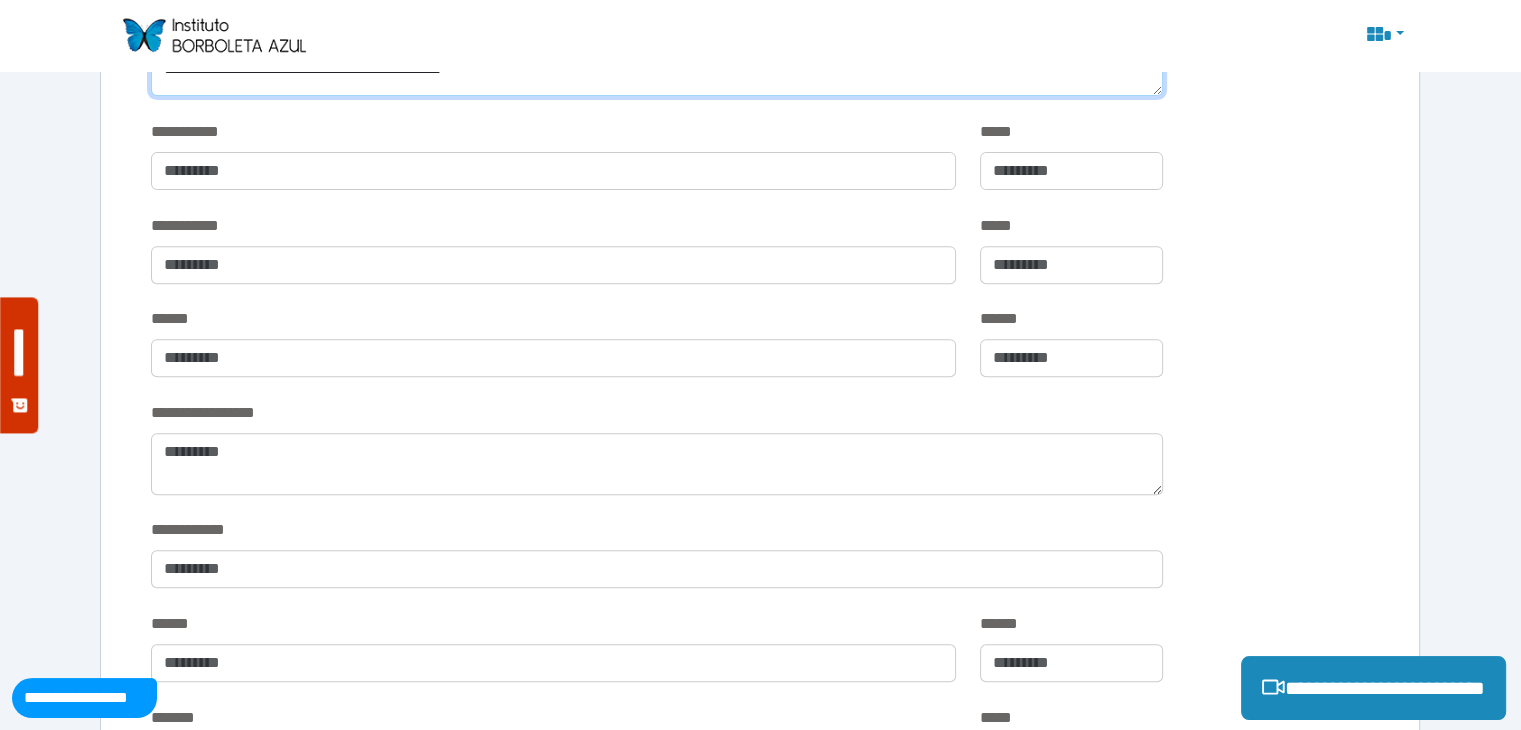 scroll, scrollTop: 800, scrollLeft: 0, axis: vertical 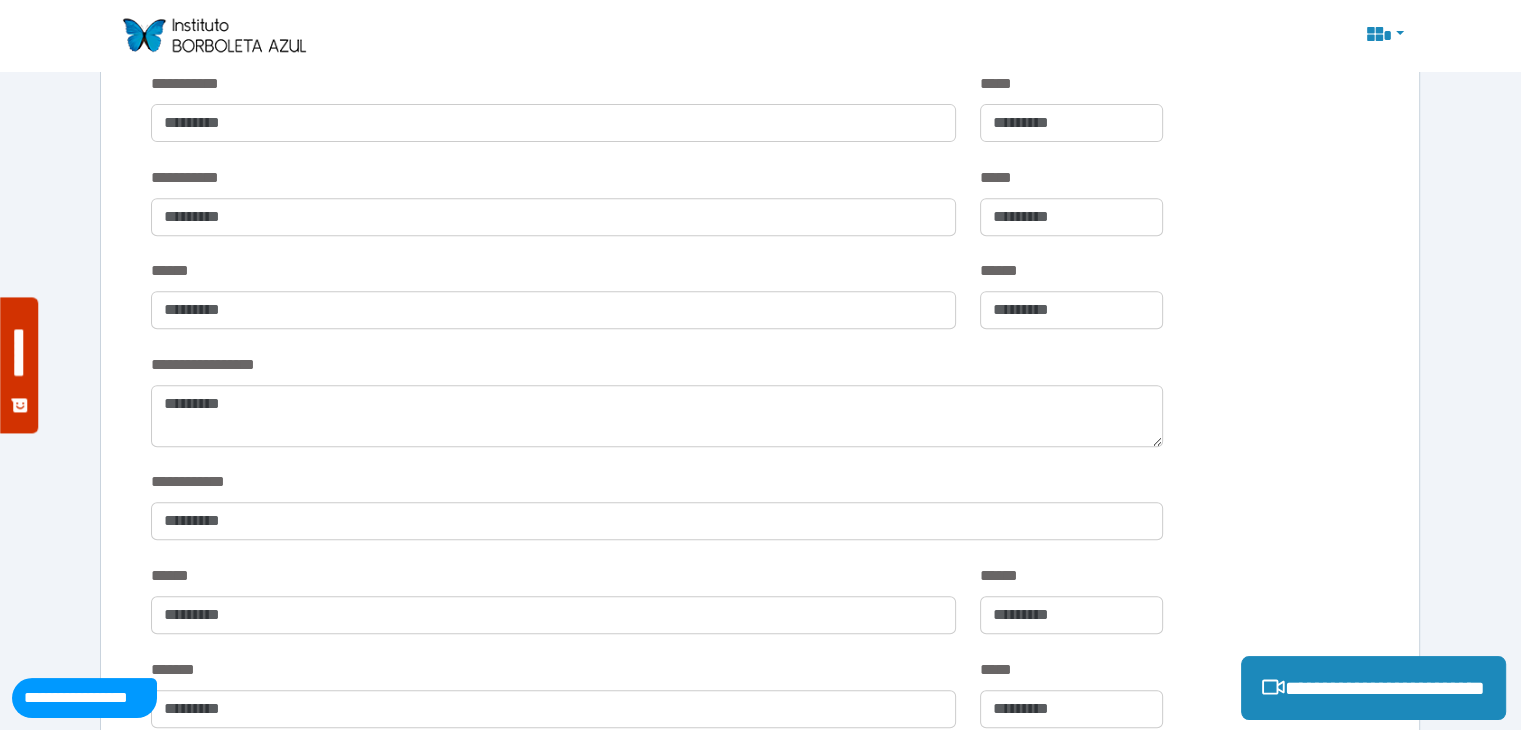 type on "**********" 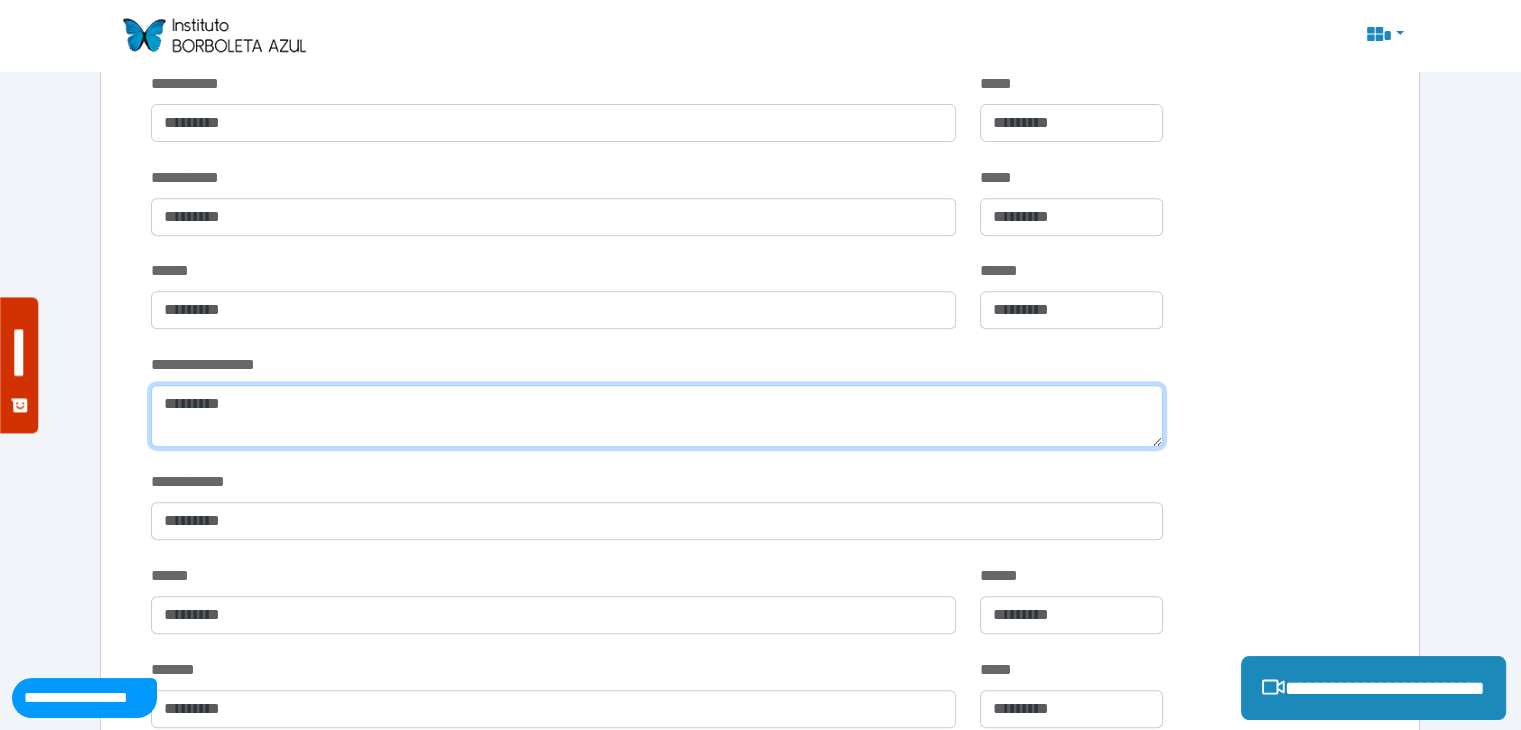click at bounding box center [656, 416] 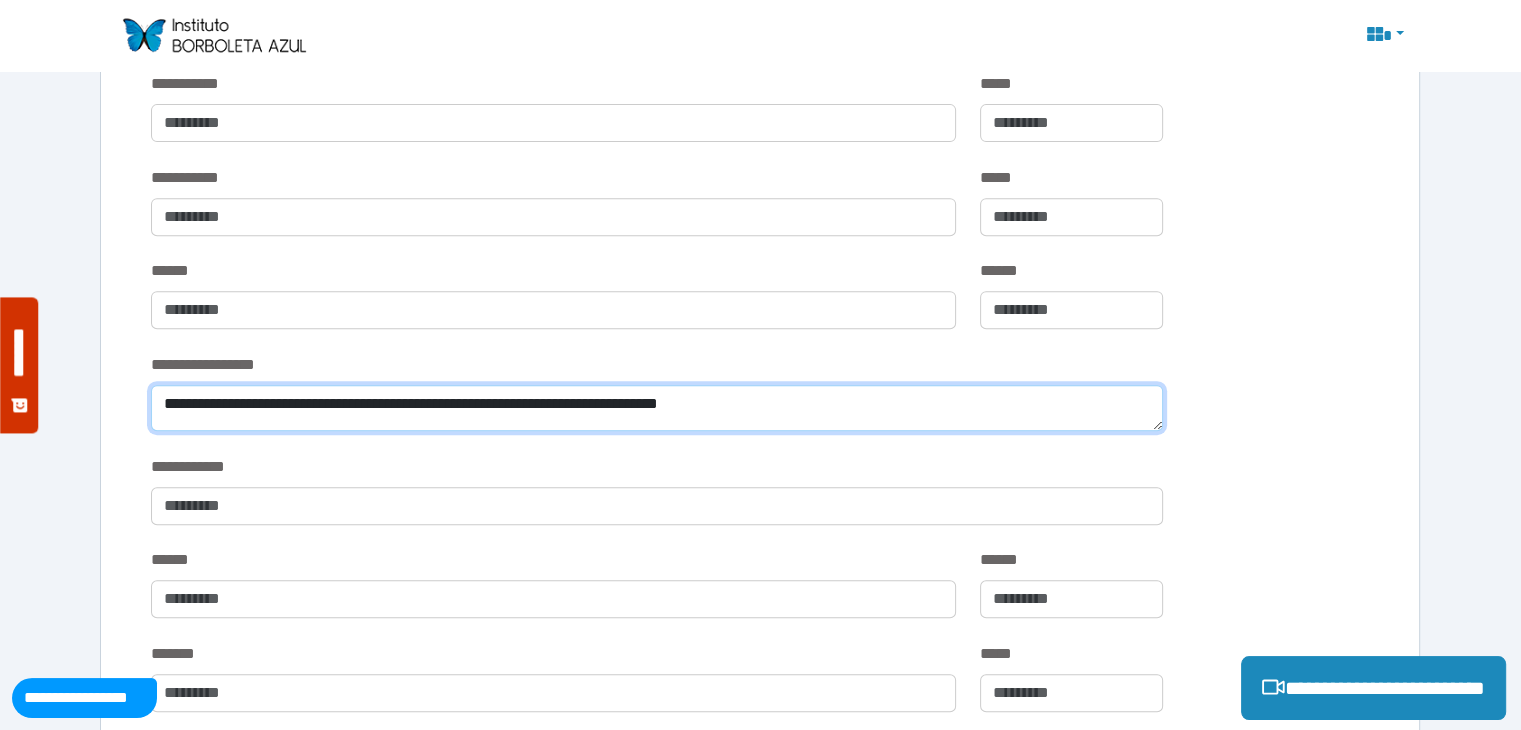 type on "**********" 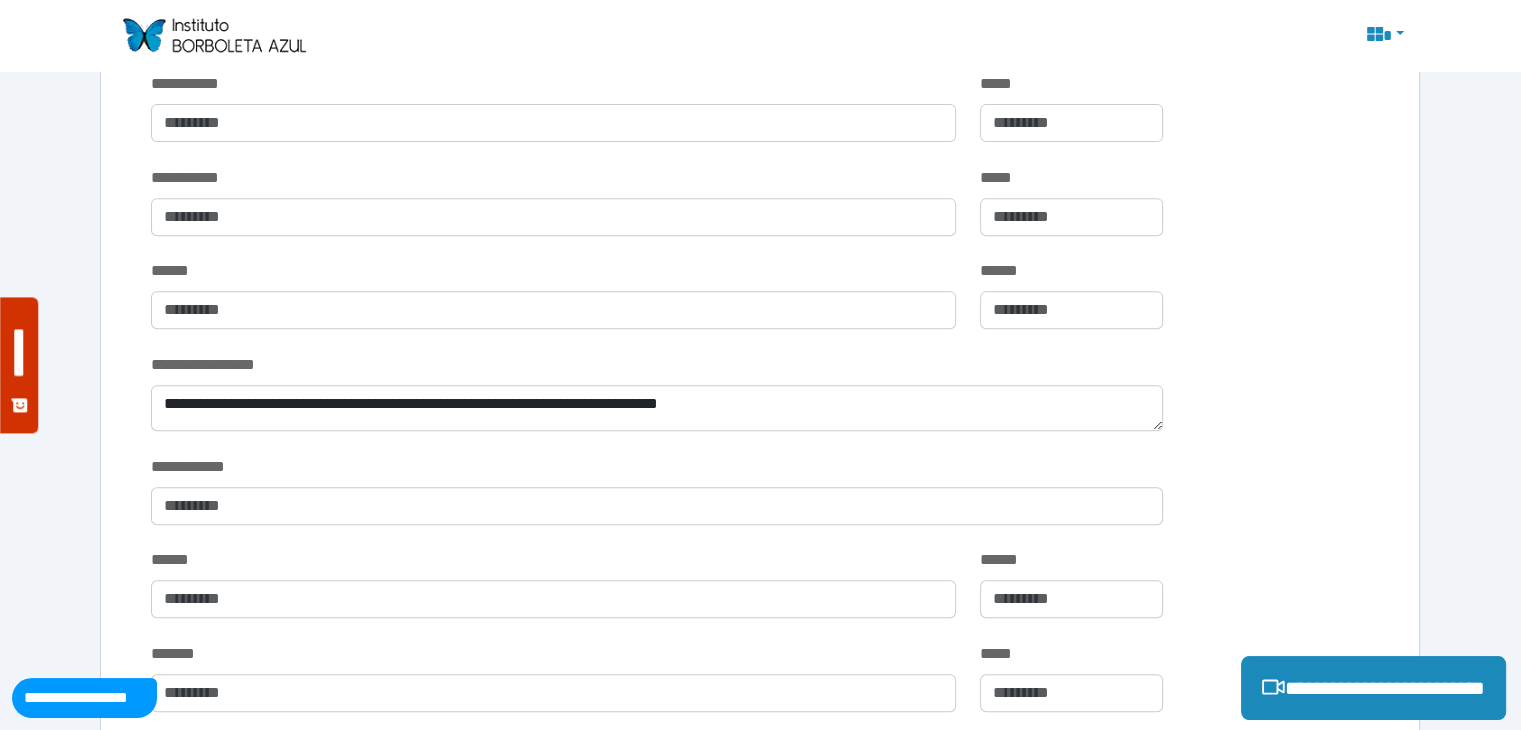 click on "******" at bounding box center (553, 306) 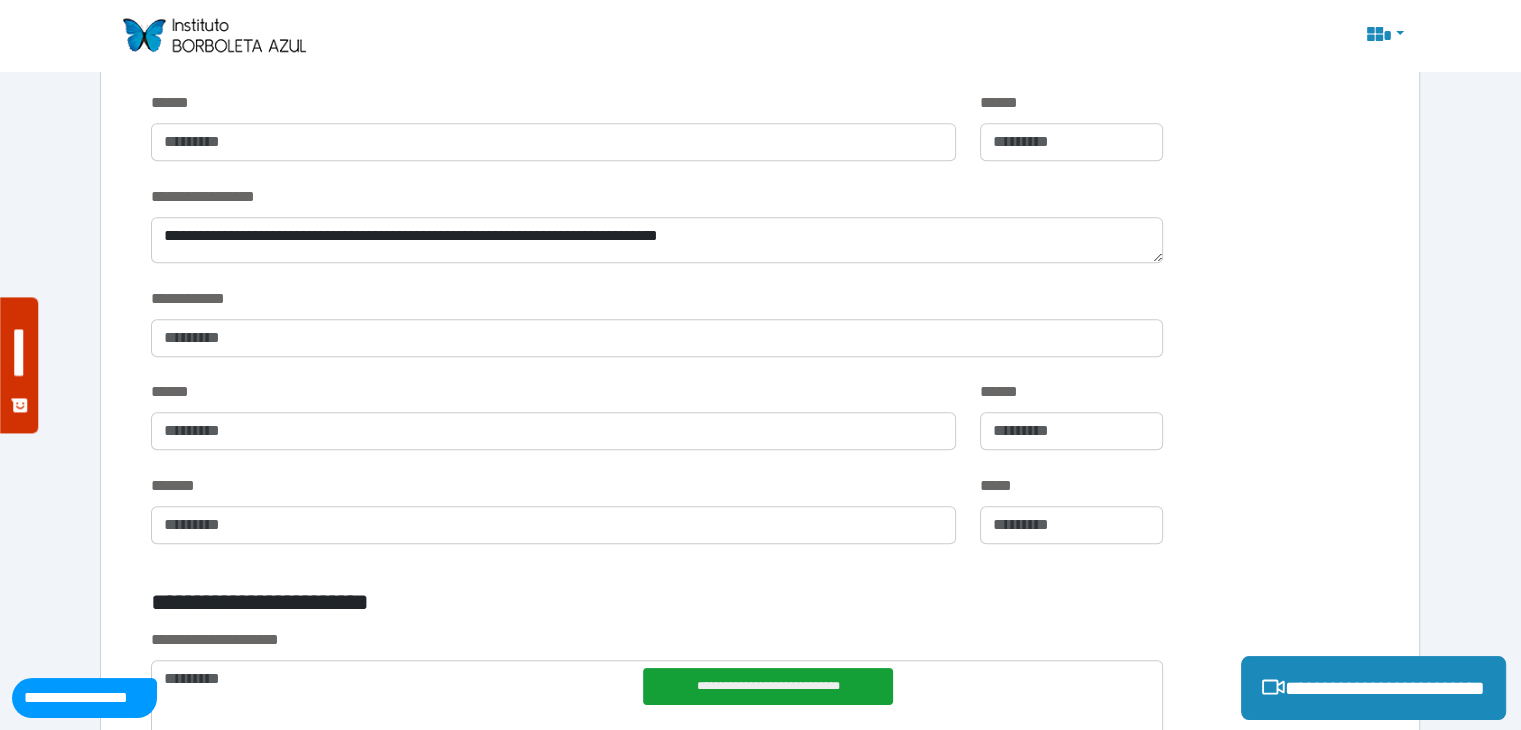 scroll, scrollTop: 1000, scrollLeft: 0, axis: vertical 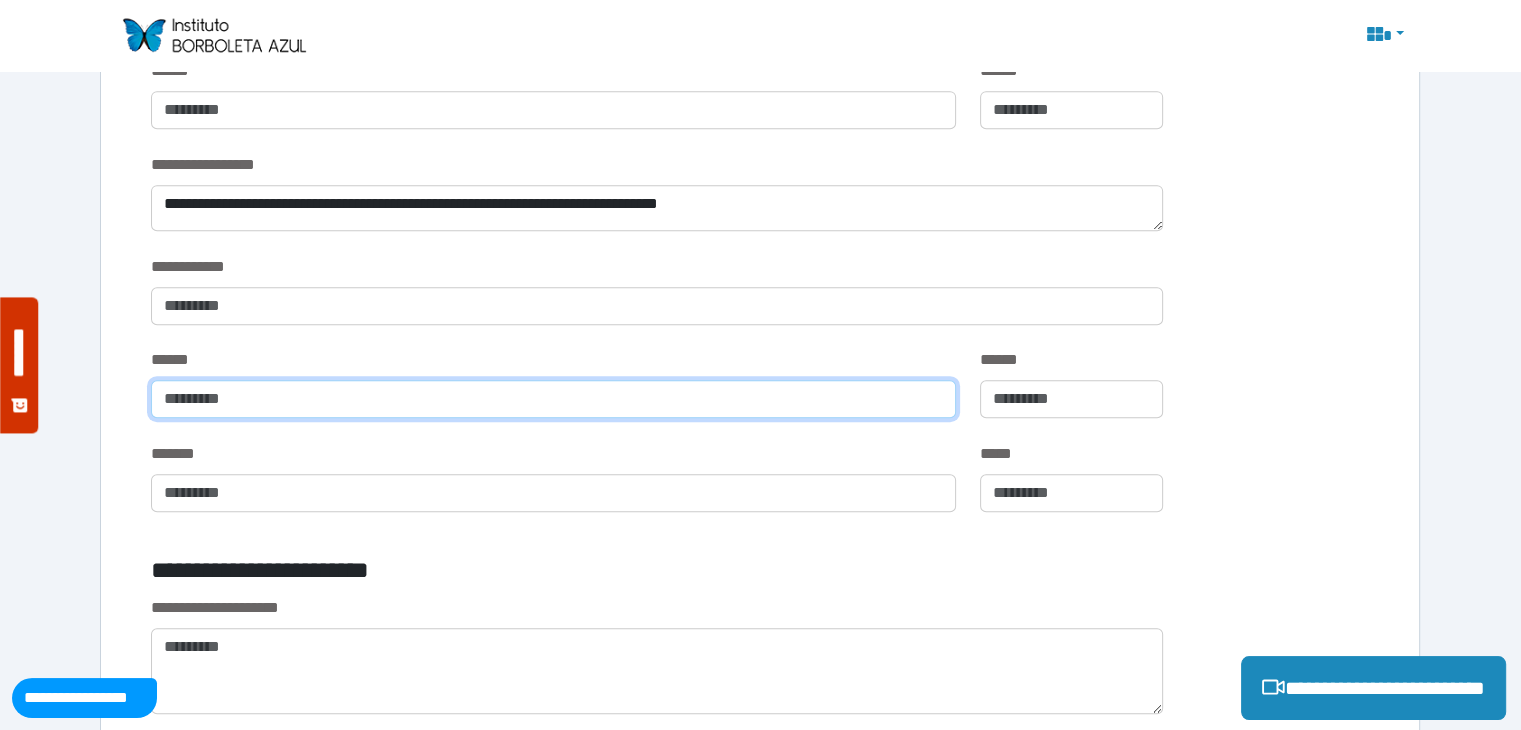 click at bounding box center (553, 399) 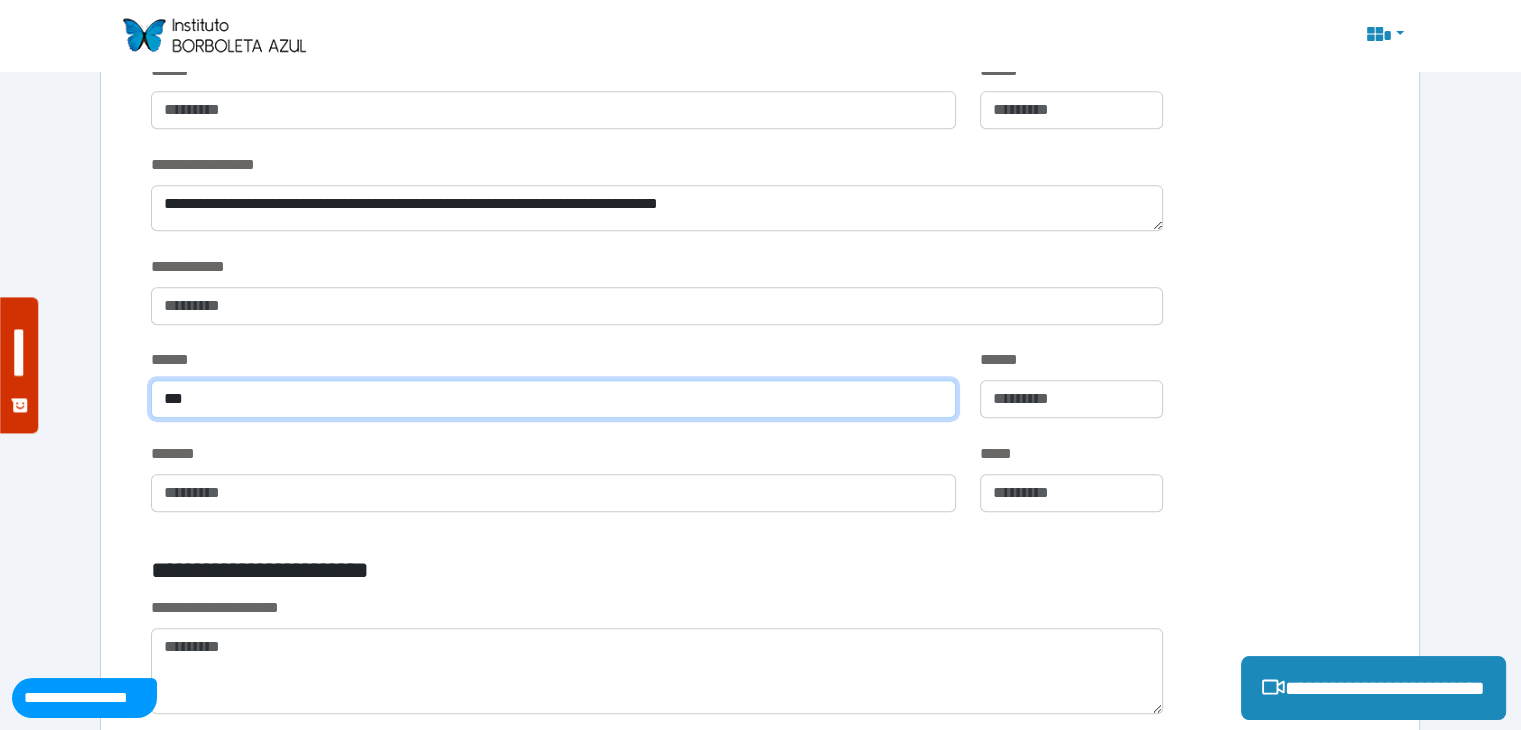 type on "***" 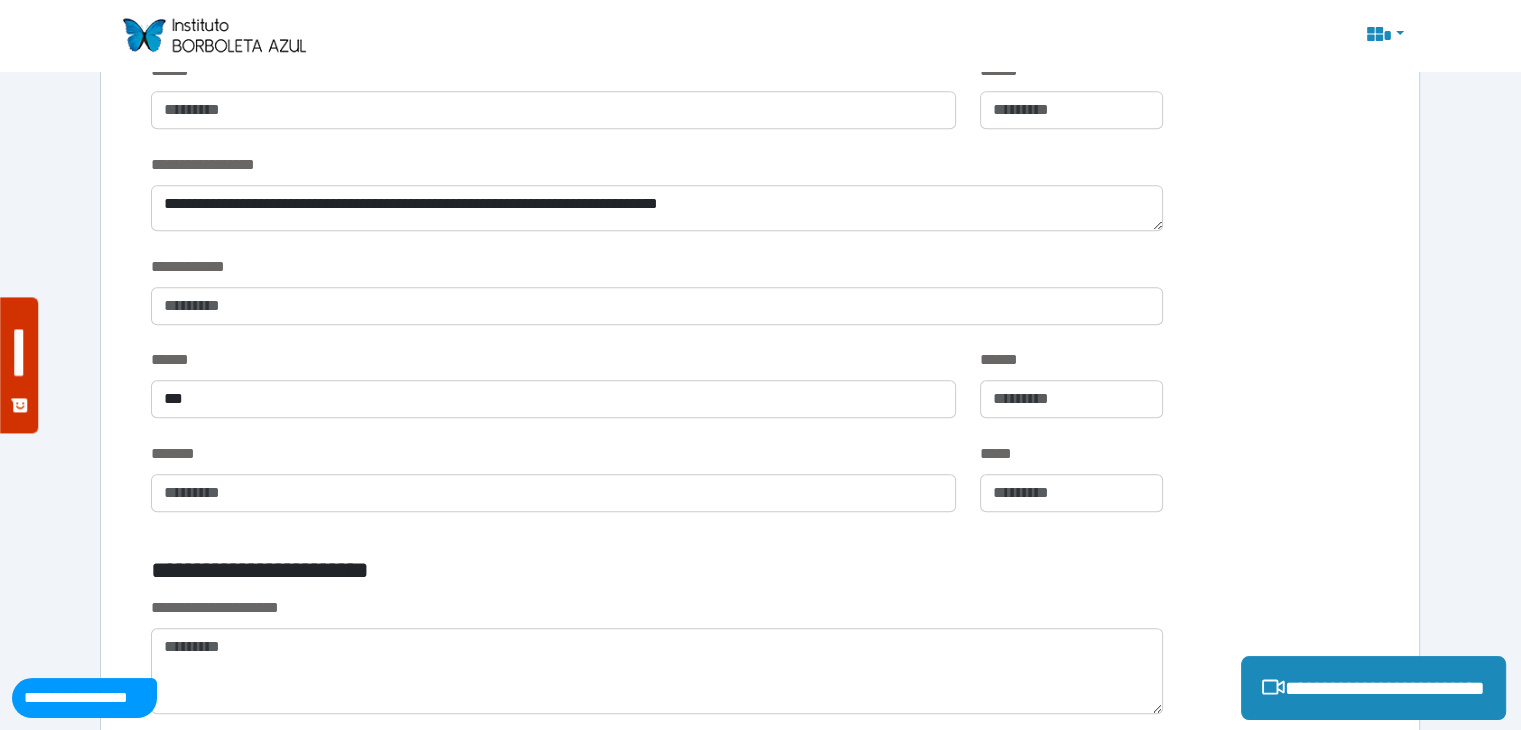 click on "*******" at bounding box center (553, 454) 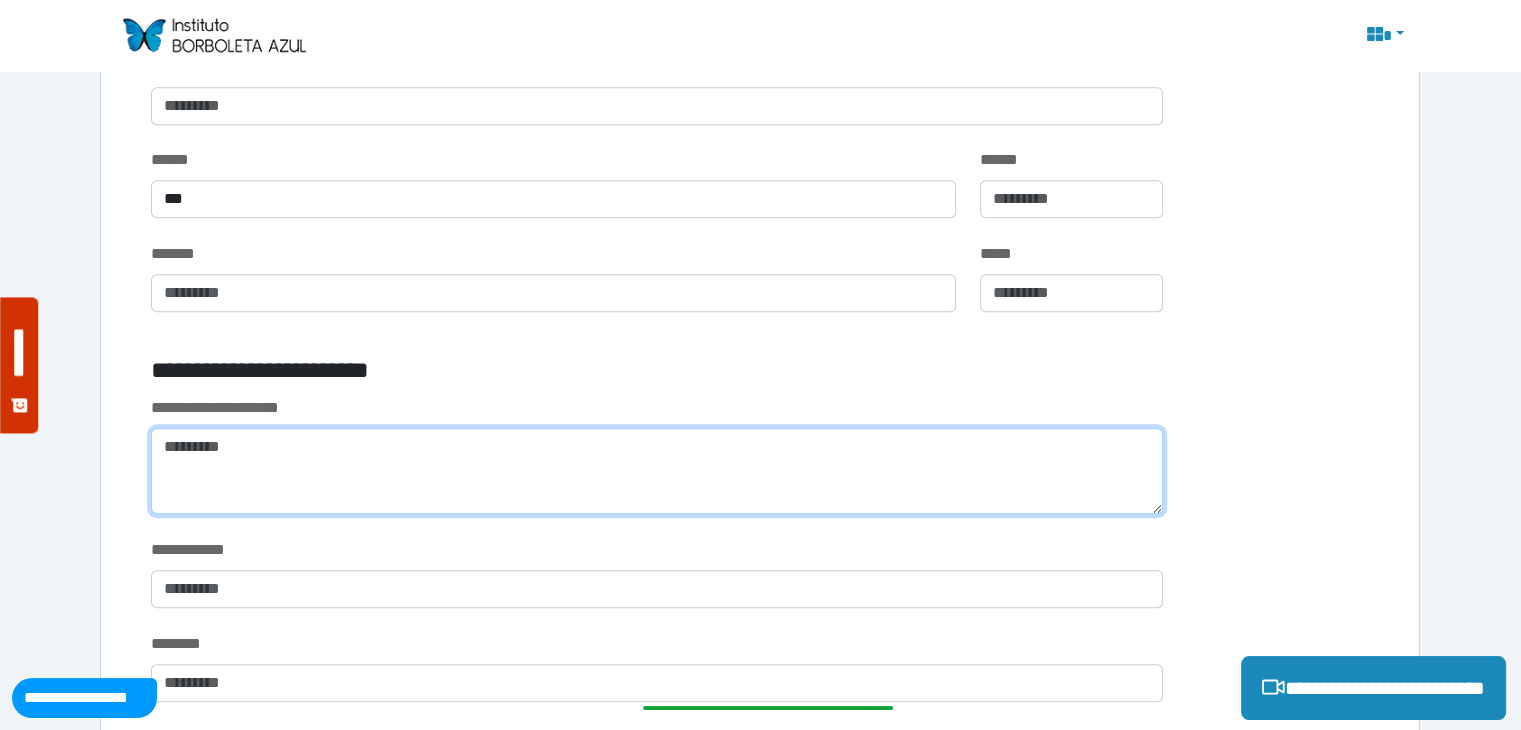 click at bounding box center [656, 471] 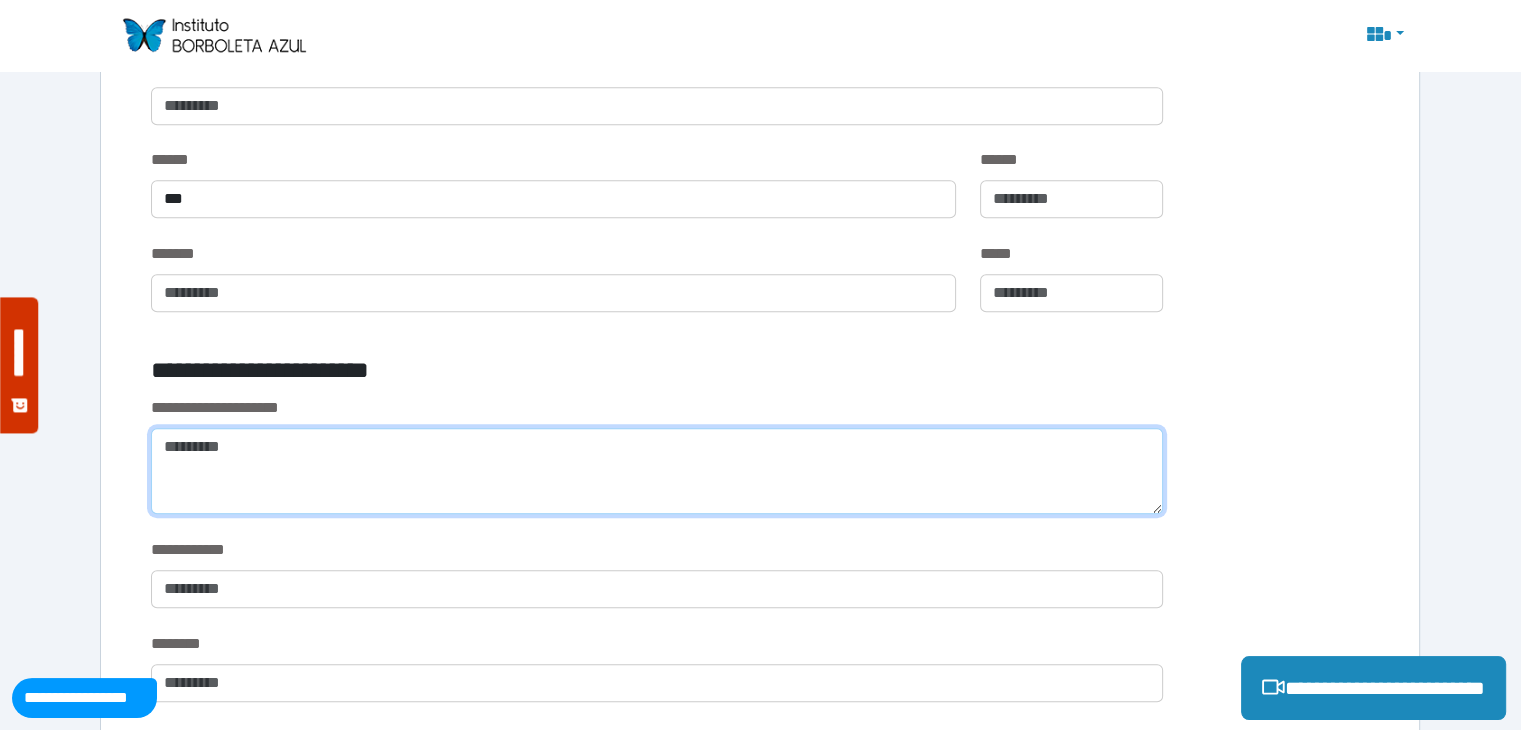 click at bounding box center (656, 471) 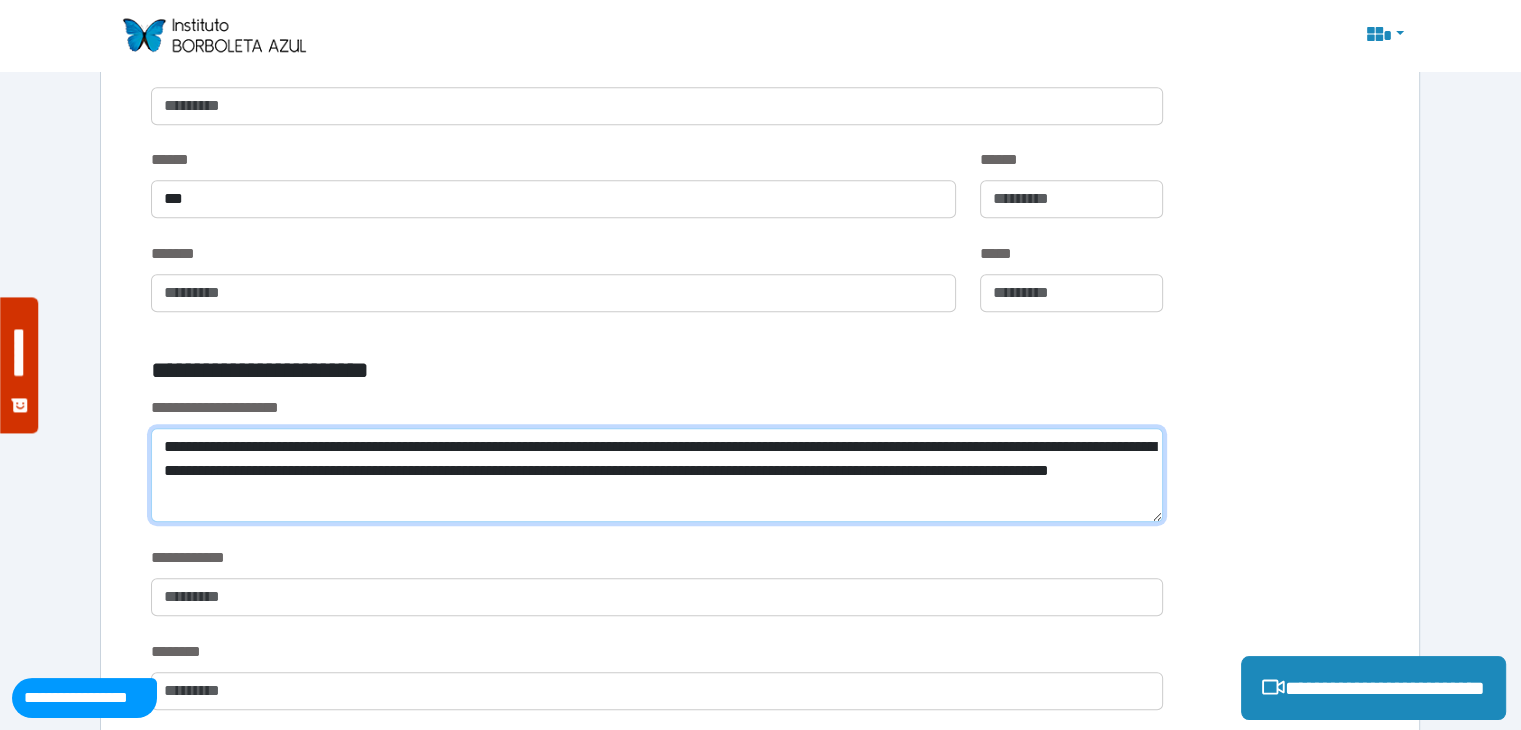 type on "**********" 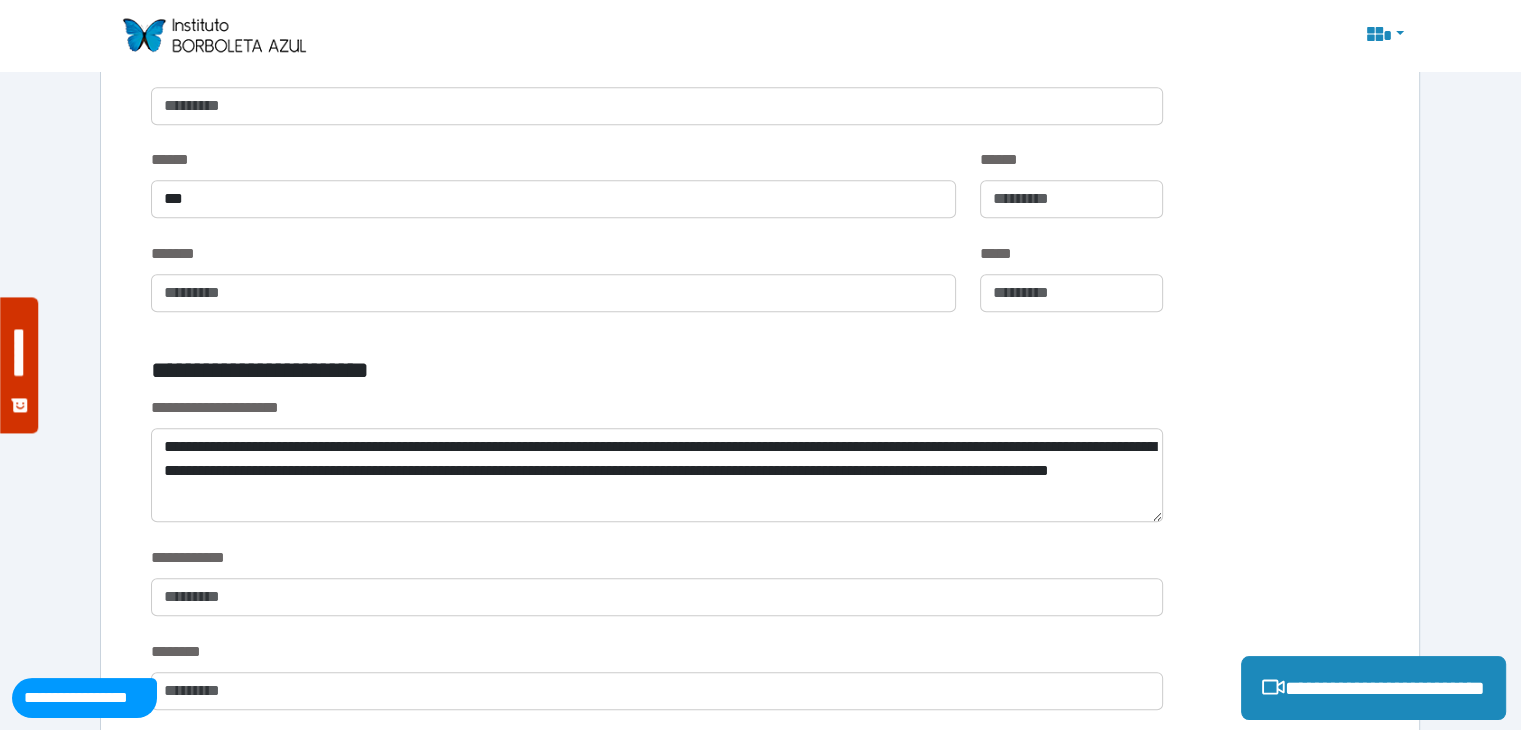 click on "**********" at bounding box center [553, 374] 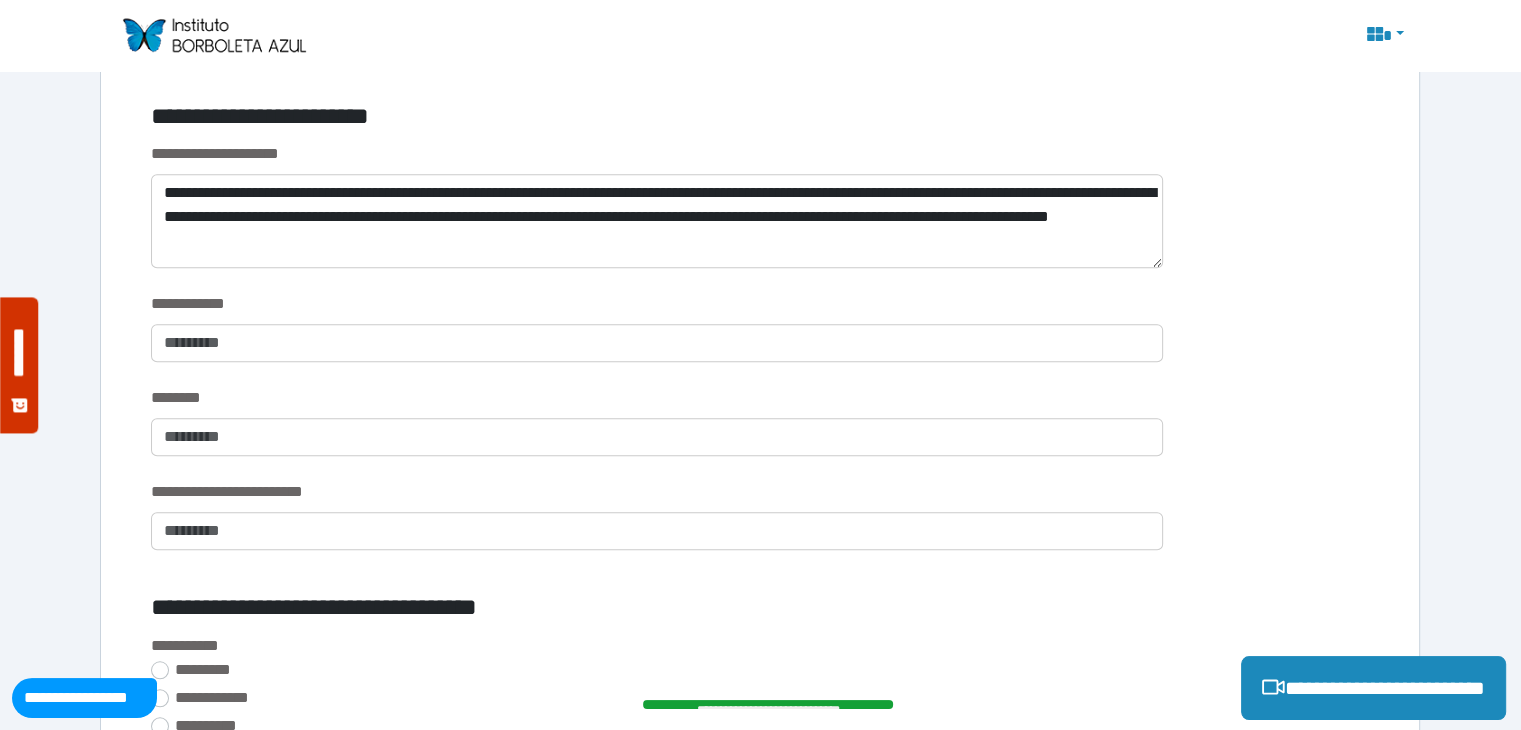 scroll, scrollTop: 1500, scrollLeft: 0, axis: vertical 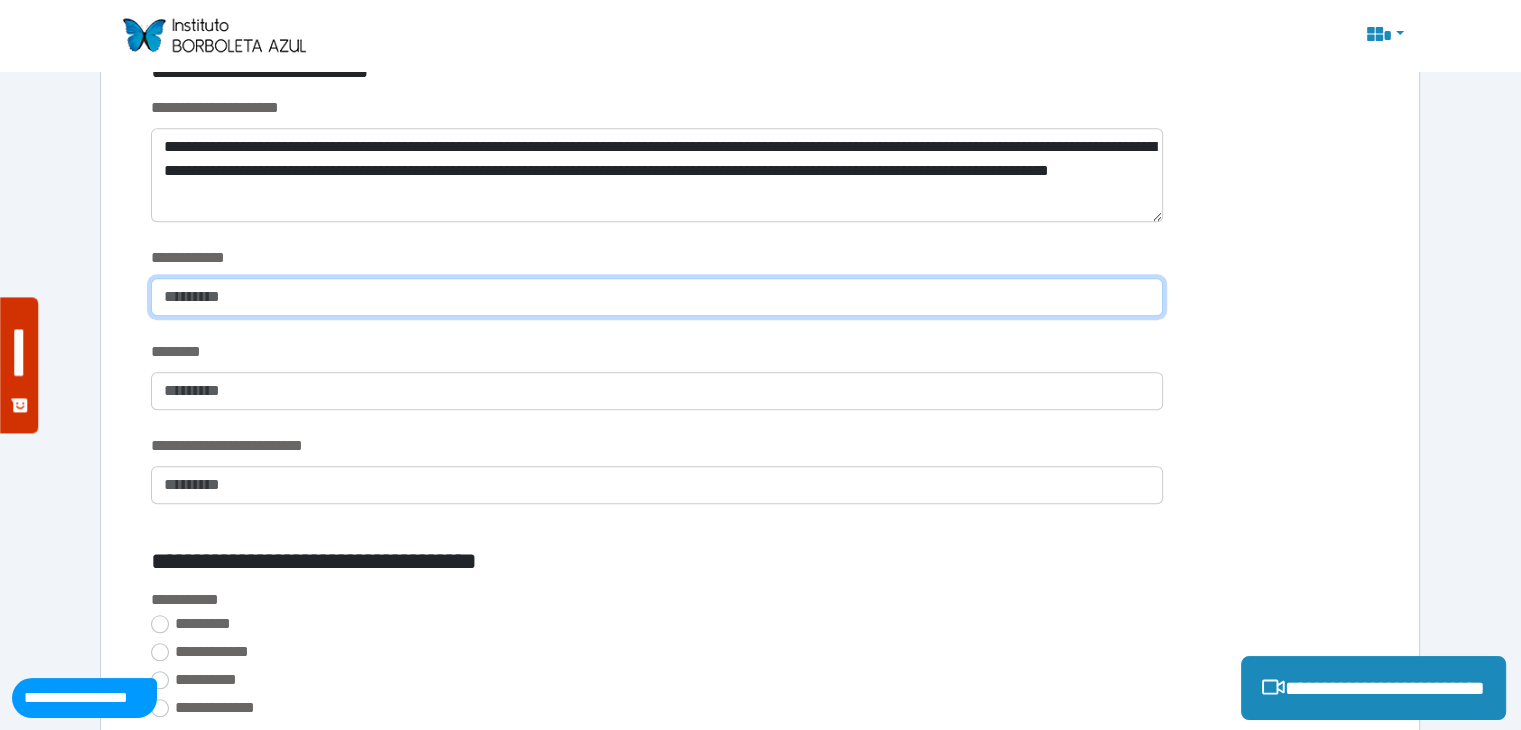 click at bounding box center (656, 297) 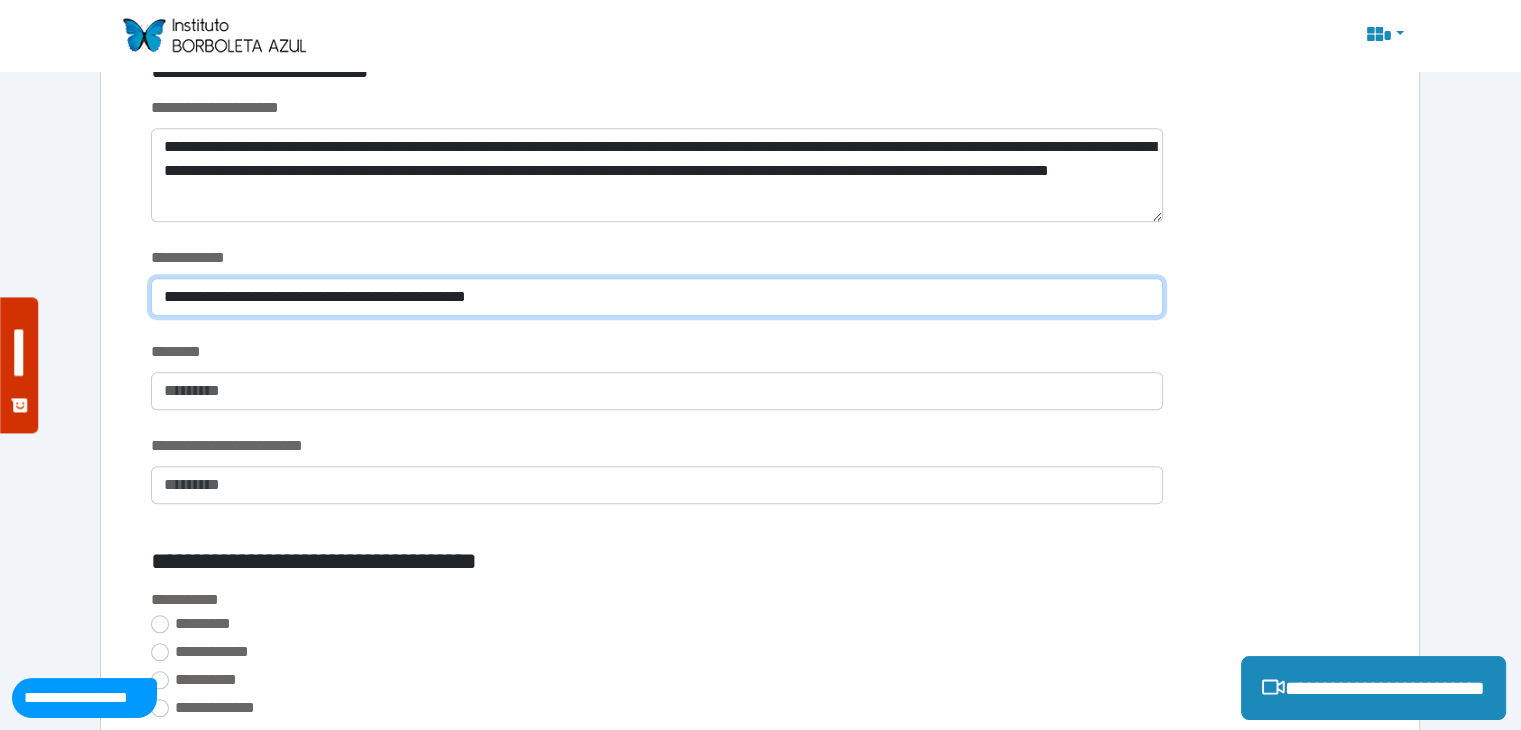type on "**********" 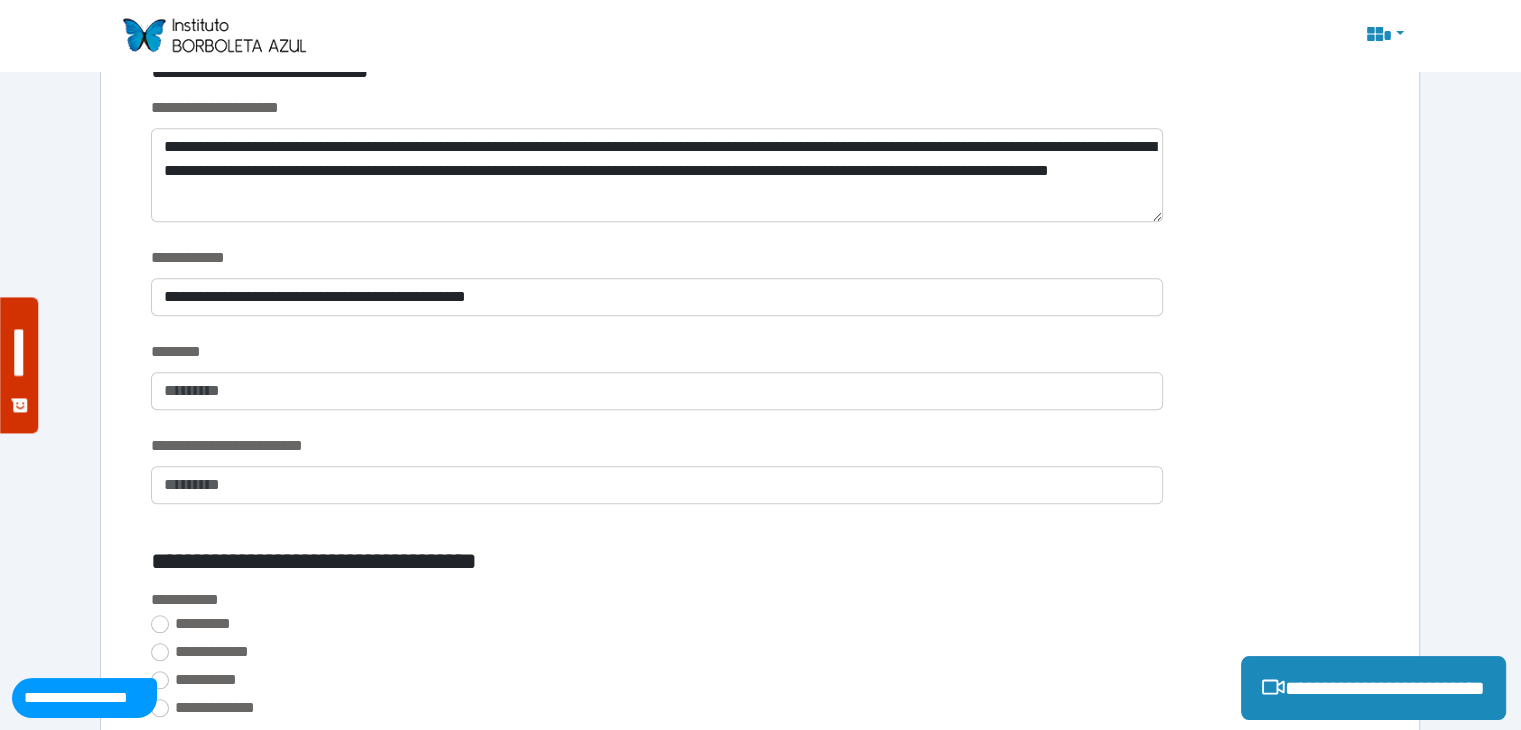 click on "**********" at bounding box center (656, 293) 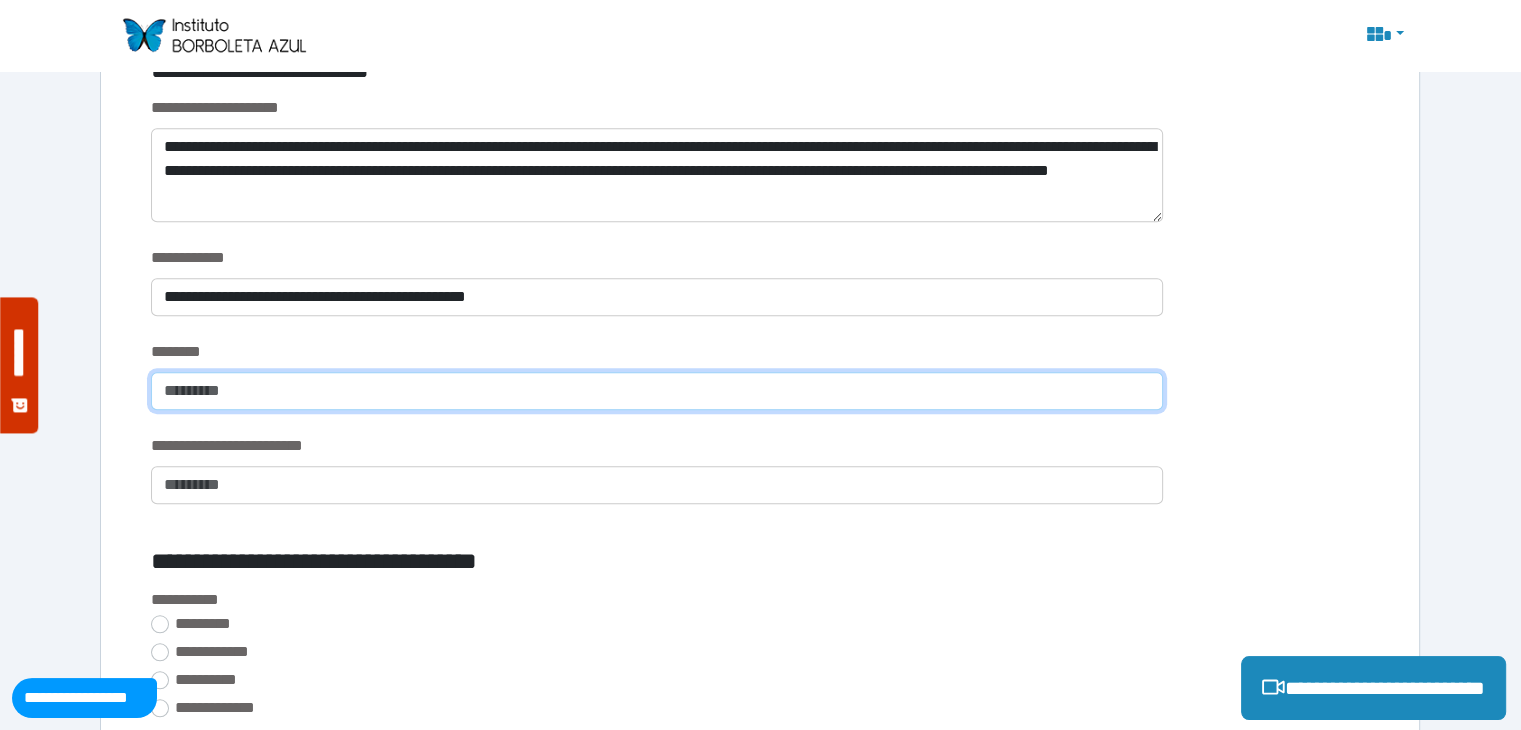 click at bounding box center [656, 391] 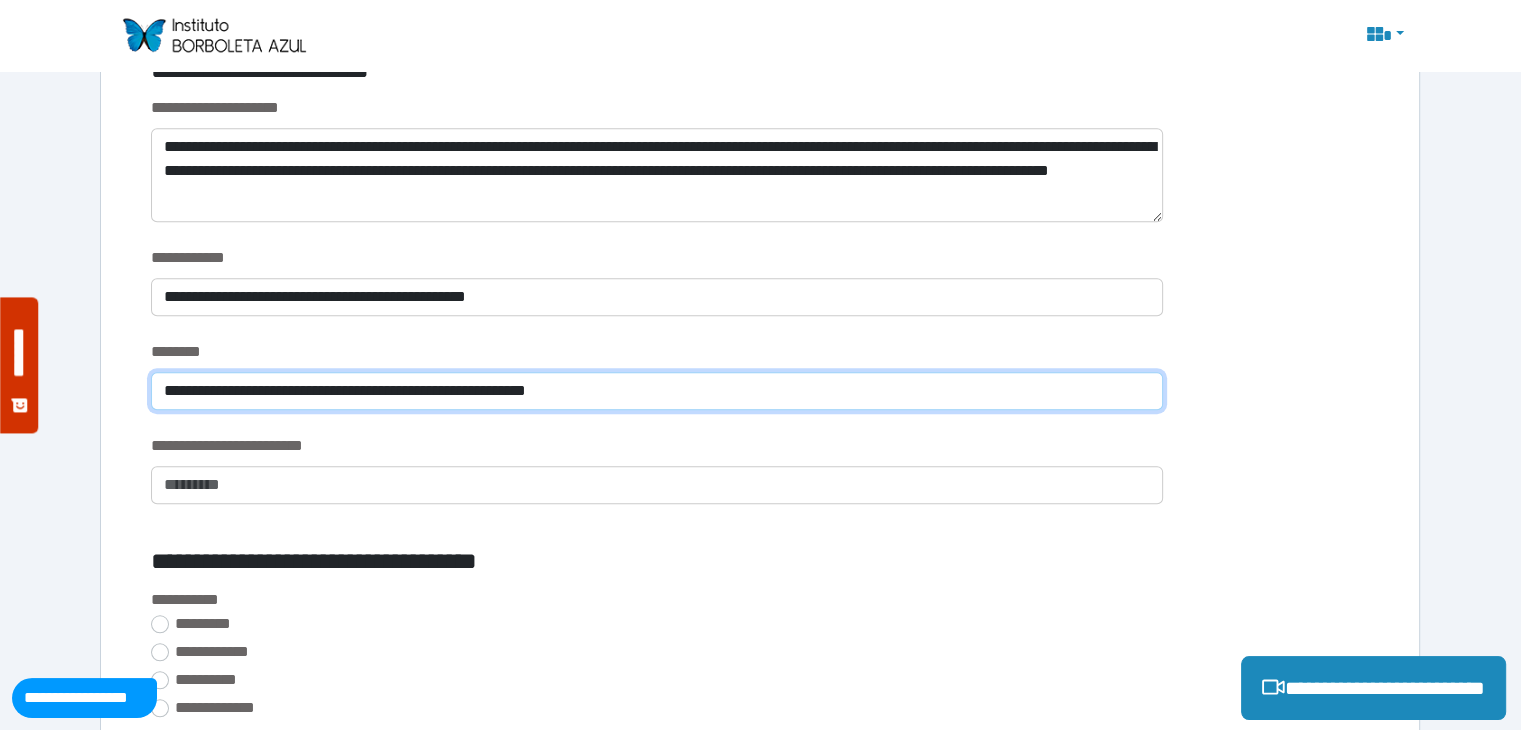 type on "**********" 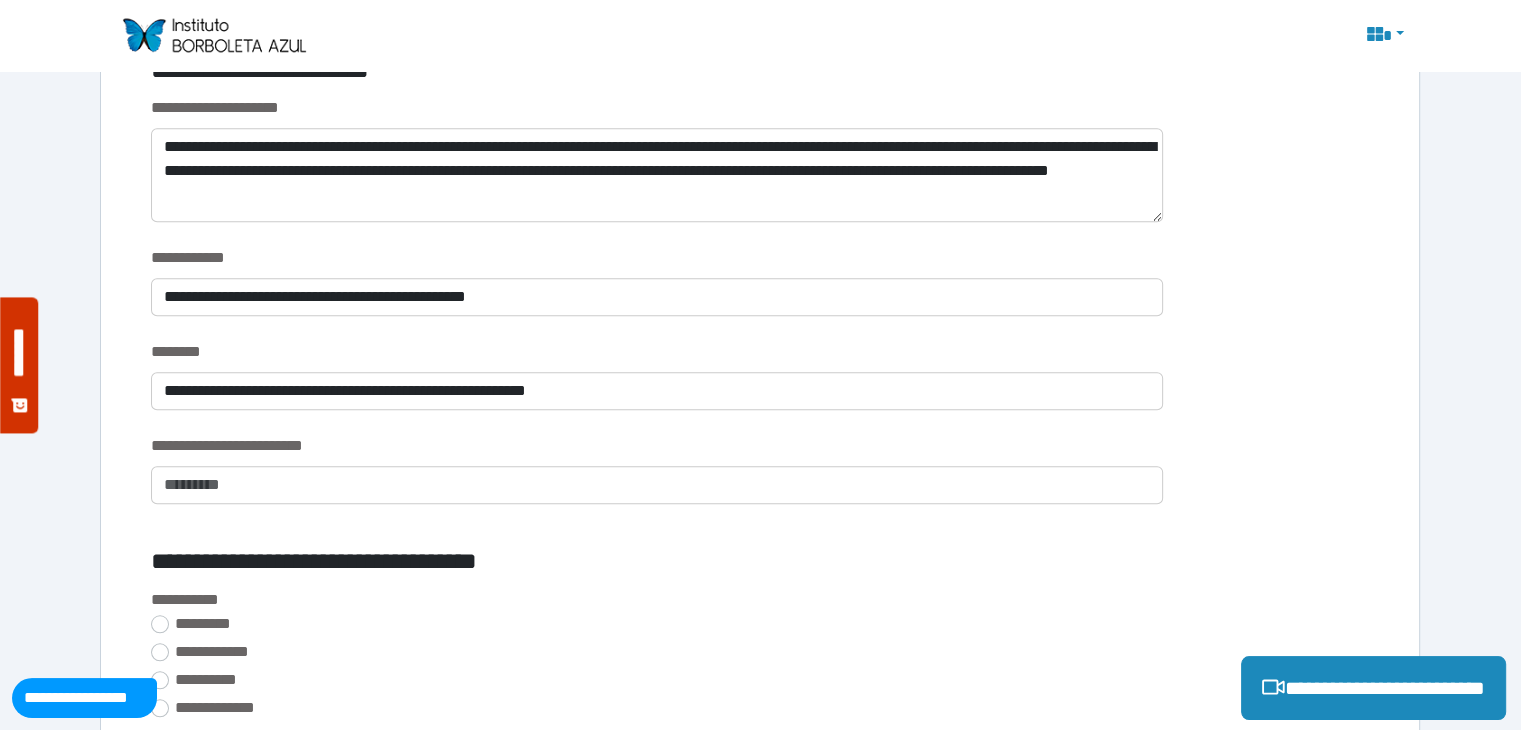 click on "**********" at bounding box center (656, 387) 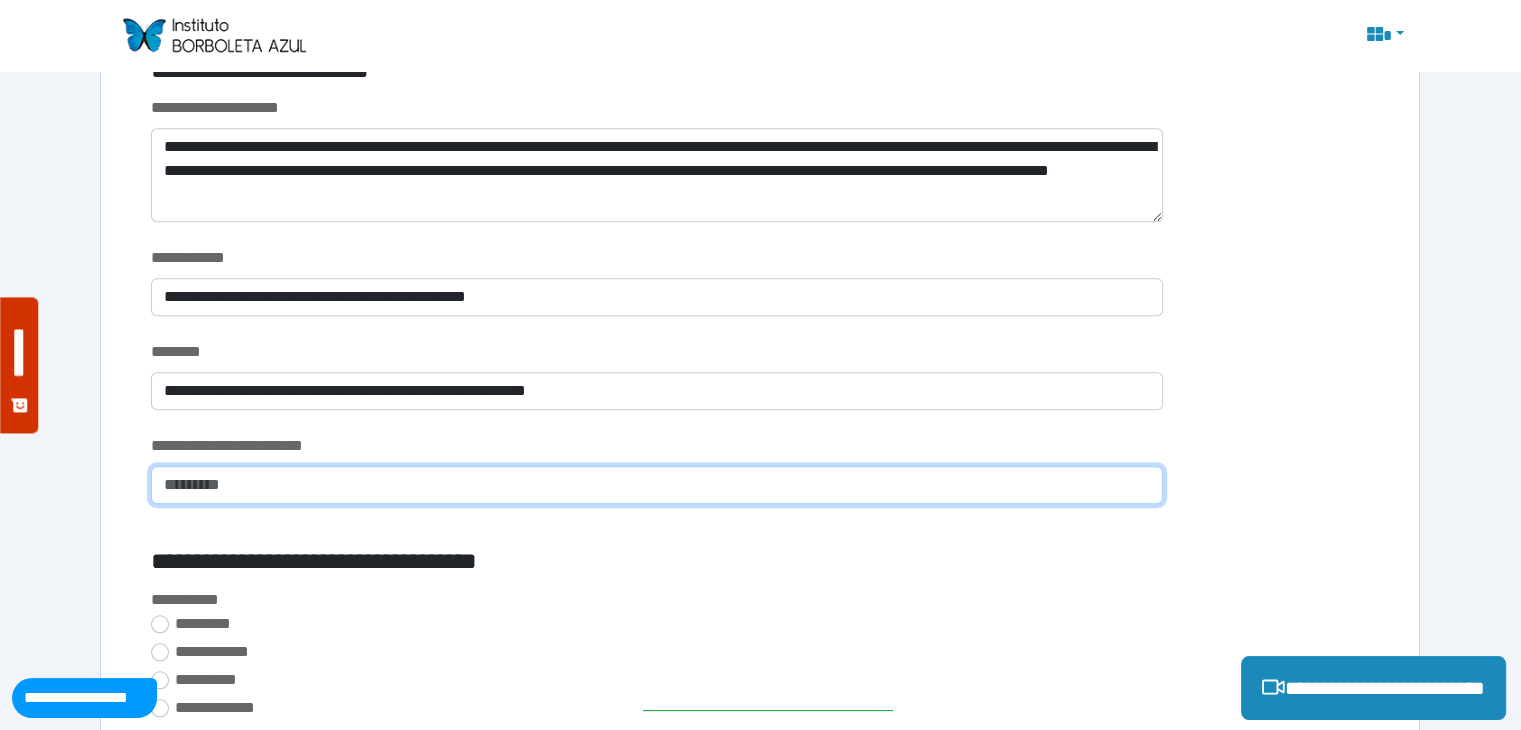 click at bounding box center (656, 485) 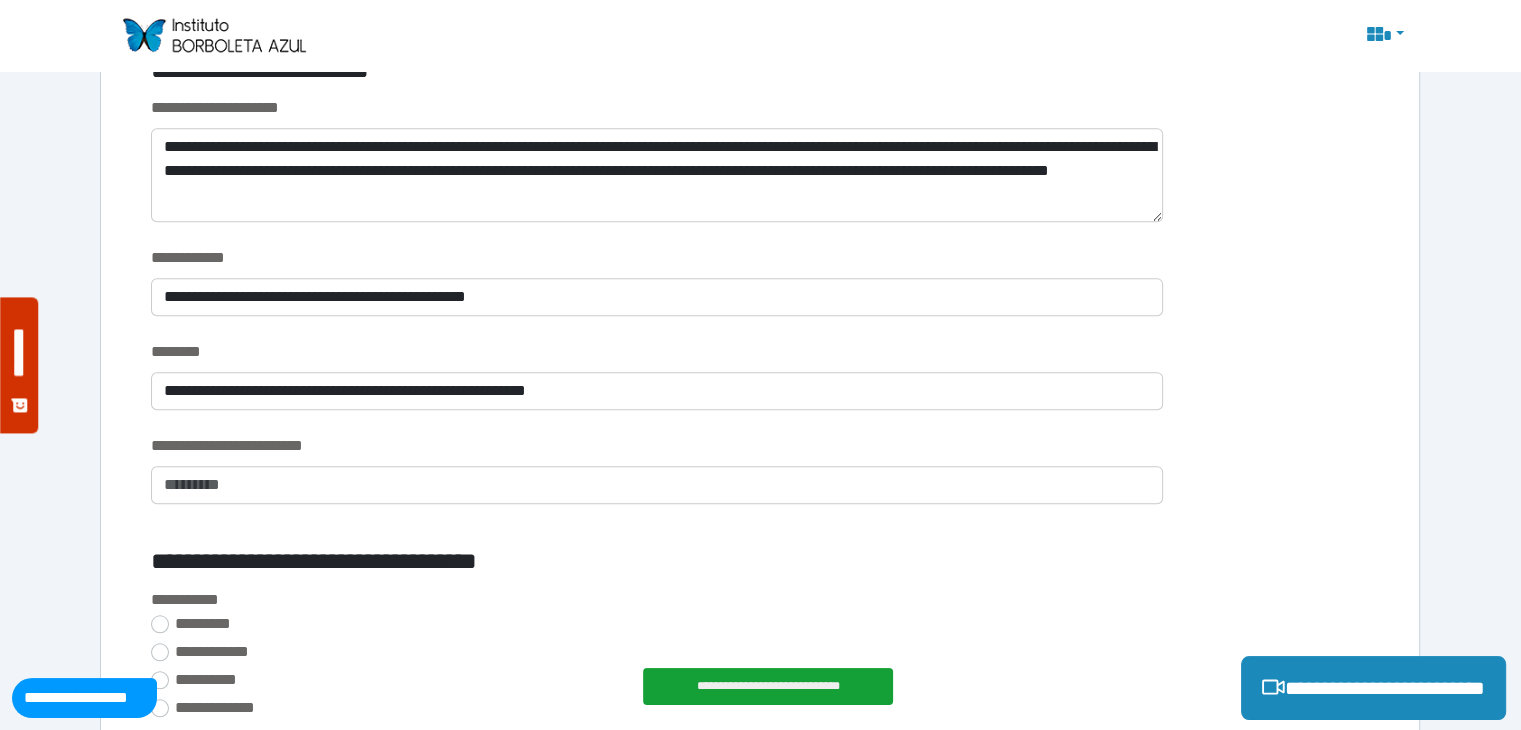 click on "**********" at bounding box center [656, 446] 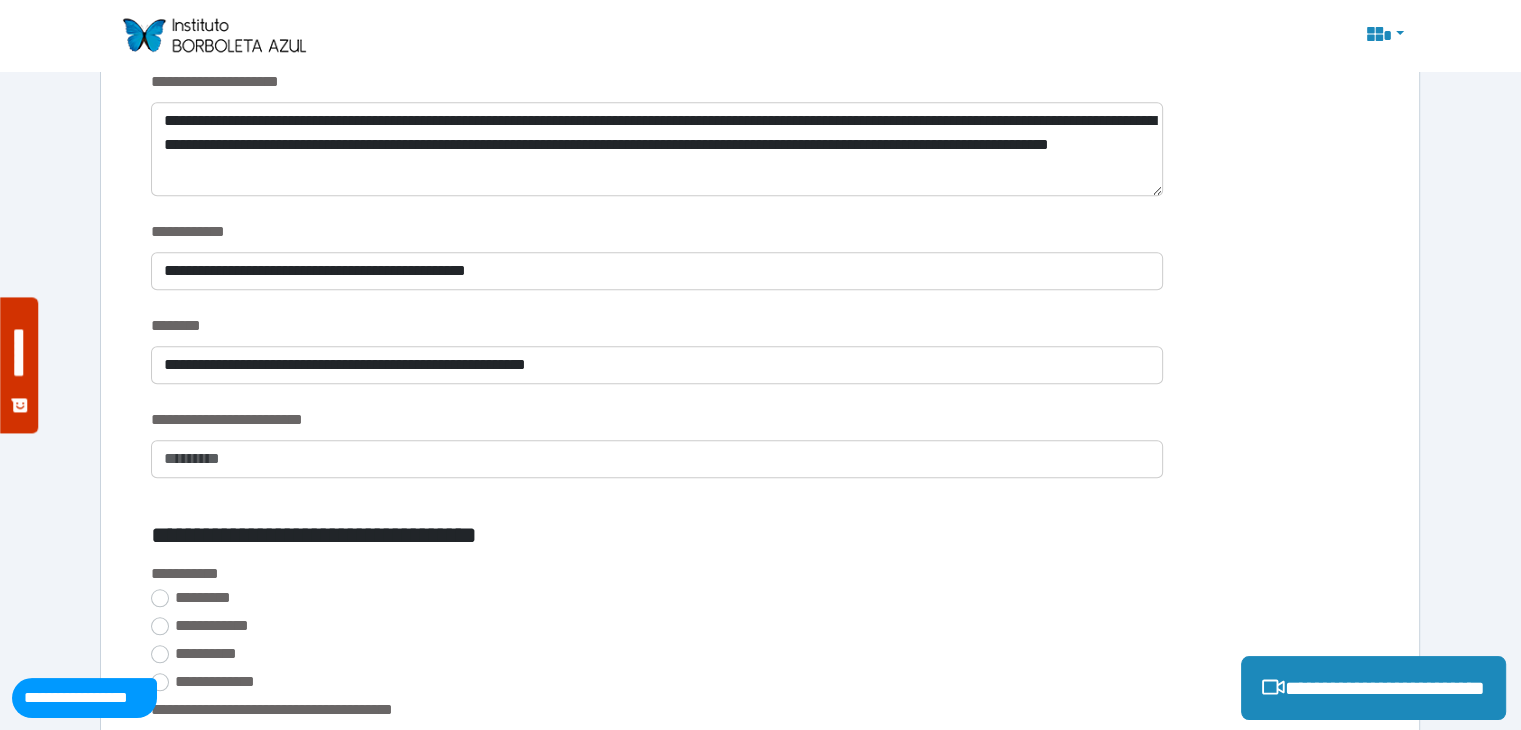 scroll, scrollTop: 1600, scrollLeft: 0, axis: vertical 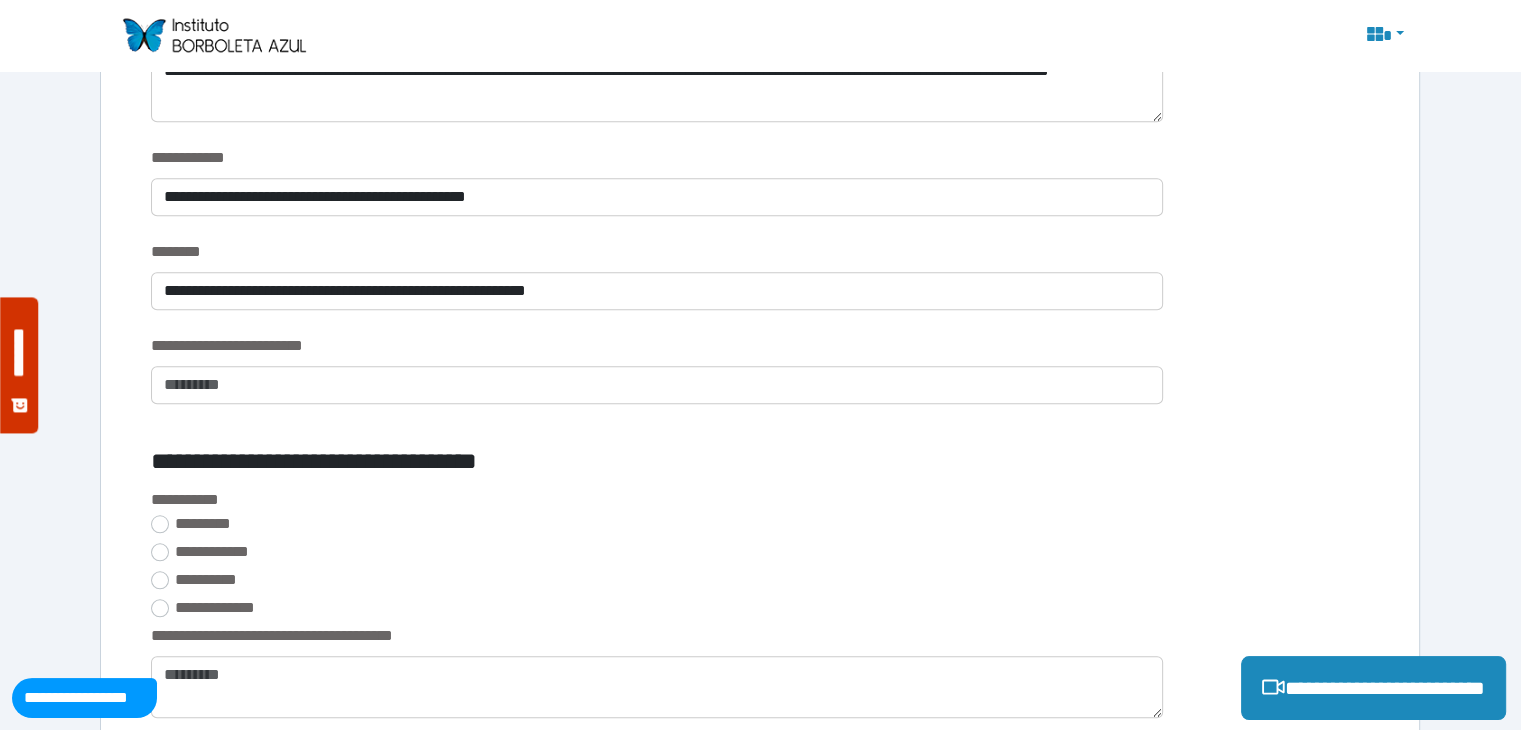 click on "**********" at bounding box center [760, 556] 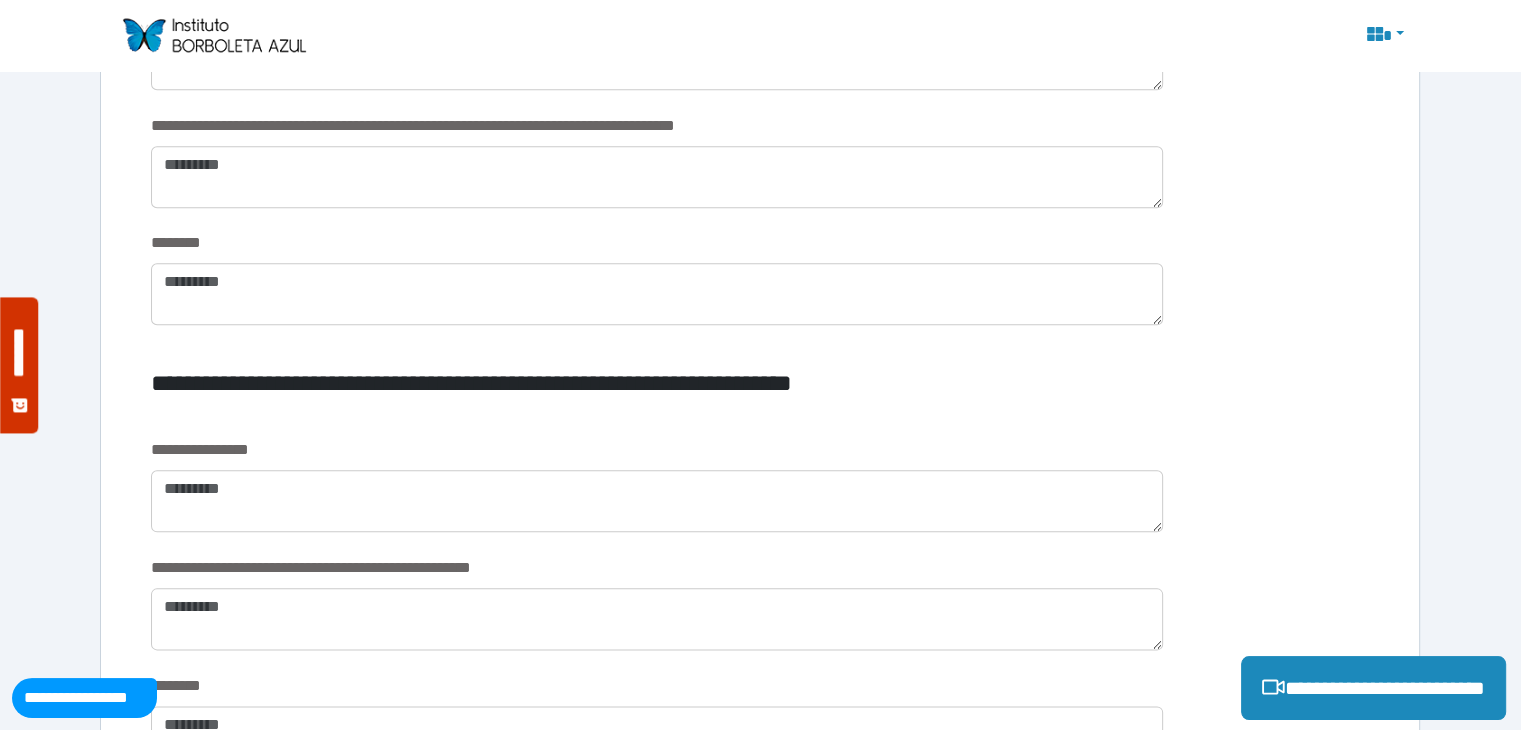 scroll, scrollTop: 2300, scrollLeft: 0, axis: vertical 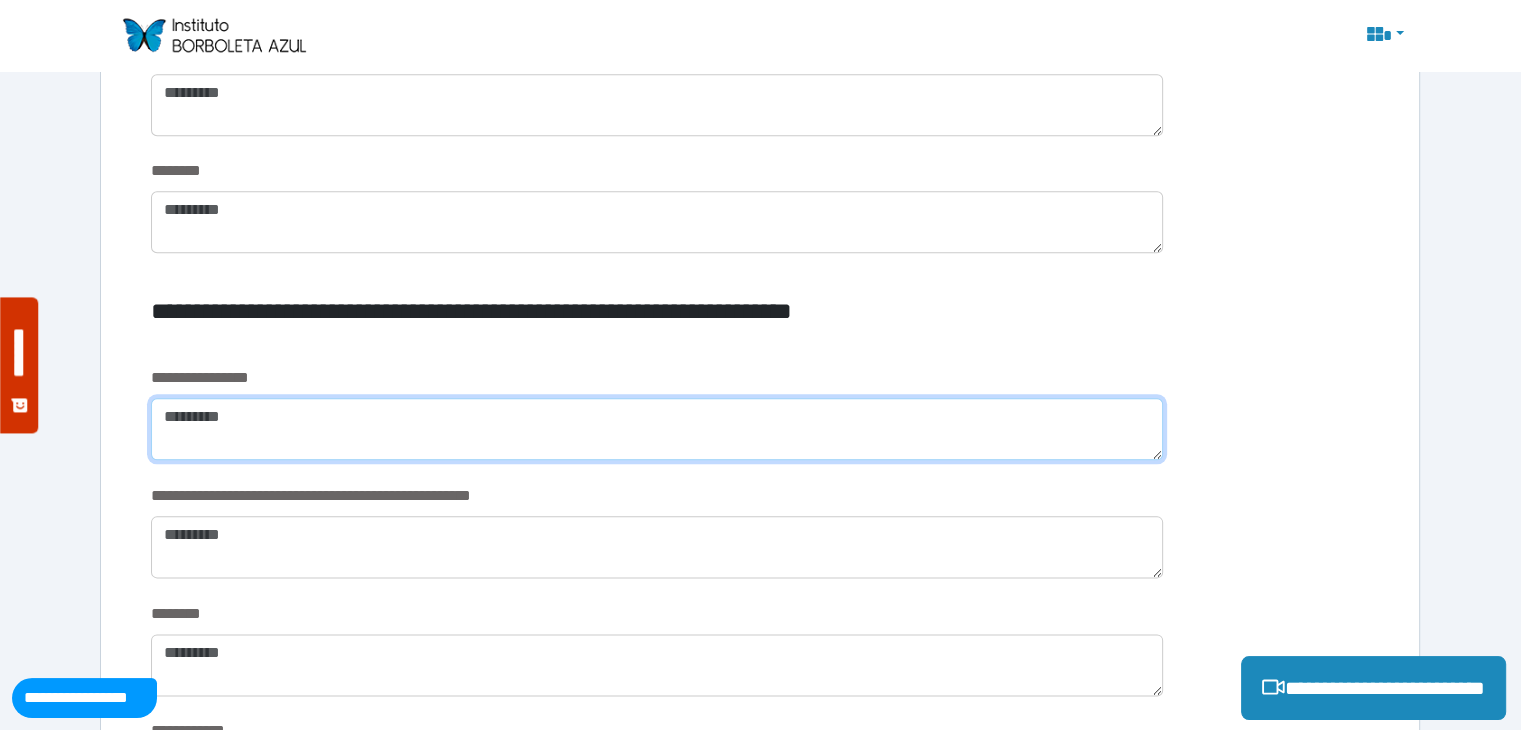 click at bounding box center [656, 429] 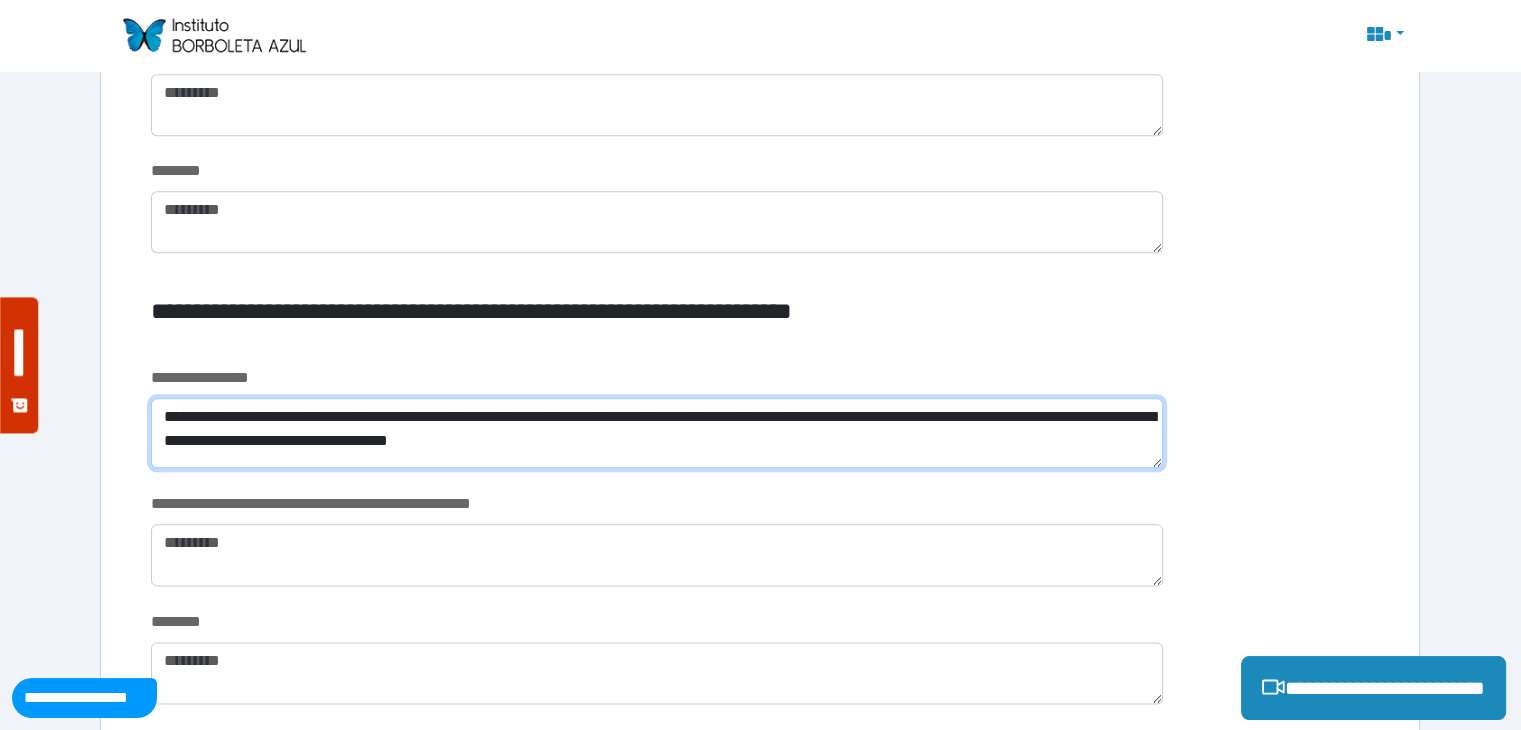 type on "**********" 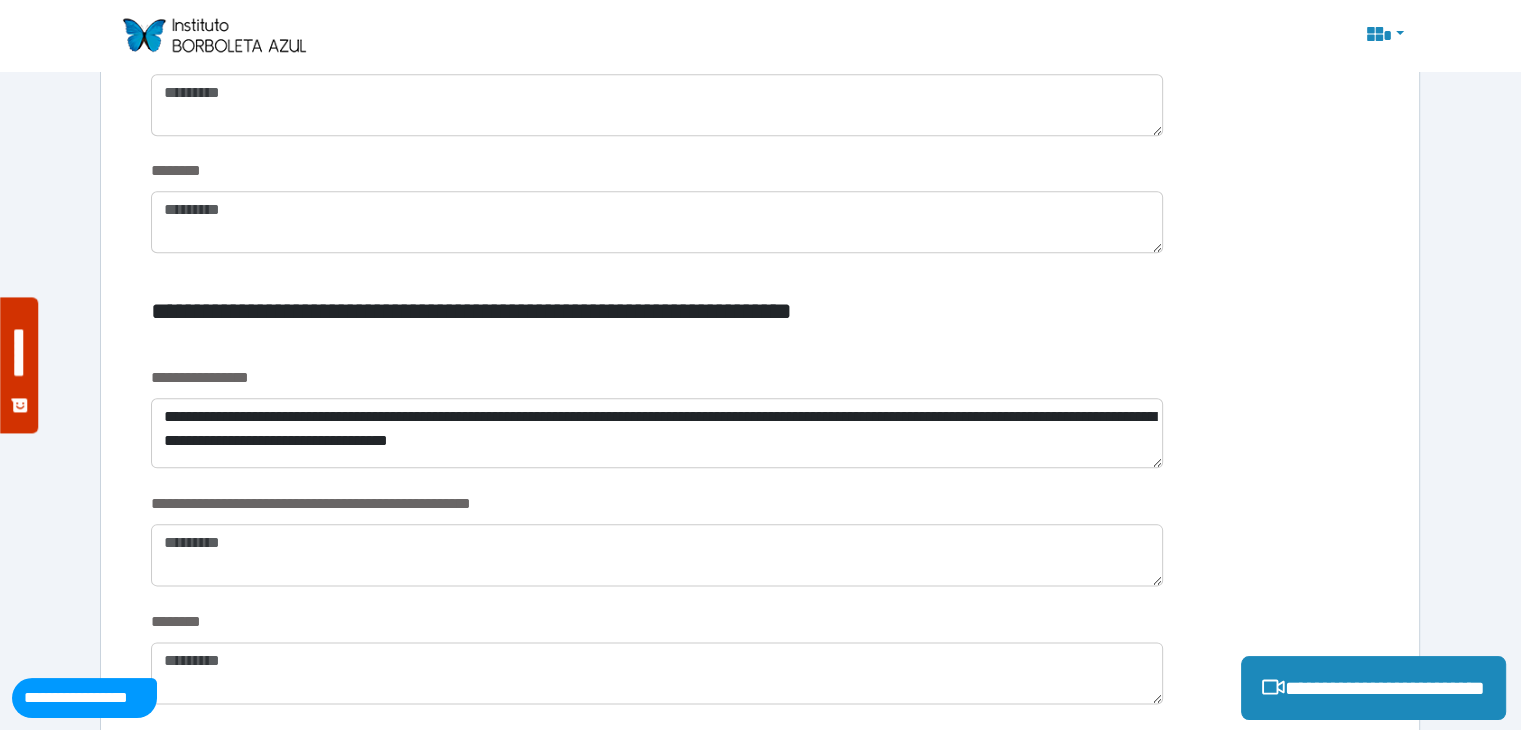 click on "**********" at bounding box center [656, 378] 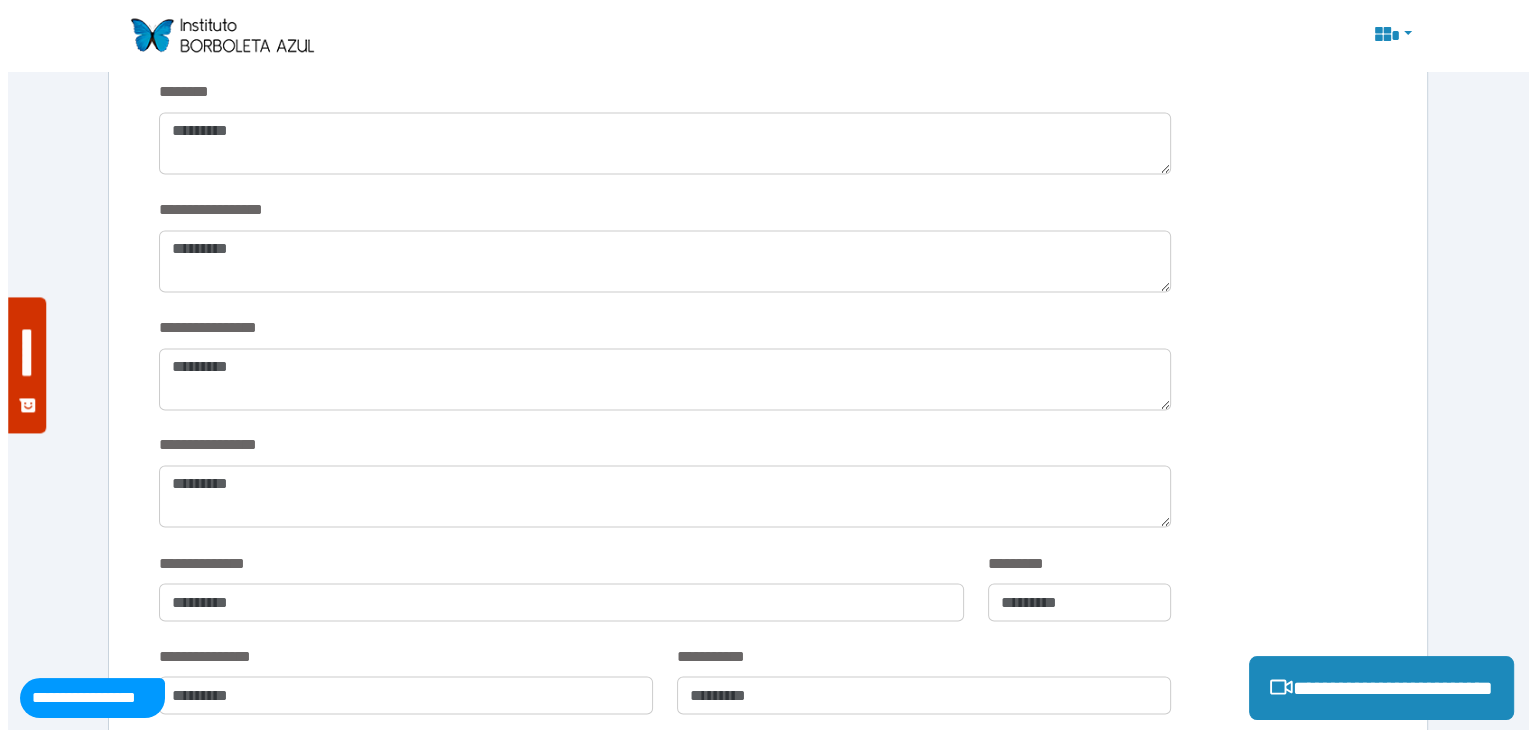 scroll, scrollTop: 3742, scrollLeft: 0, axis: vertical 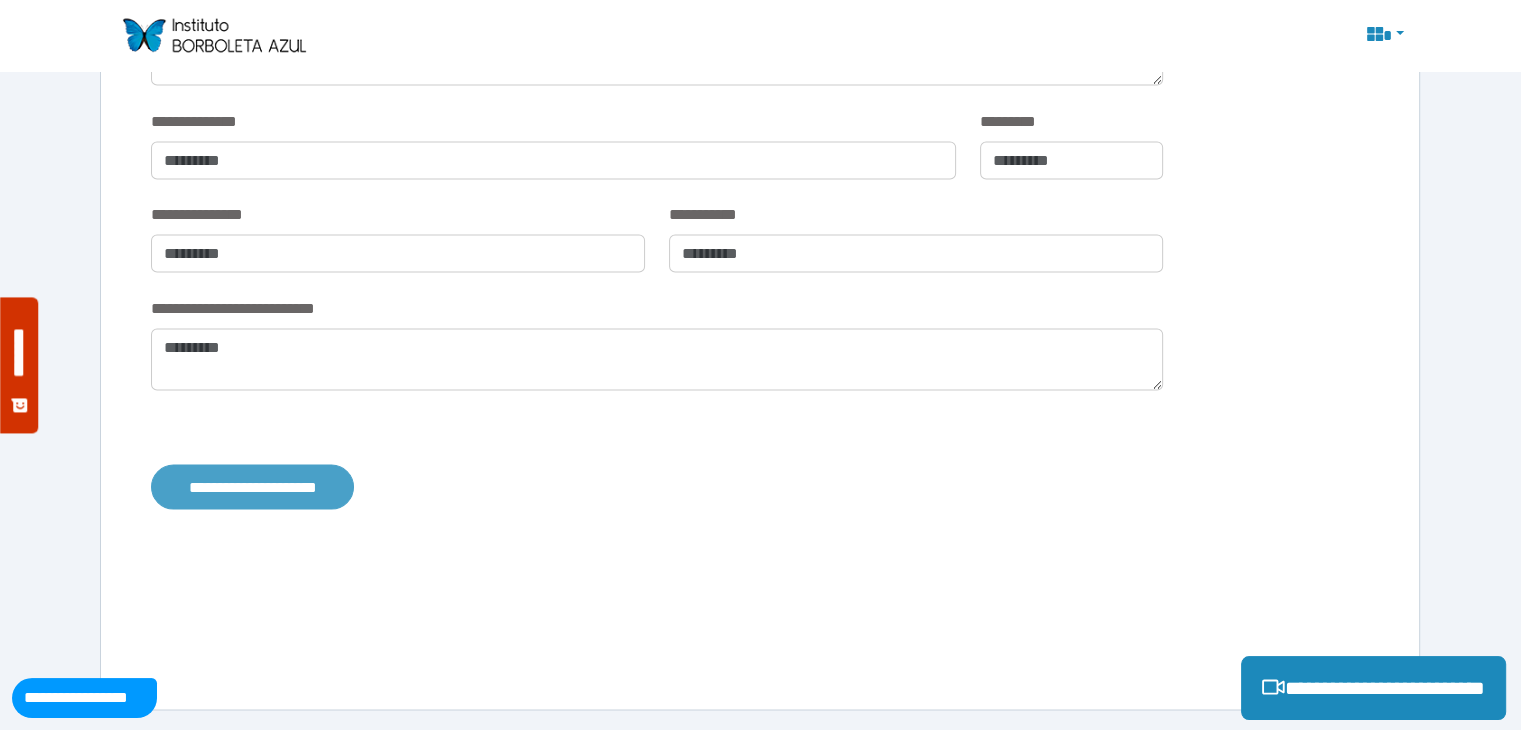 click on "**********" at bounding box center [252, 487] 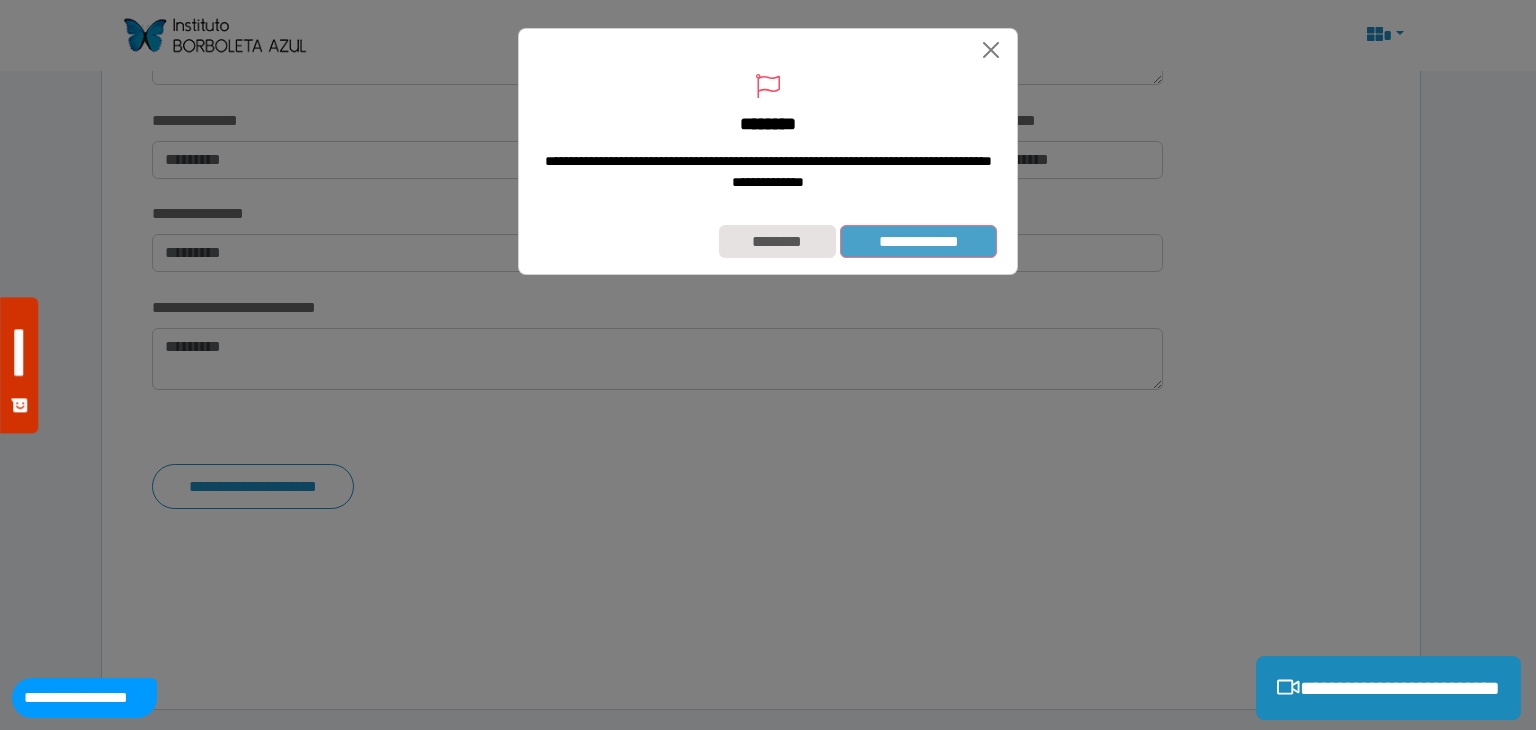 click on "**********" at bounding box center (918, 242) 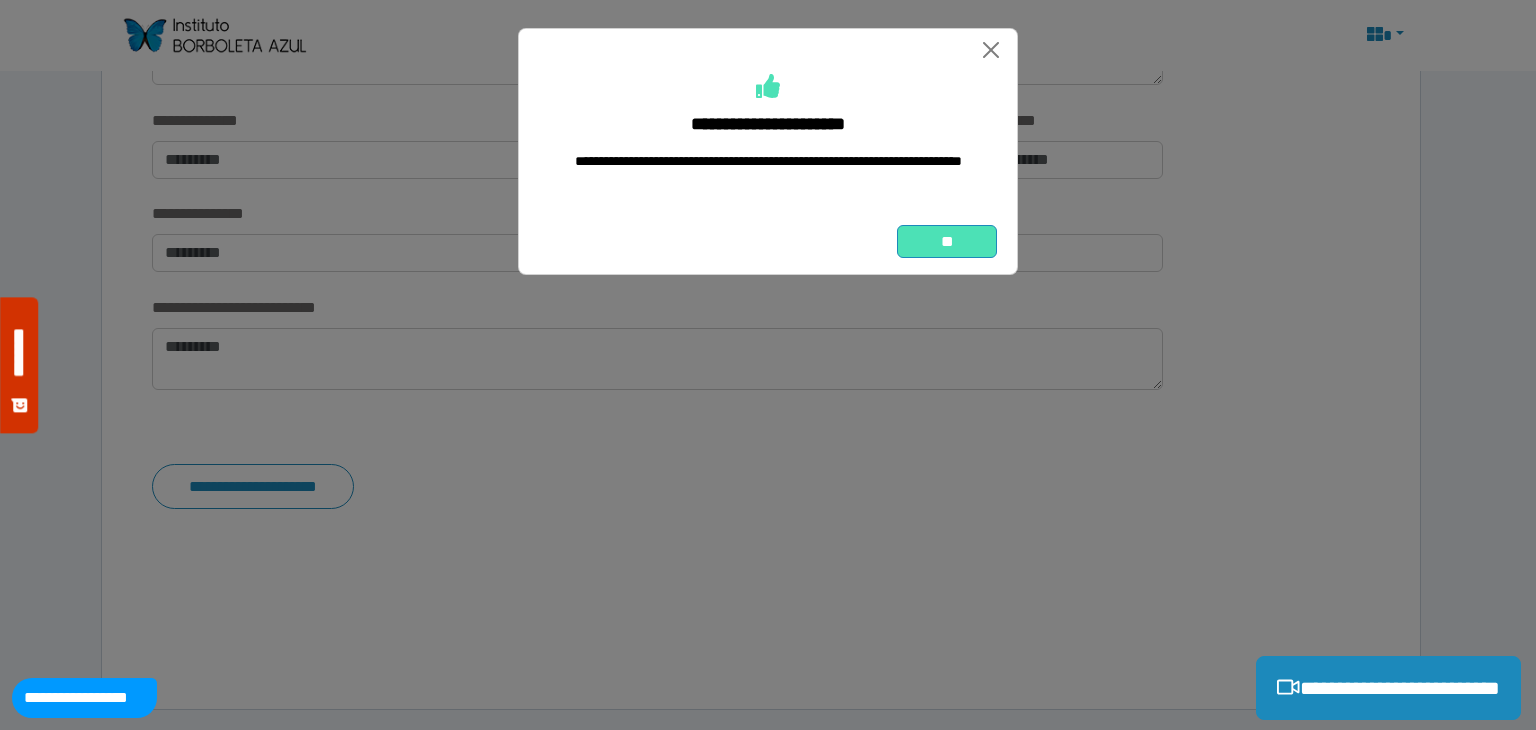 click on "**" at bounding box center [947, 242] 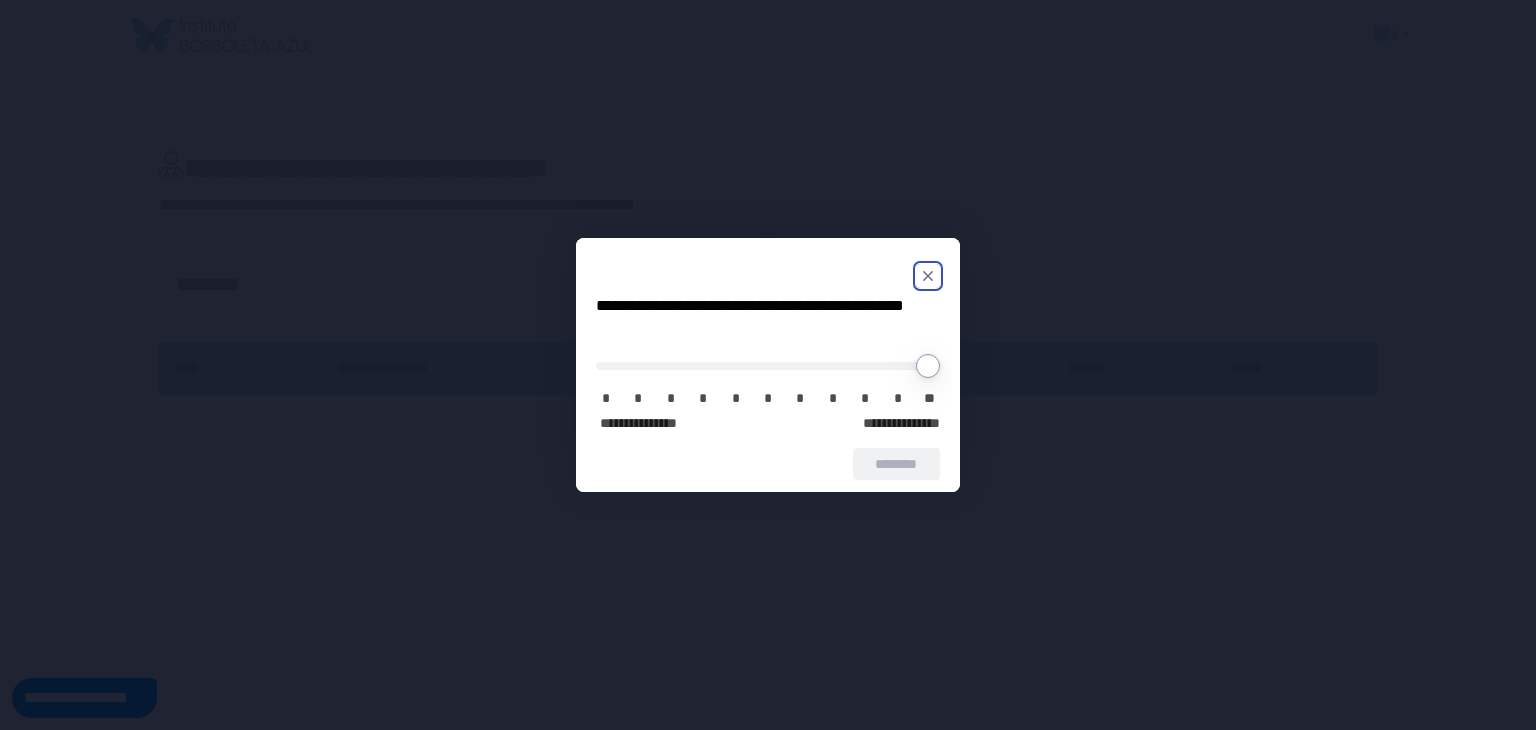 scroll, scrollTop: 0, scrollLeft: 0, axis: both 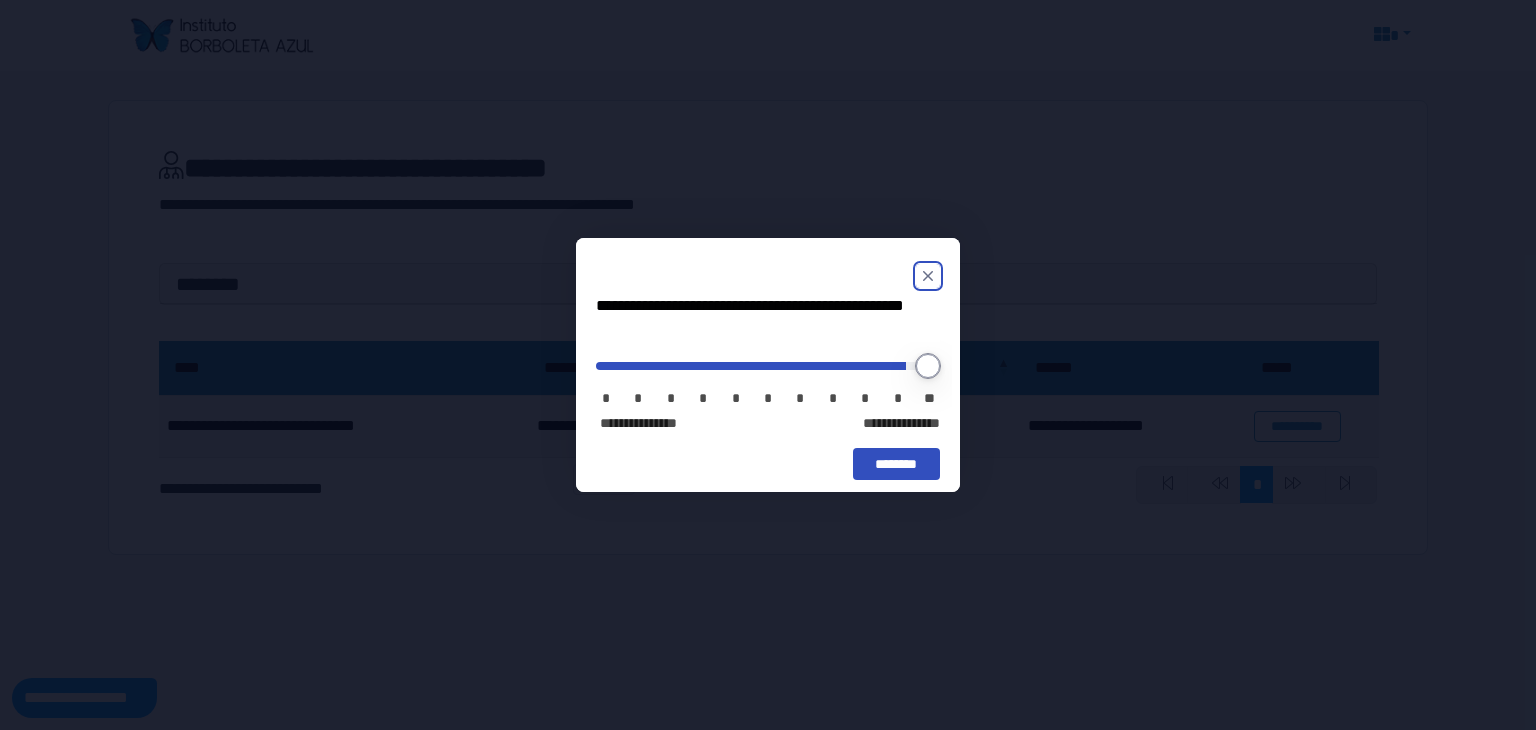 type on "*" 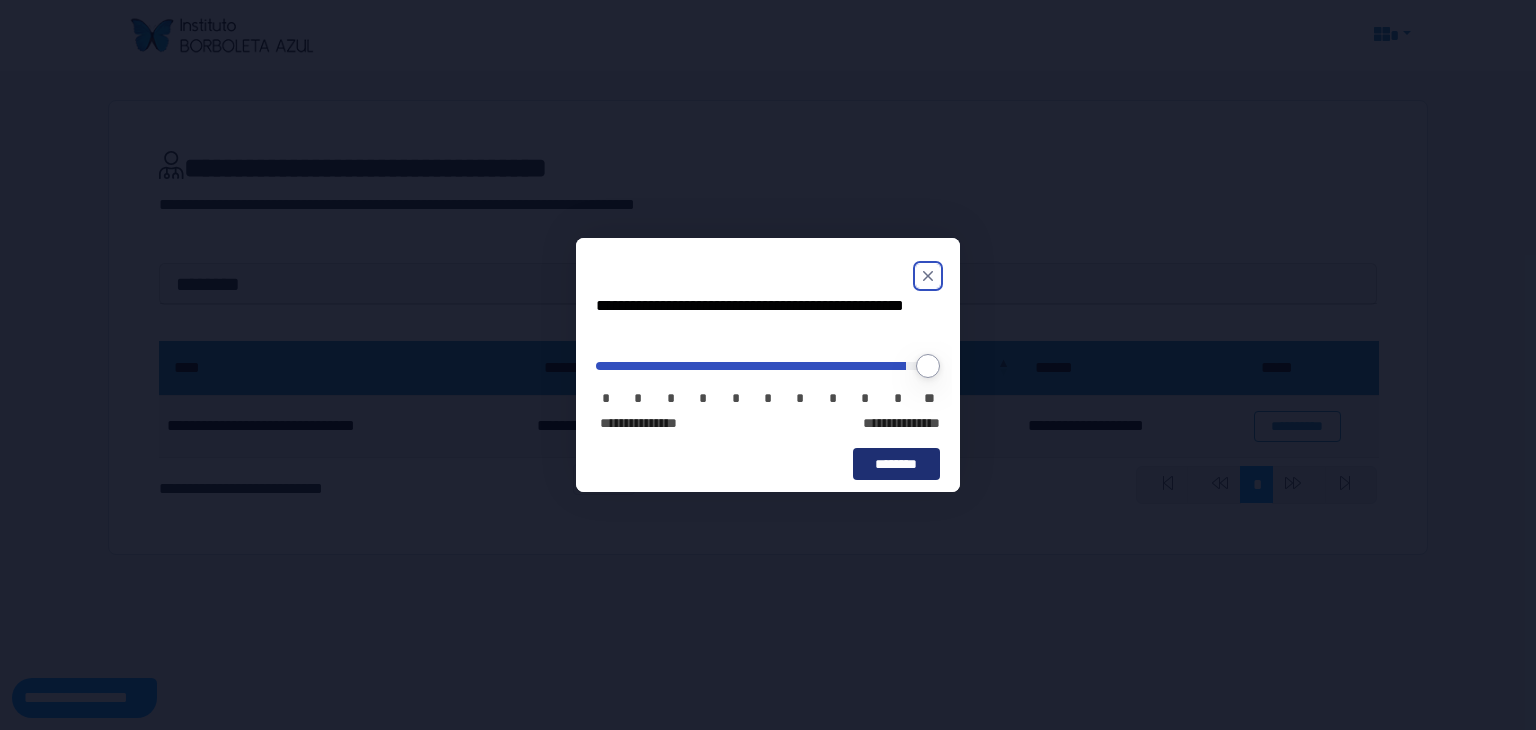 click on "********" at bounding box center (896, 464) 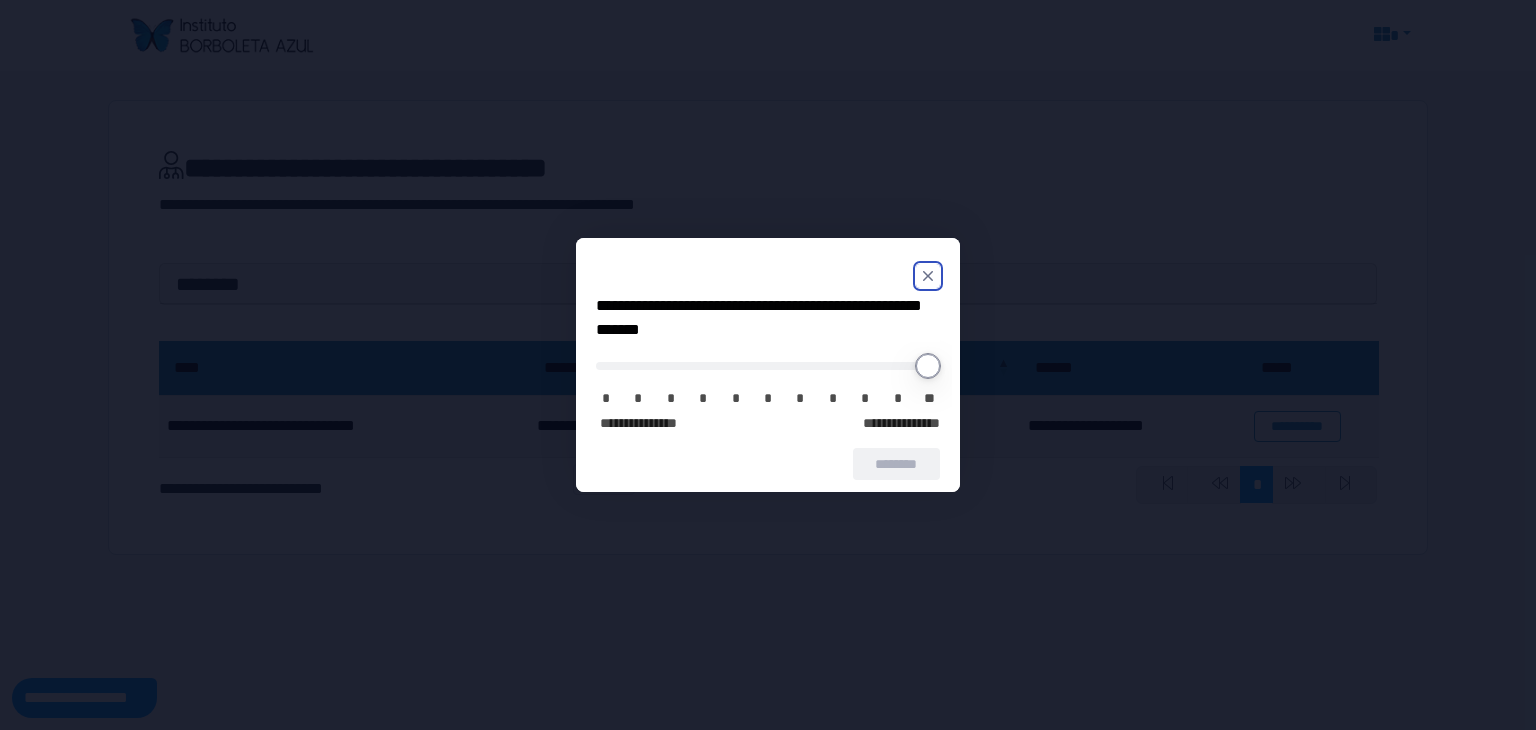 type on "*" 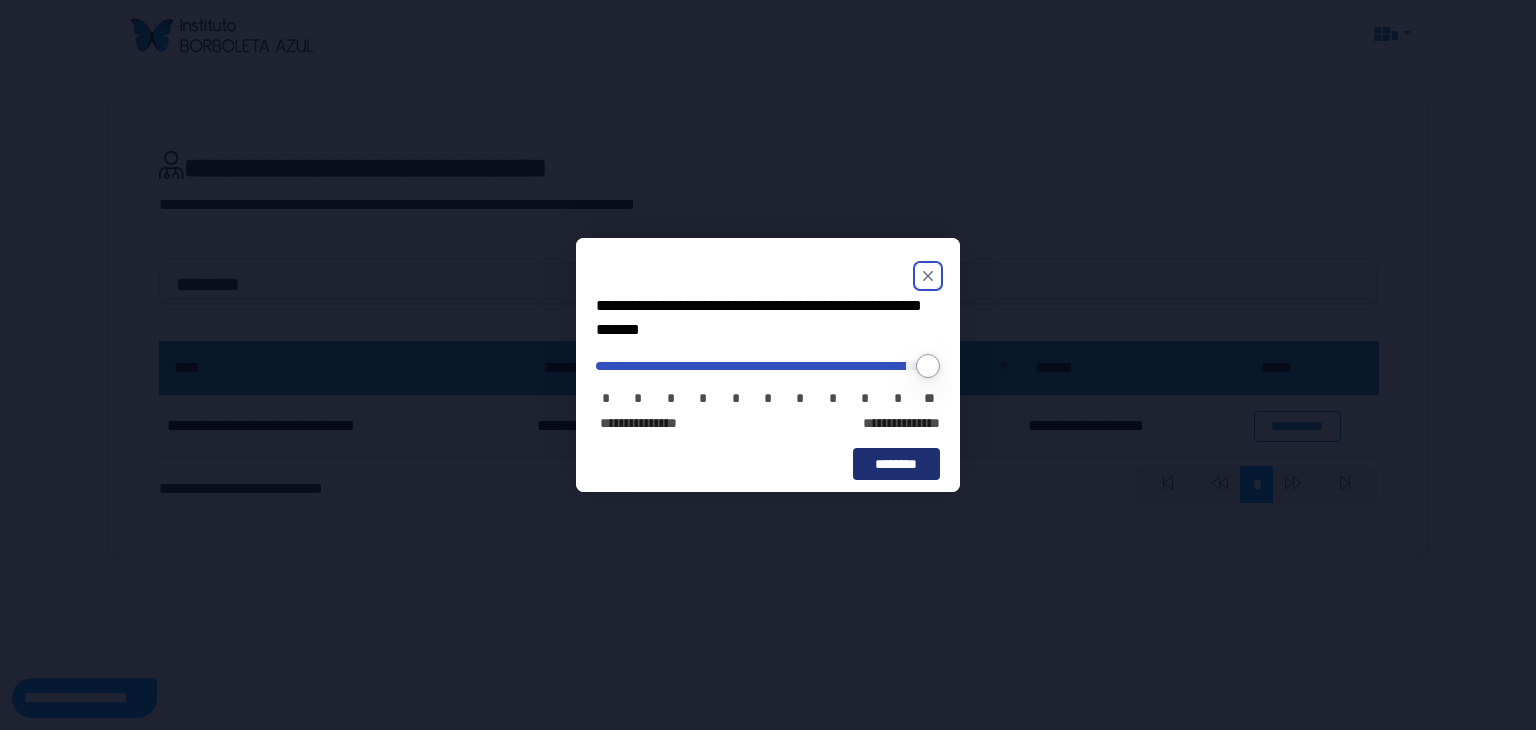 click on "********" at bounding box center (896, 464) 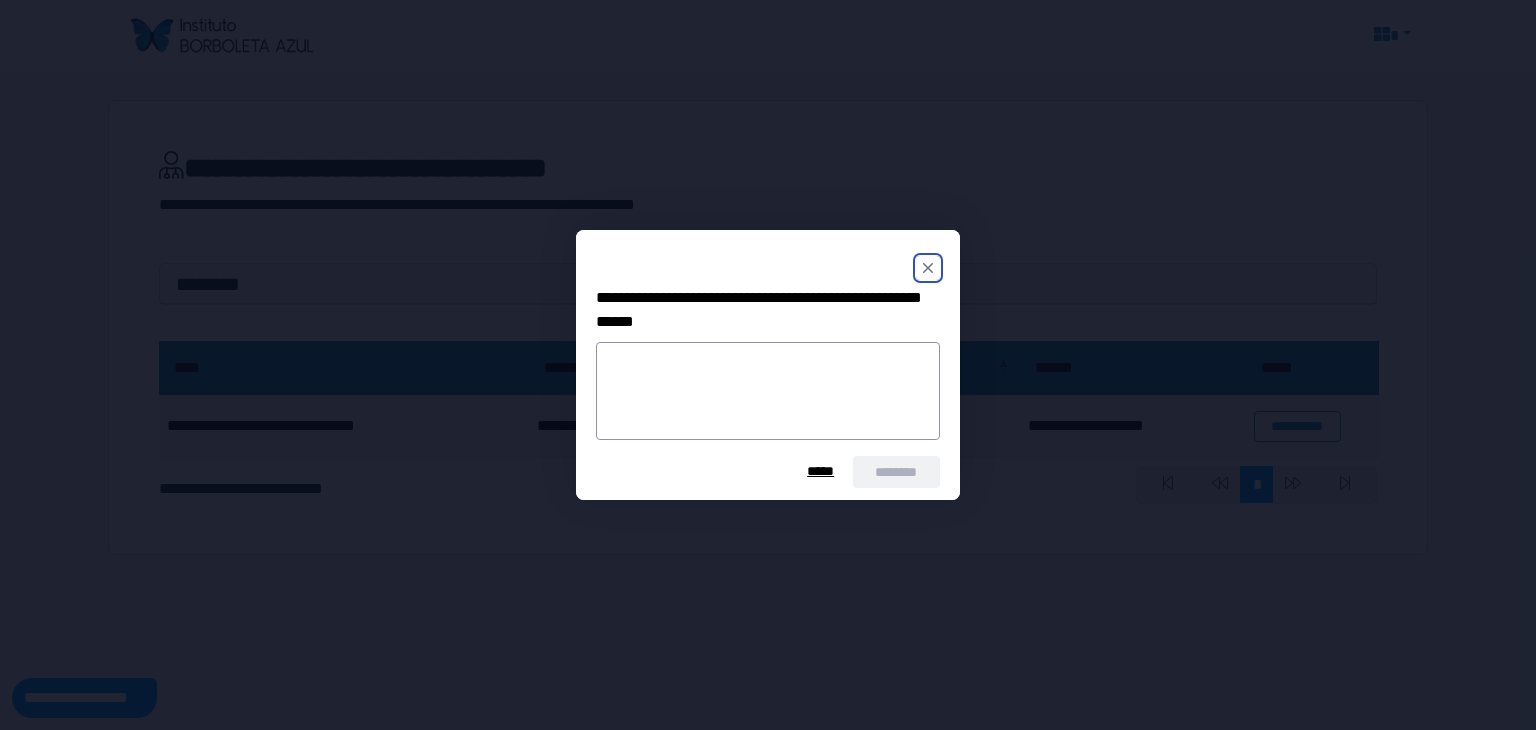 click on "******** *****" at bounding box center [768, 472] 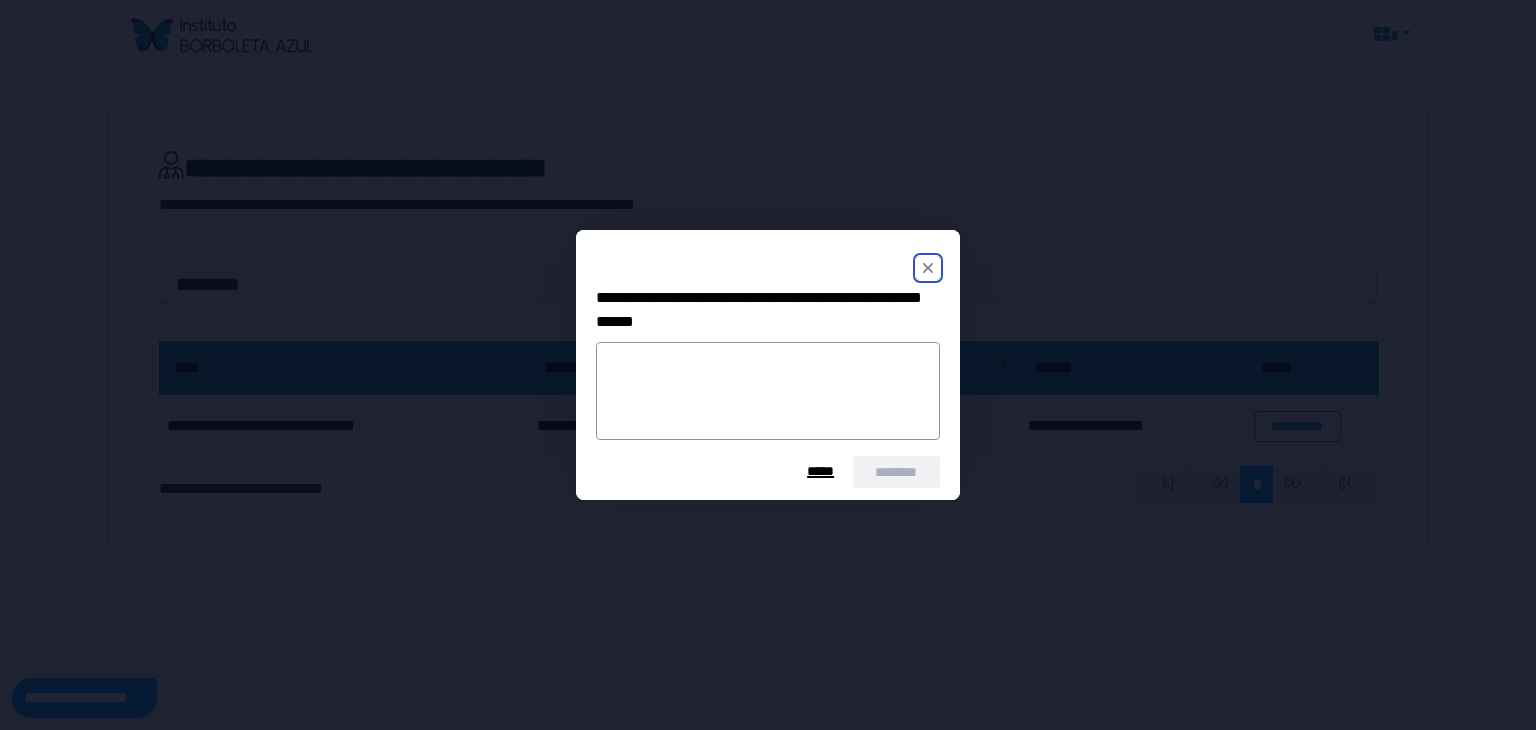 click on "*****" at bounding box center (821, 472) 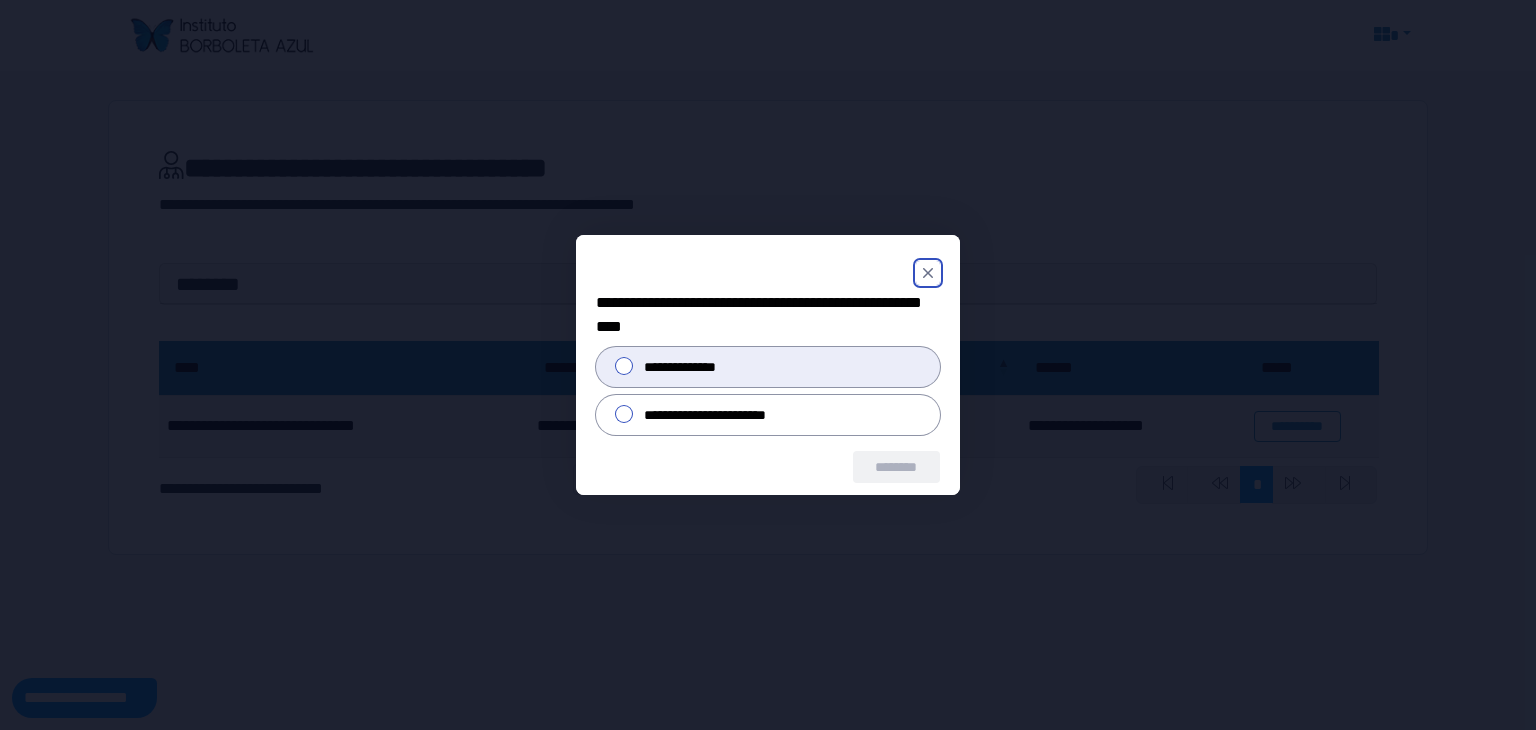 click on "**********" at bounding box center [768, 367] 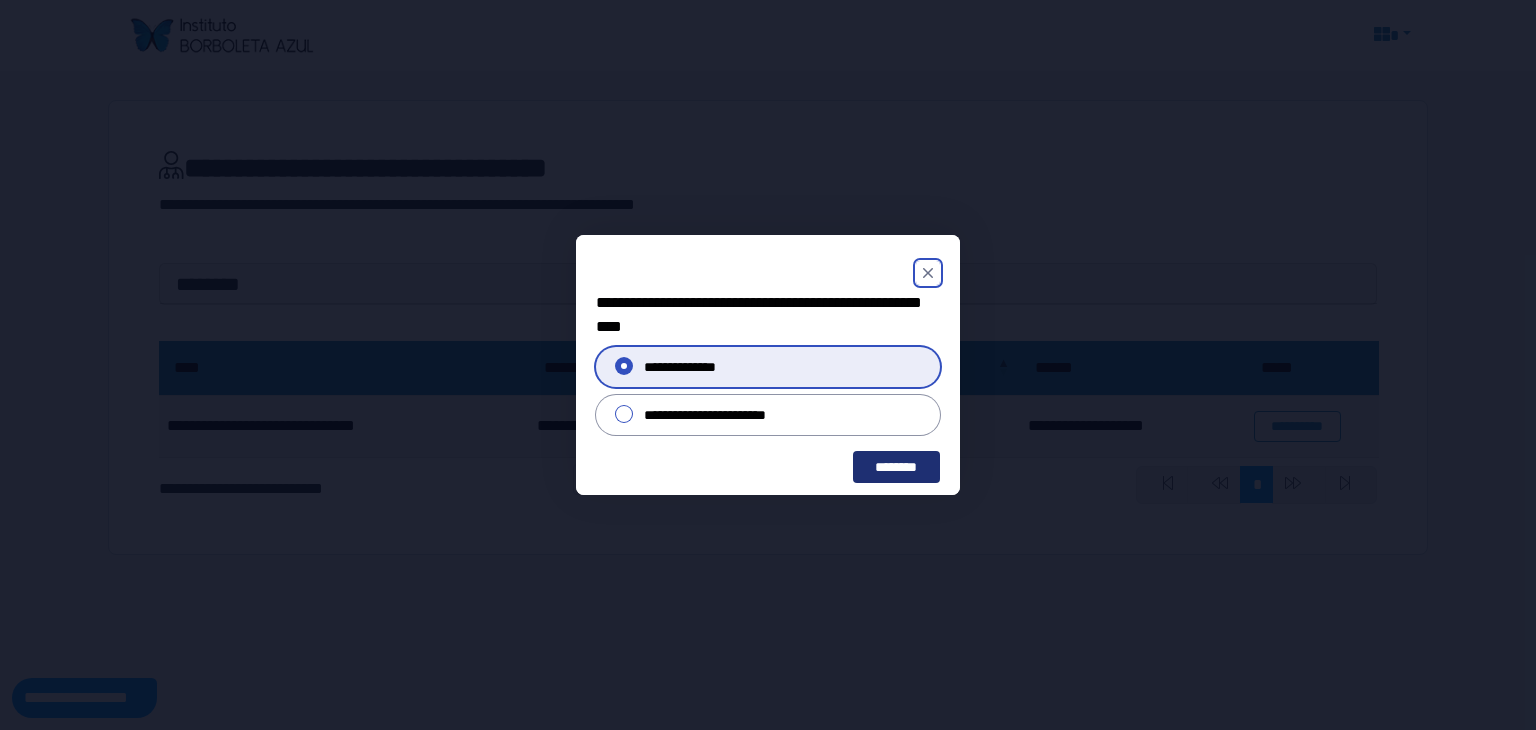 click on "********" at bounding box center (896, 467) 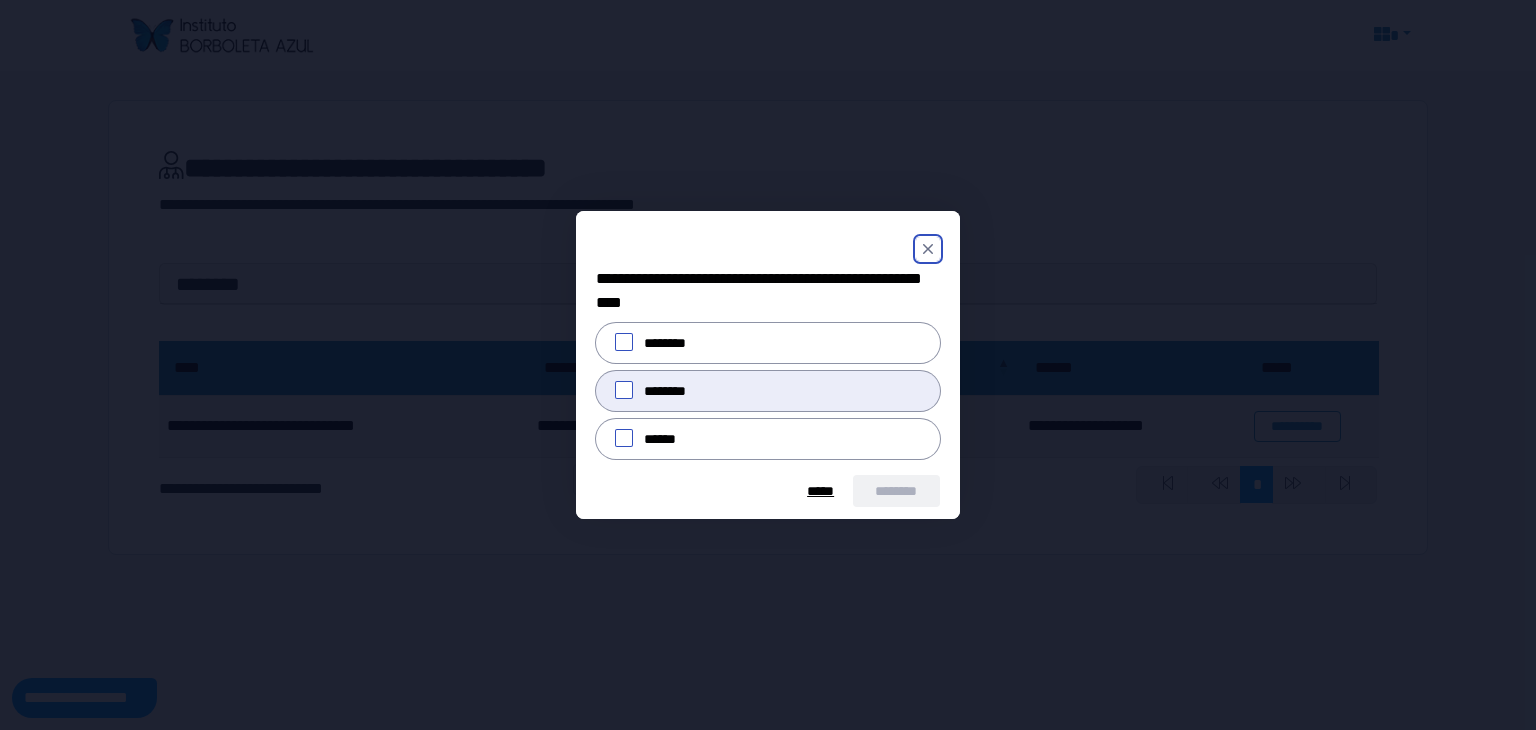 click on "********" at bounding box center [768, 391] 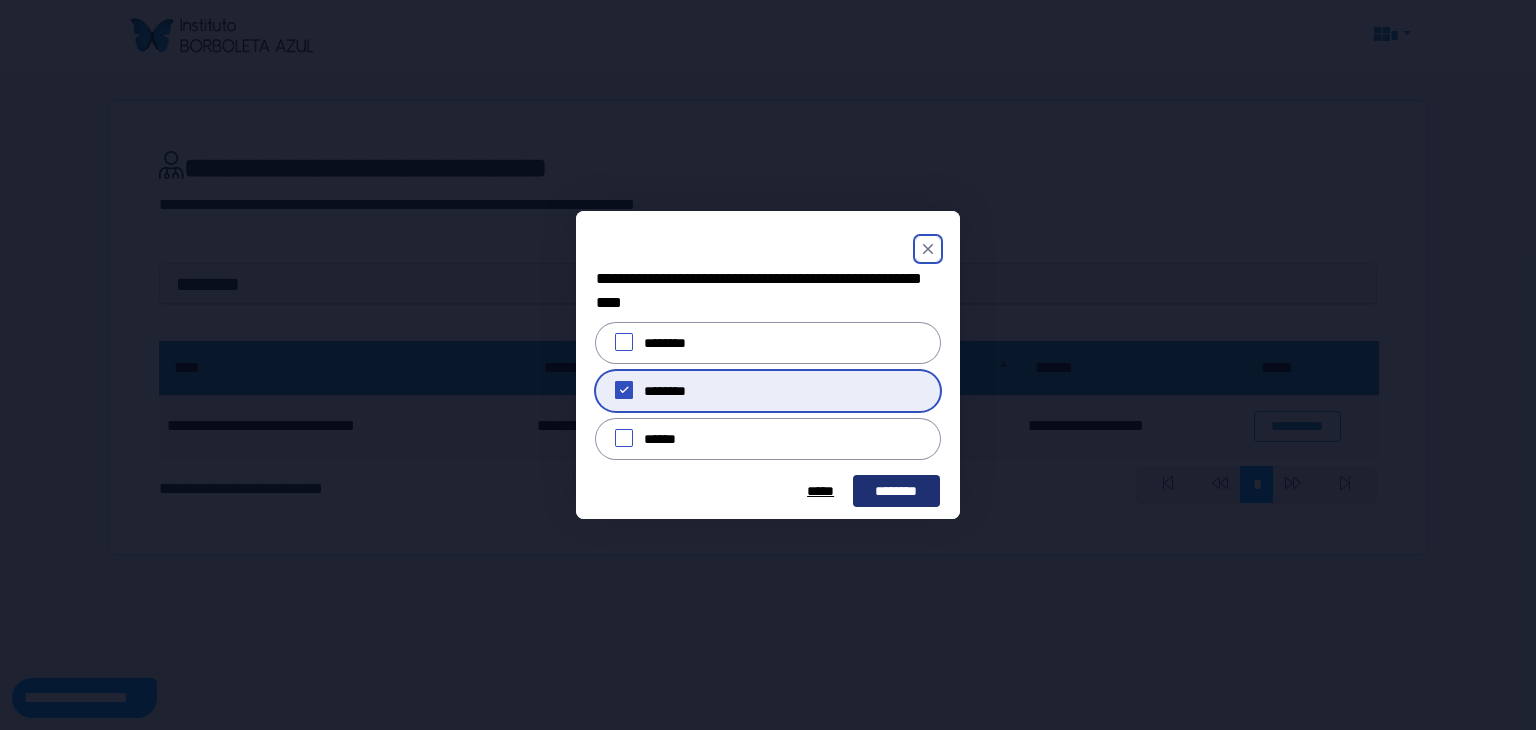 click on "********" at bounding box center (896, 491) 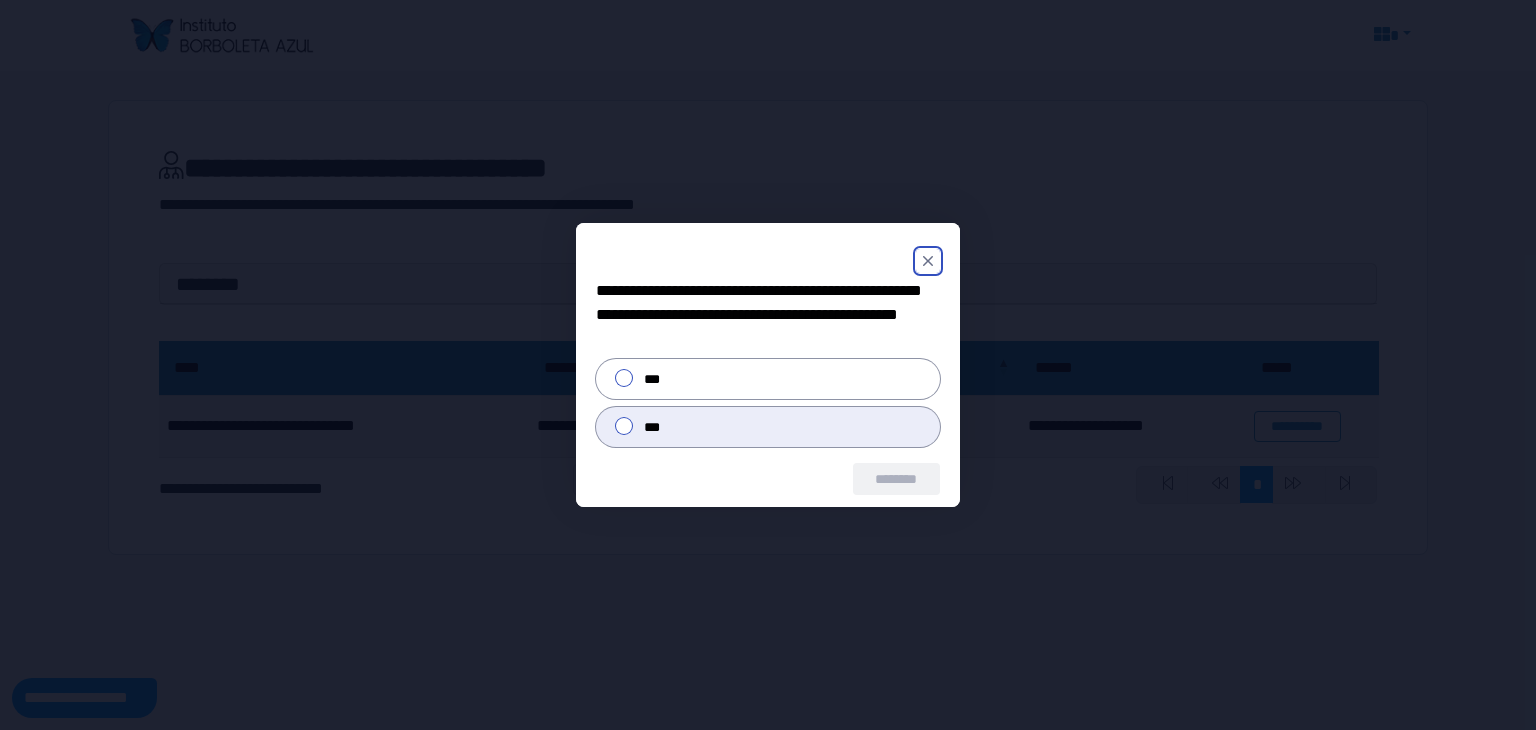 click on "***" at bounding box center [768, 427] 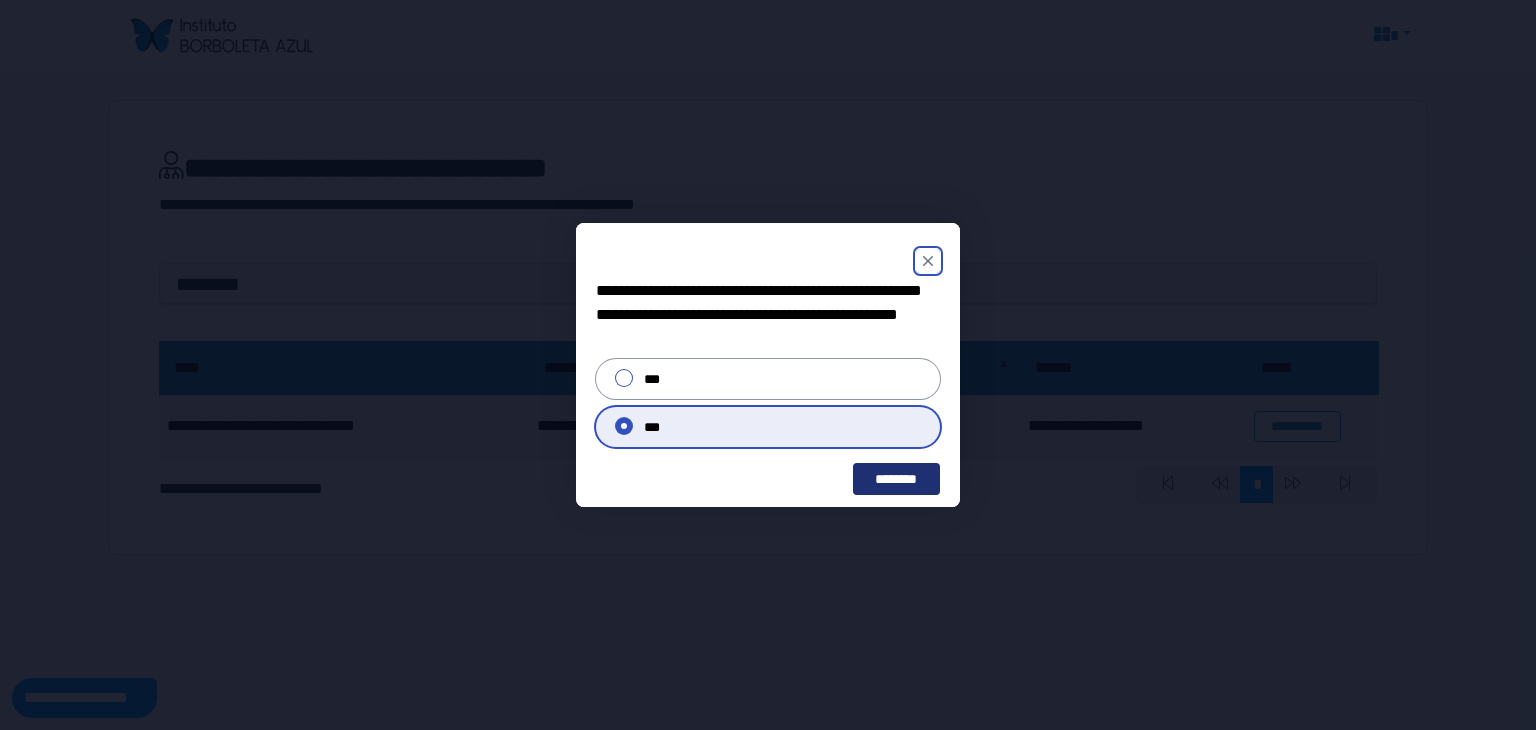 click on "********" at bounding box center [896, 479] 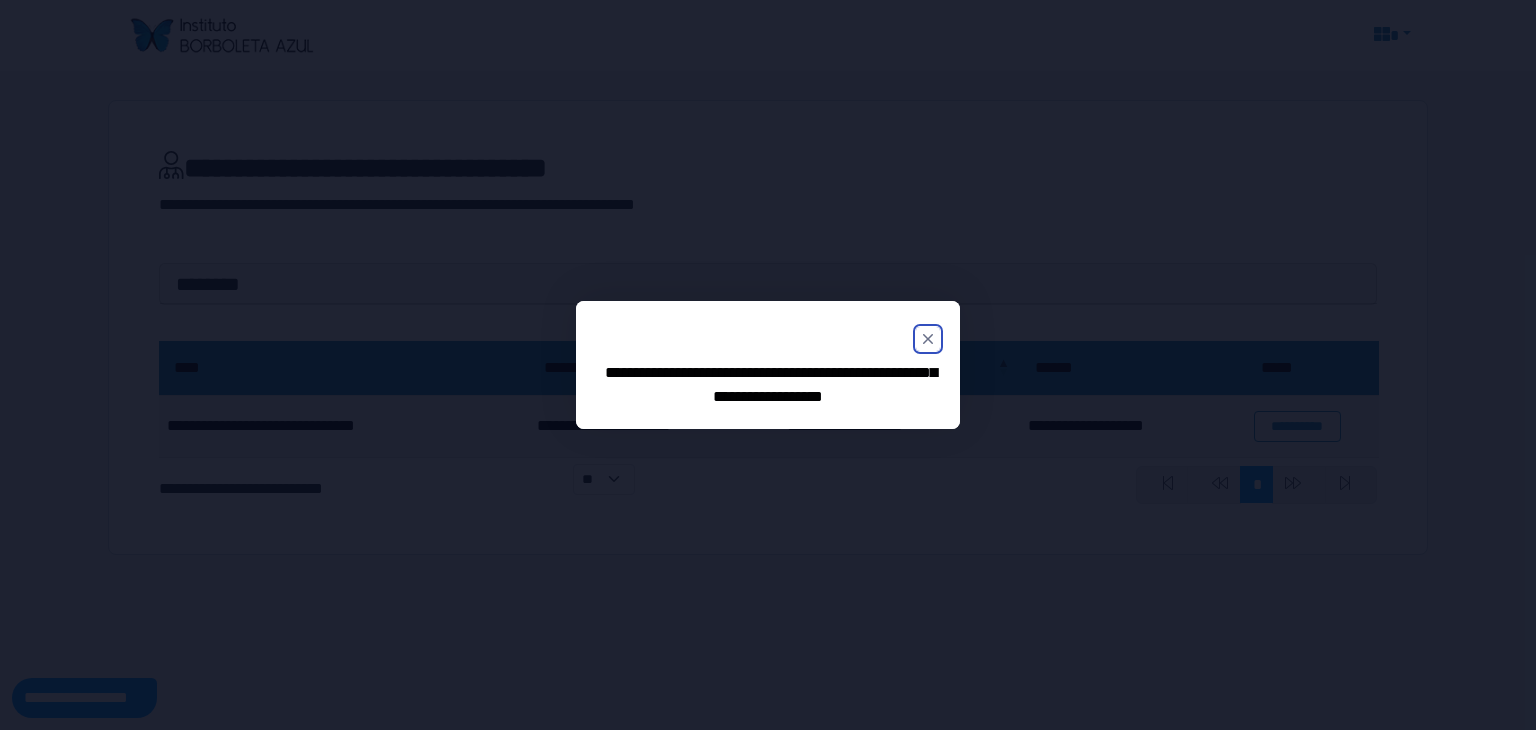 click 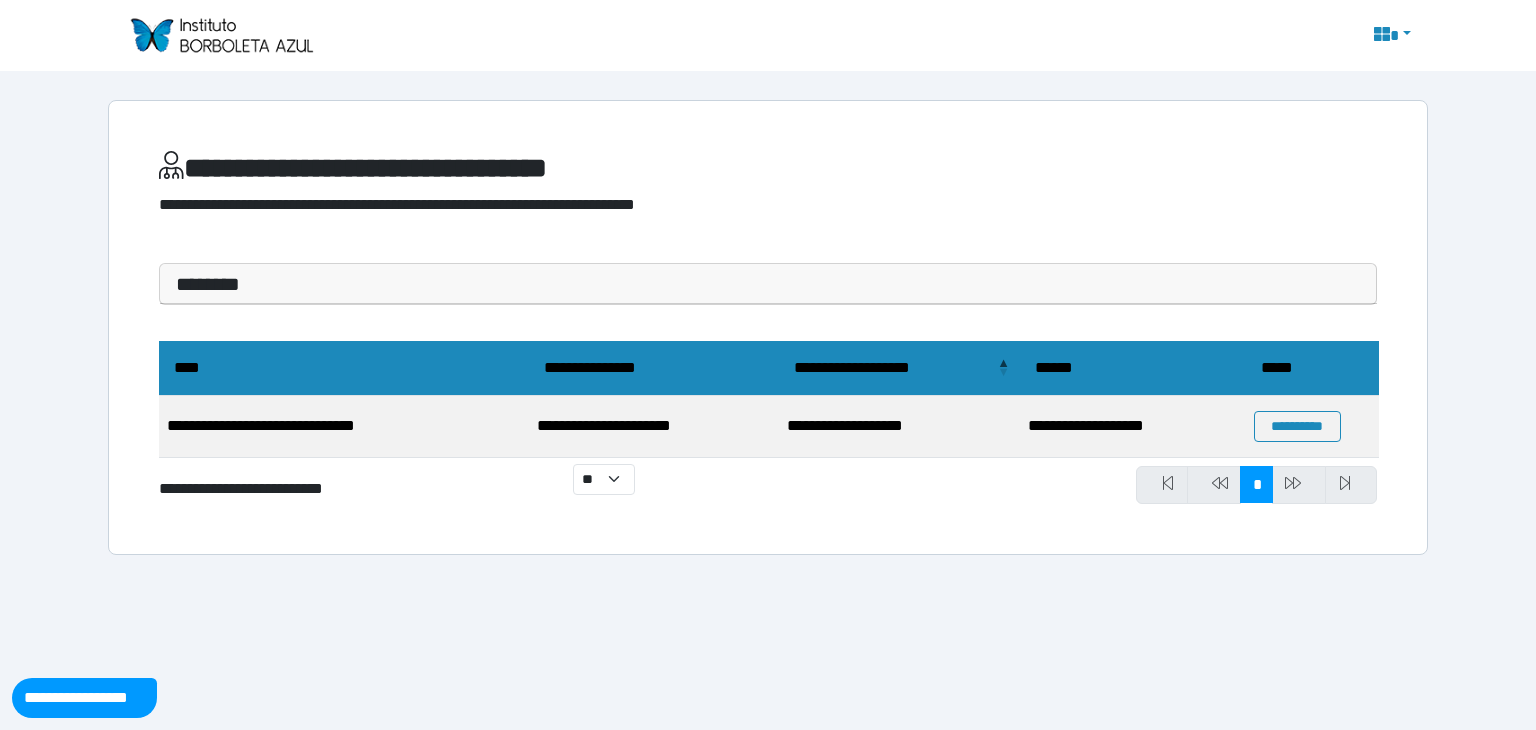 click at bounding box center [221, 35] 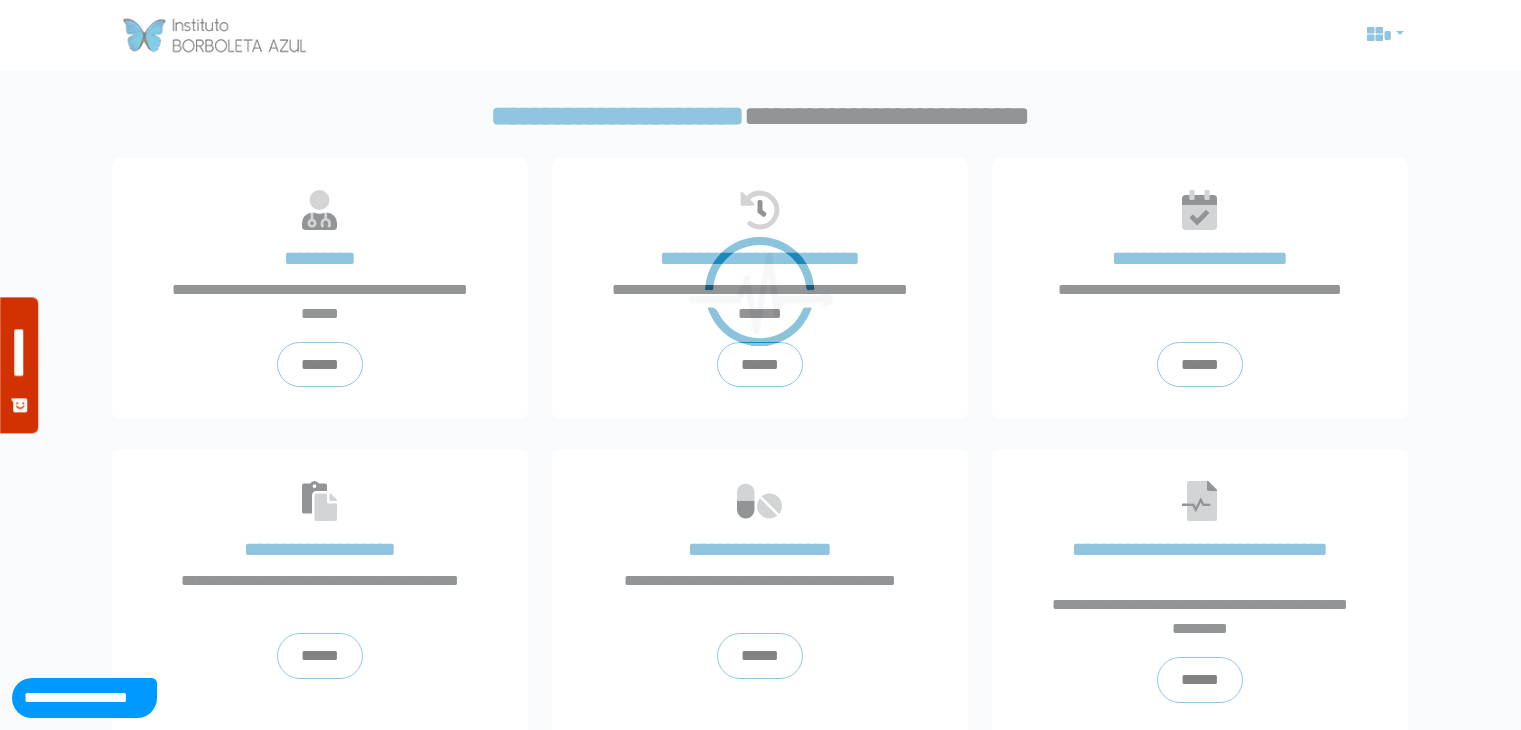scroll, scrollTop: 0, scrollLeft: 0, axis: both 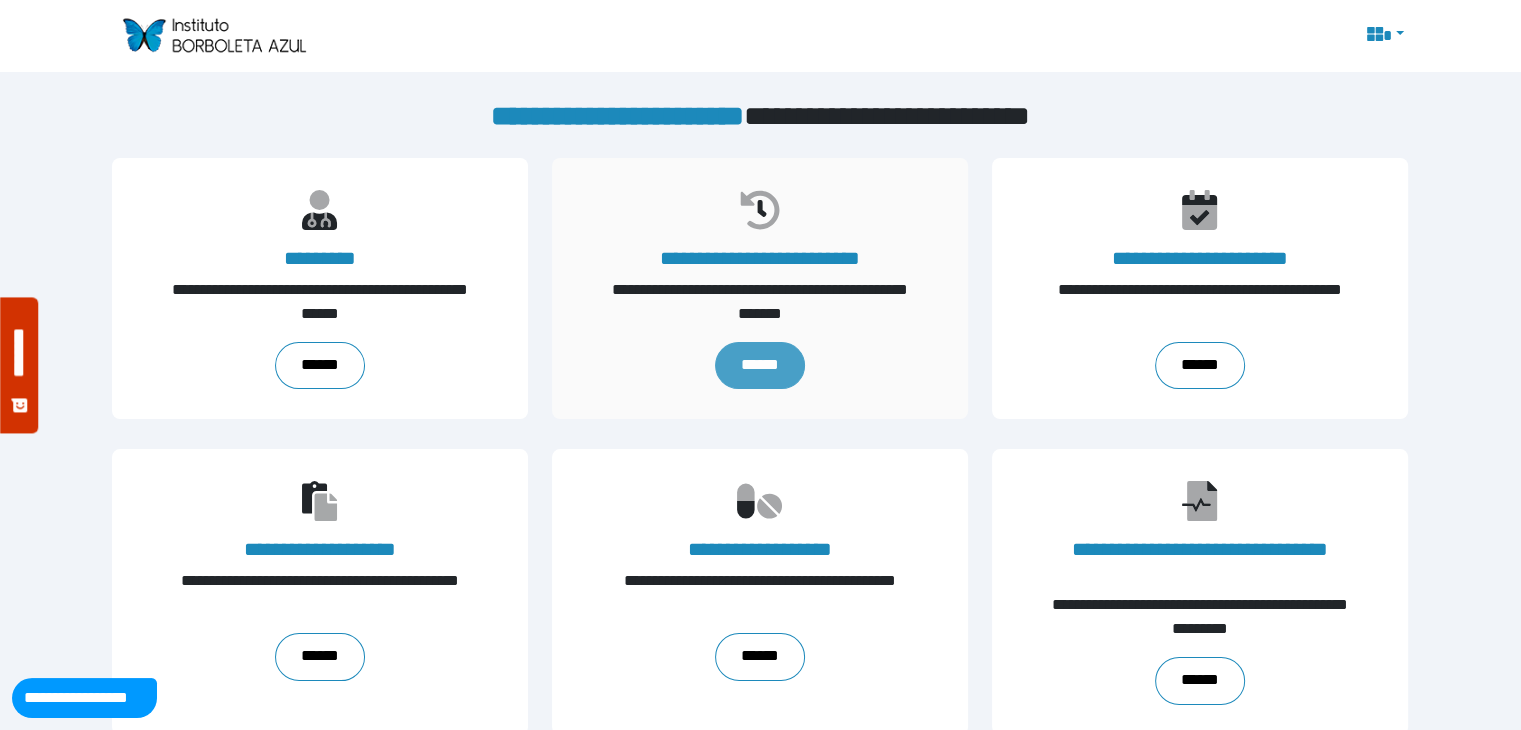 click on "******" at bounding box center (760, 366) 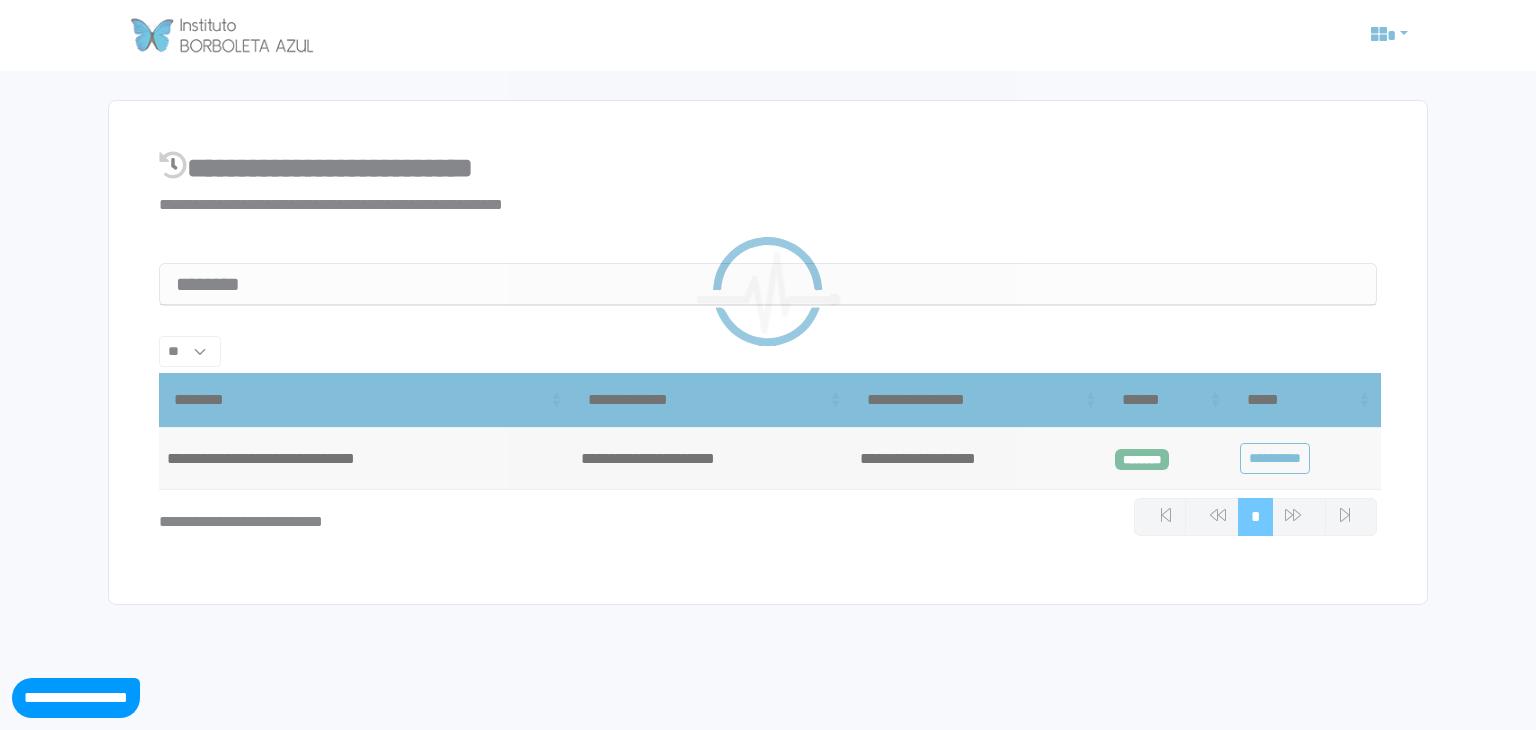 select on "**" 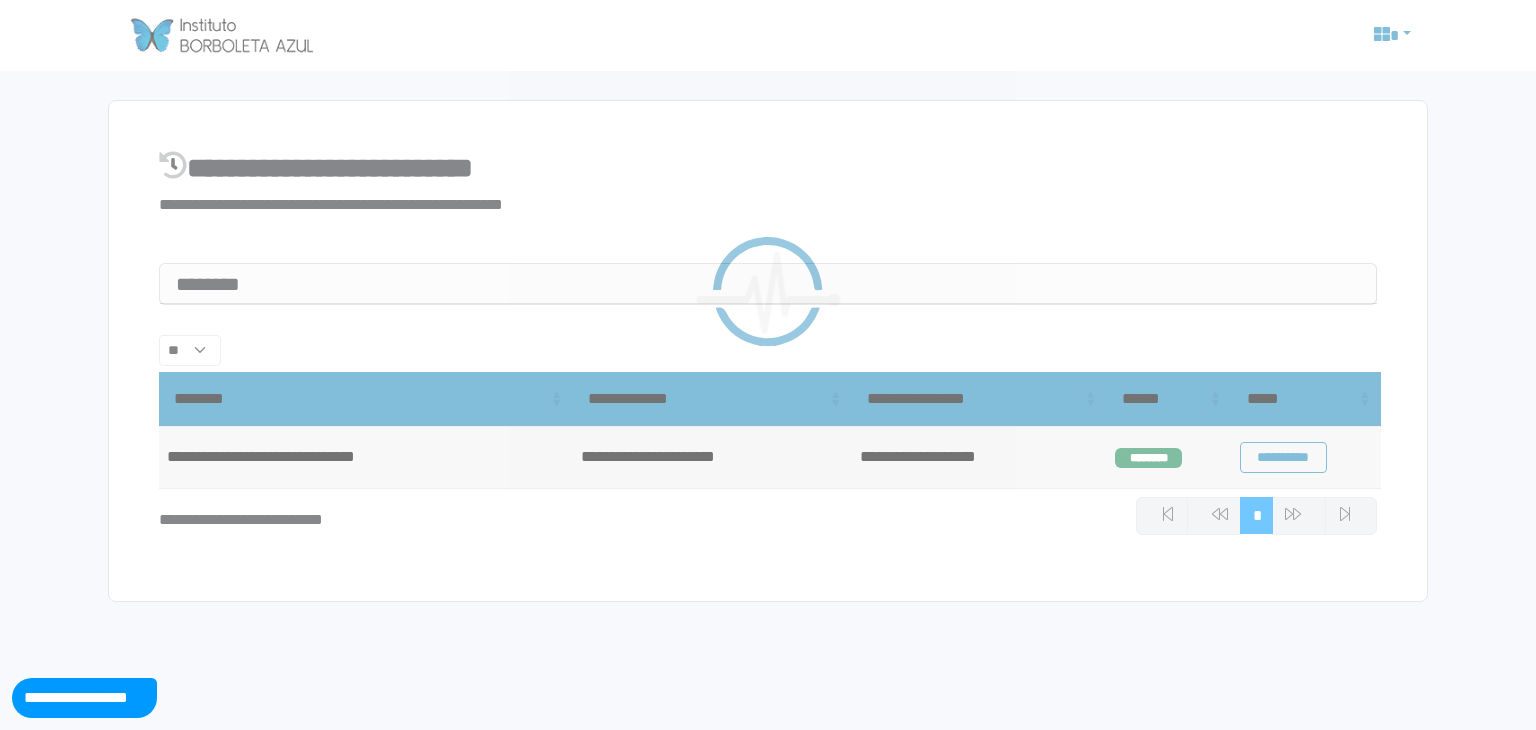scroll, scrollTop: 0, scrollLeft: 0, axis: both 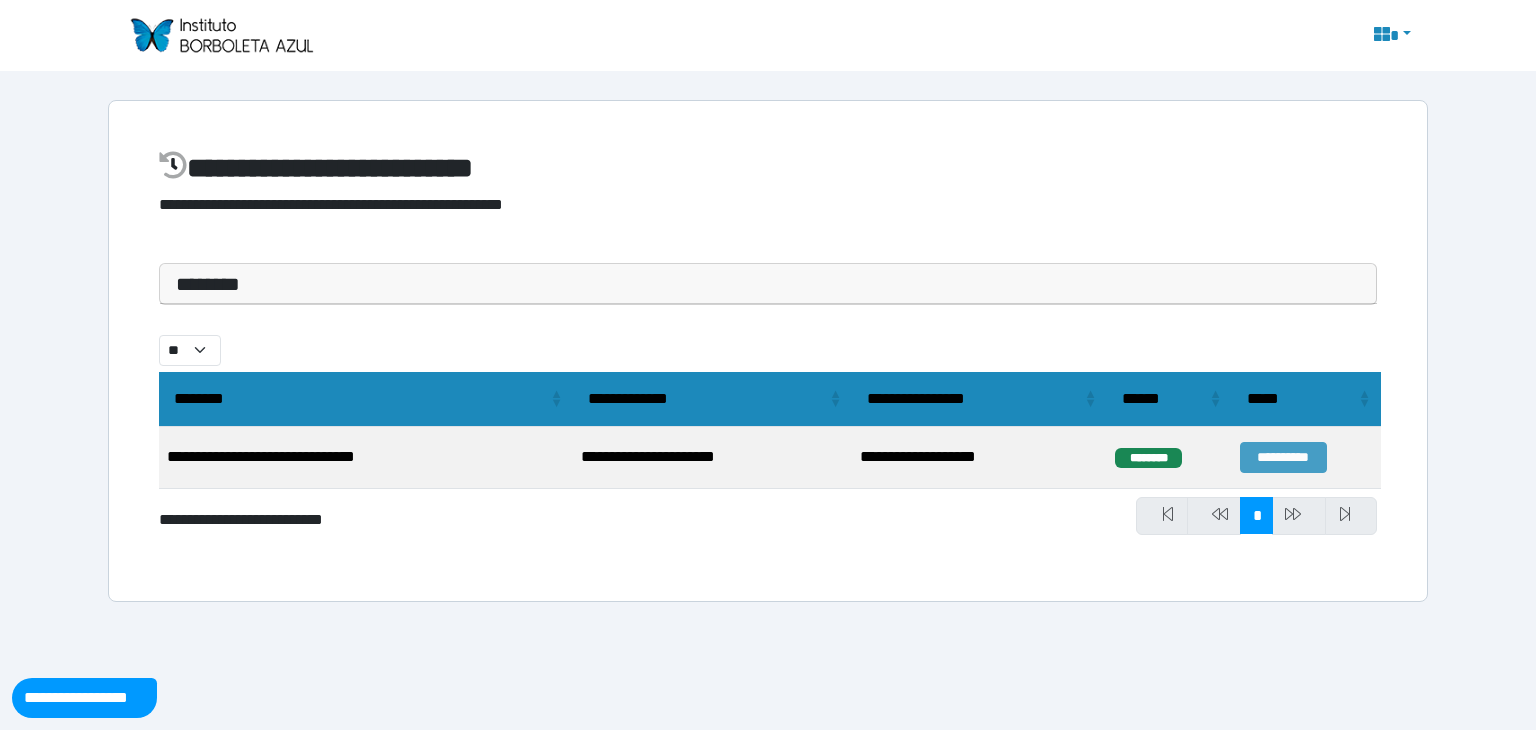 click on "**********" at bounding box center [1283, 457] 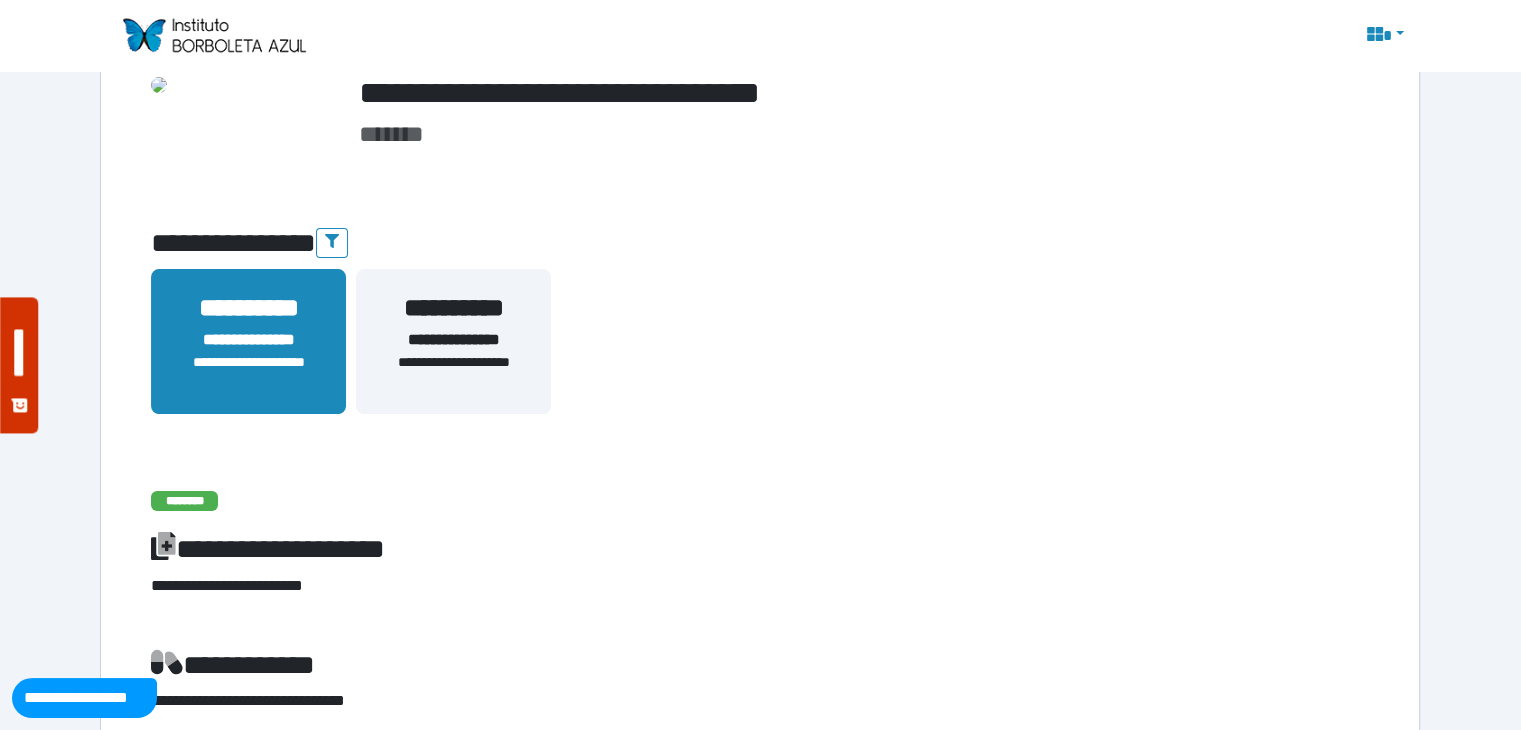 scroll, scrollTop: 0, scrollLeft: 0, axis: both 